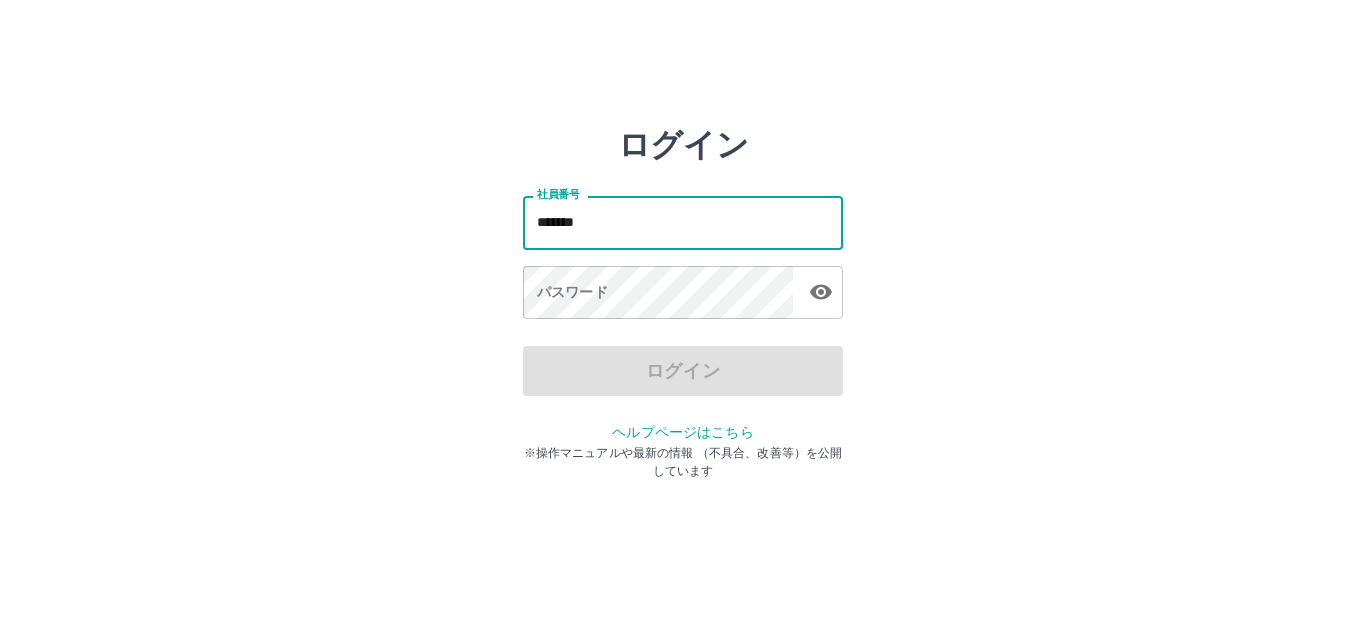scroll, scrollTop: 0, scrollLeft: 0, axis: both 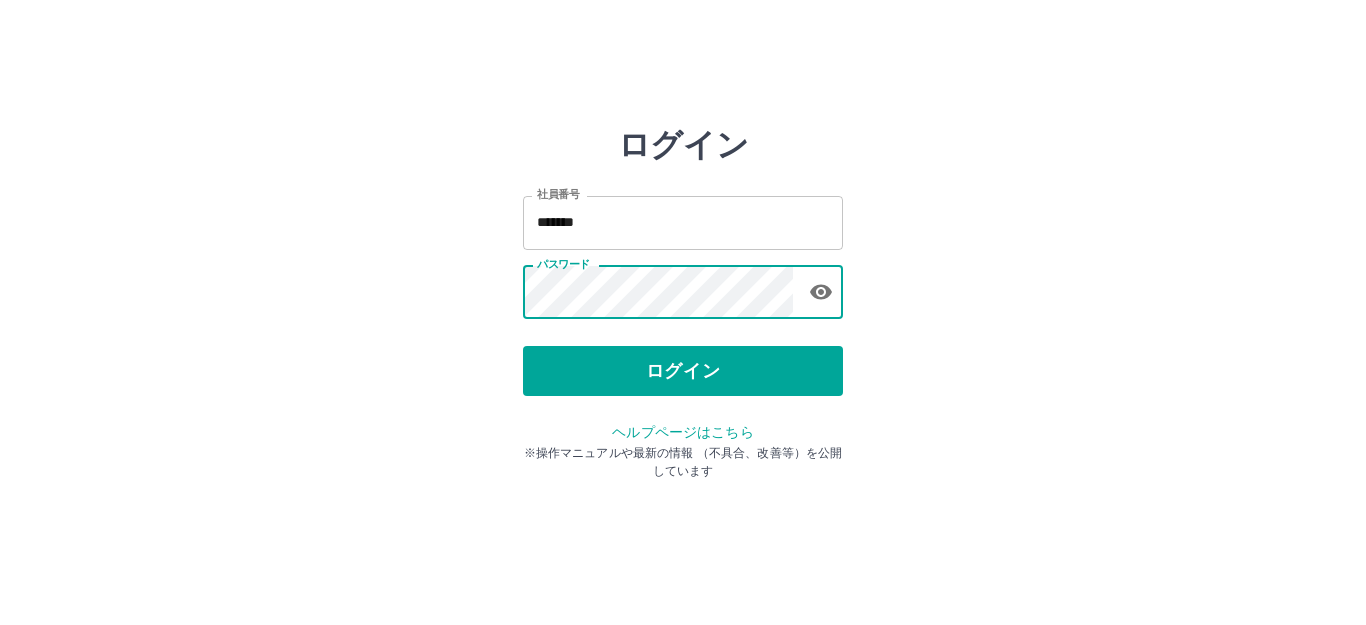 click on "ログイン" at bounding box center [683, 371] 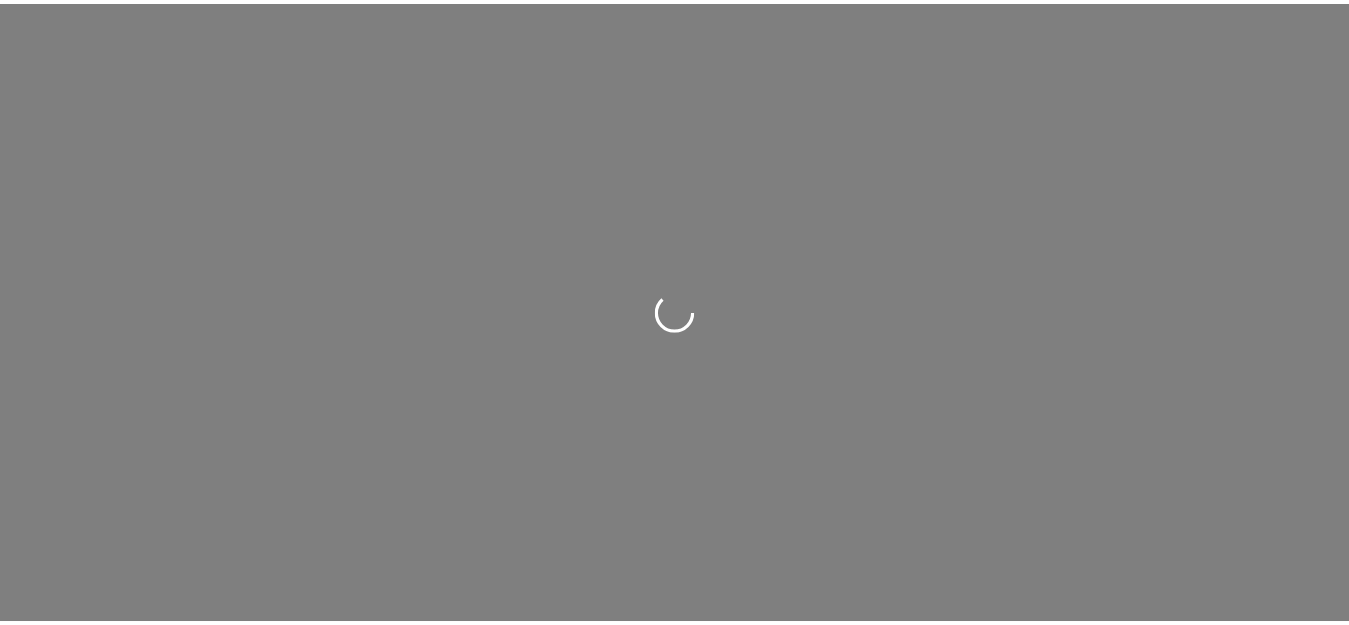 scroll, scrollTop: 0, scrollLeft: 0, axis: both 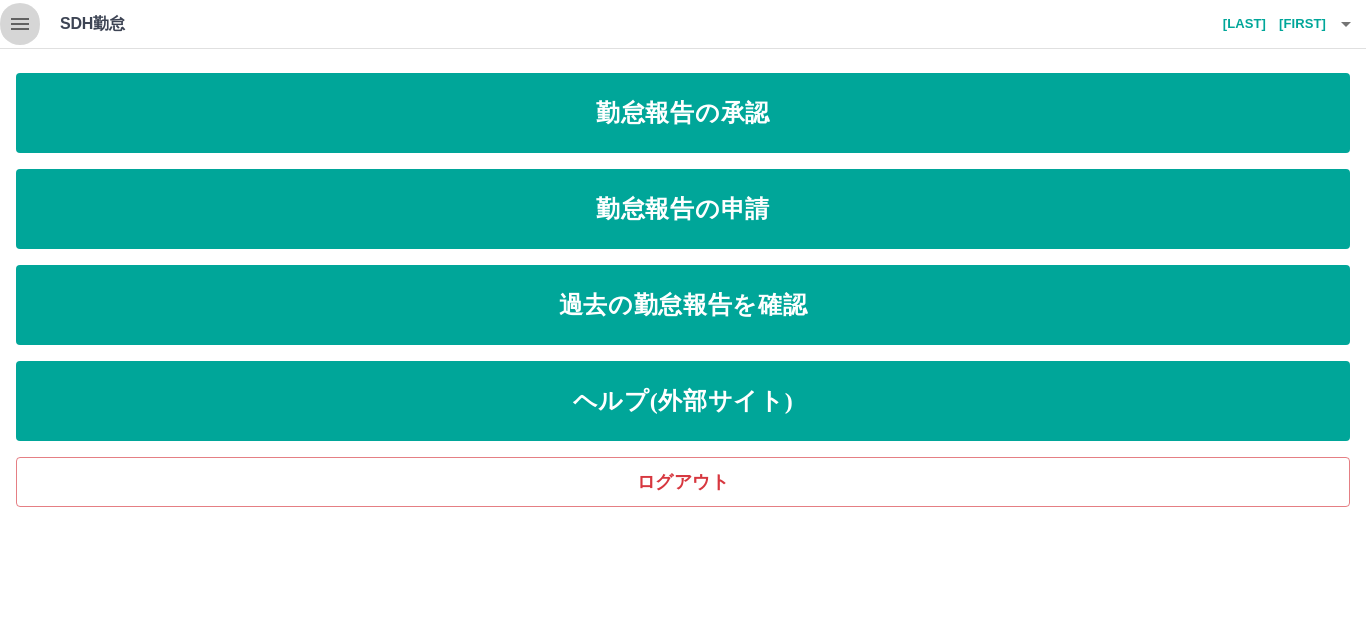 click 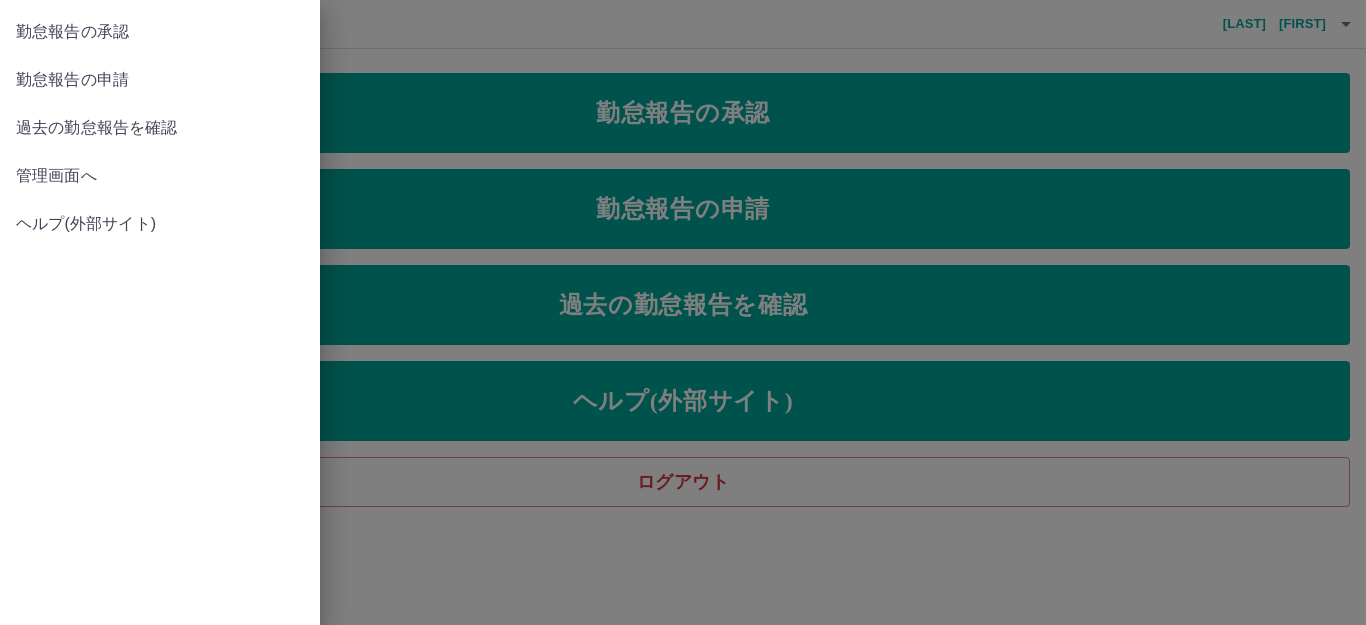 click on "勤怠報告の申請" at bounding box center [160, 80] 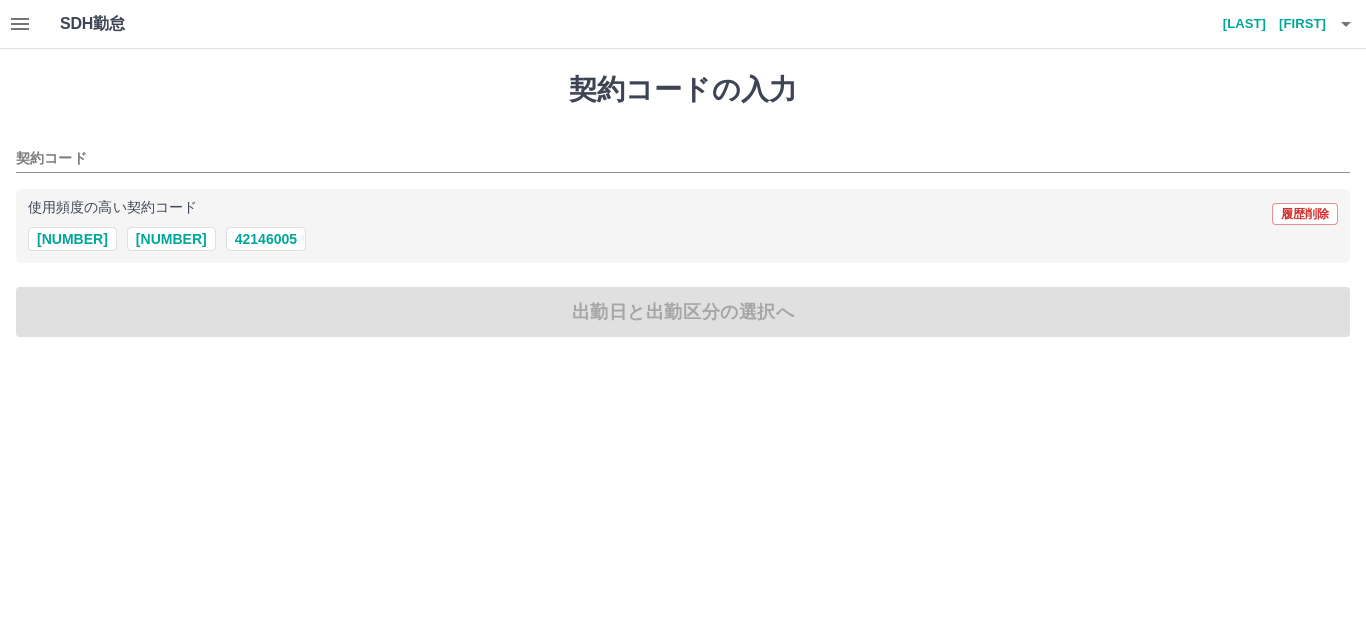 click on "[NUMBER]" at bounding box center (72, 239) 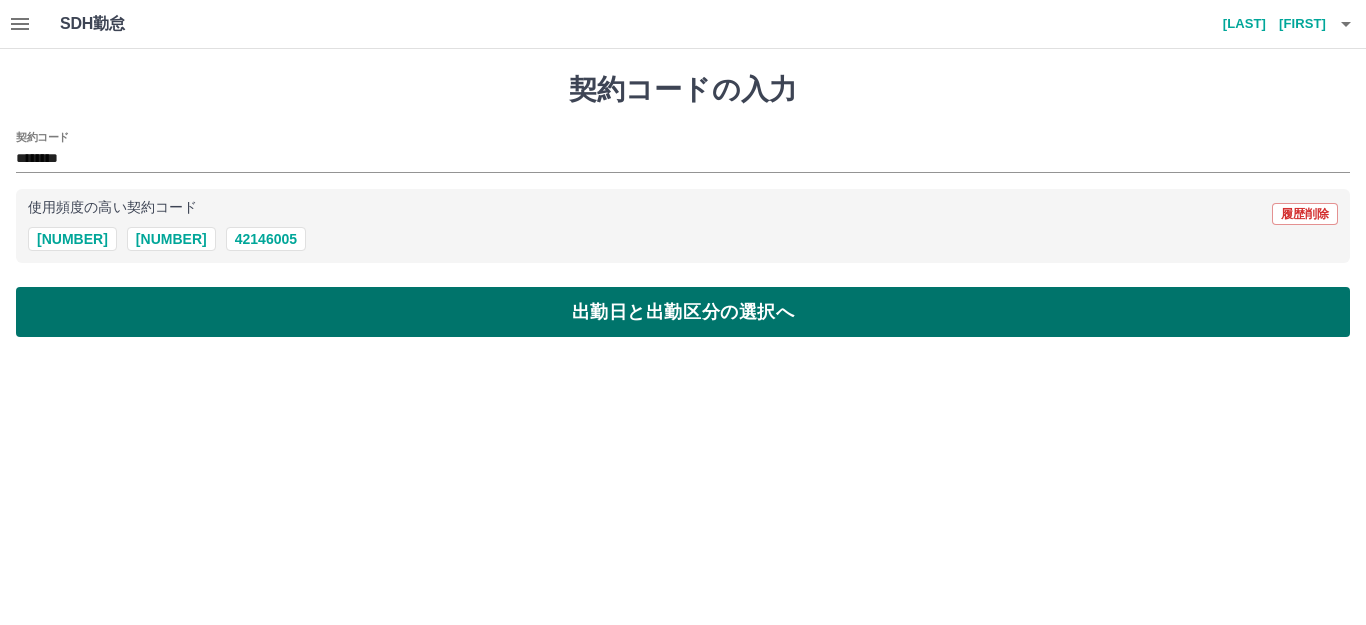 click on "出勤日と出勤区分の選択へ" at bounding box center (683, 312) 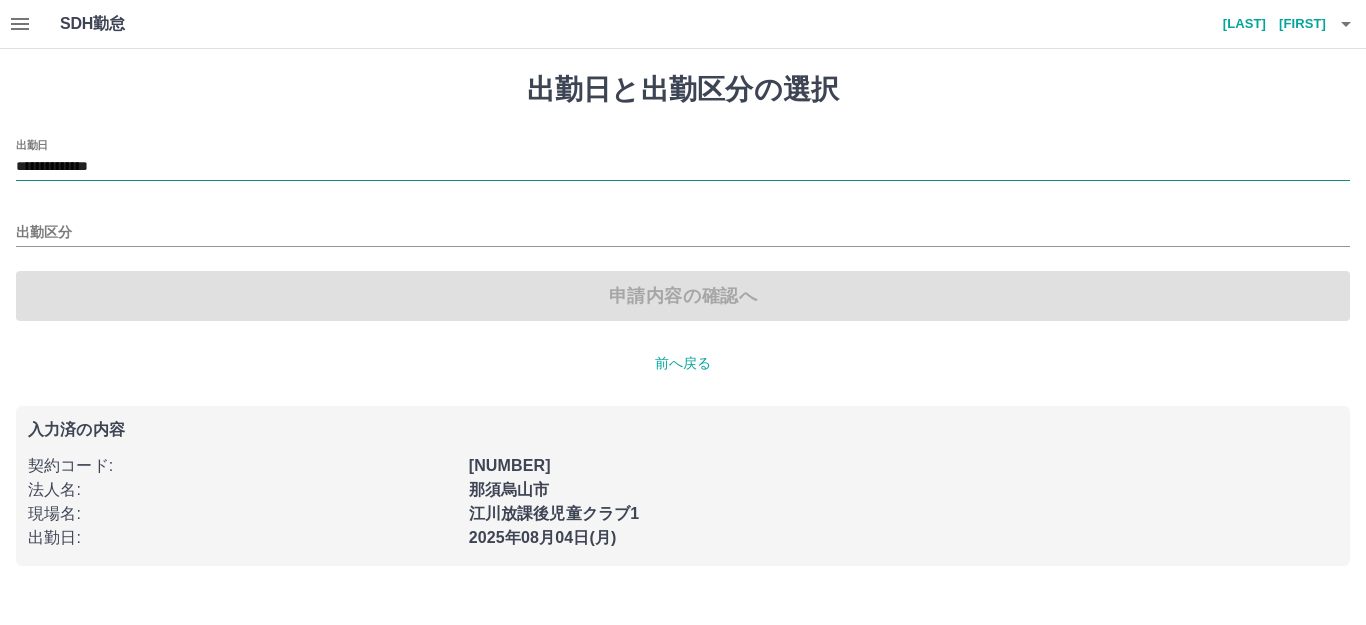 click on "**********" at bounding box center (683, 167) 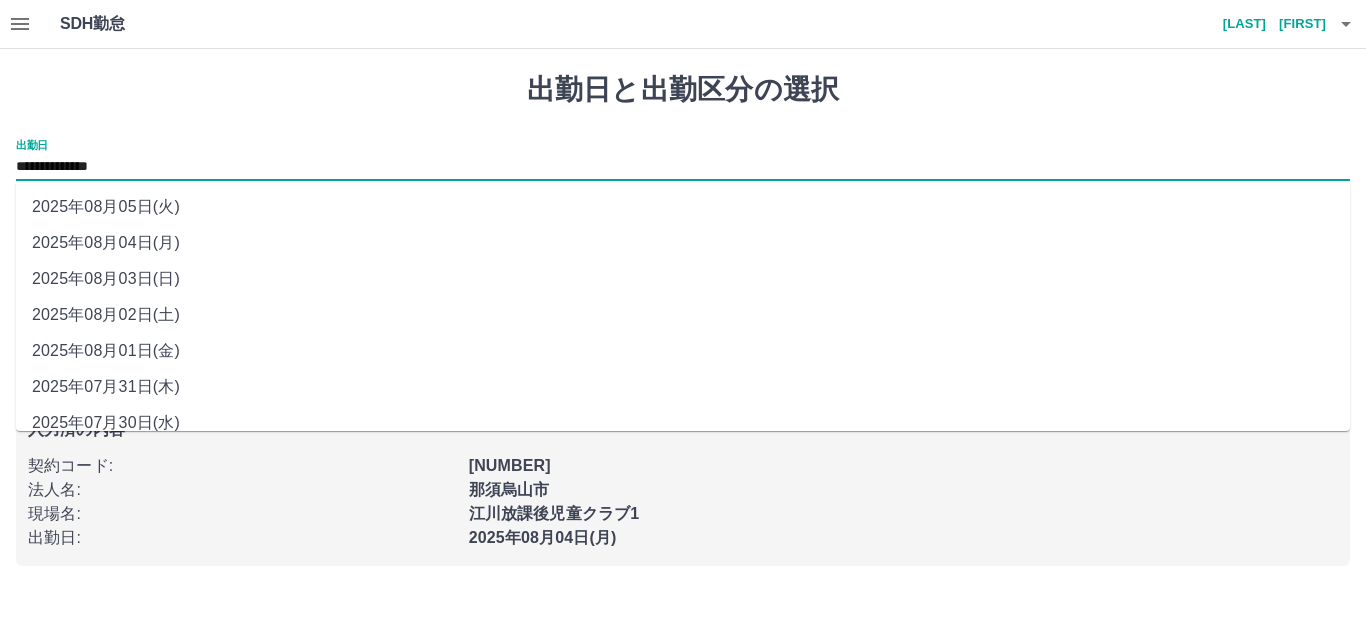 click on "2025年08月01日(金)" at bounding box center (683, 351) 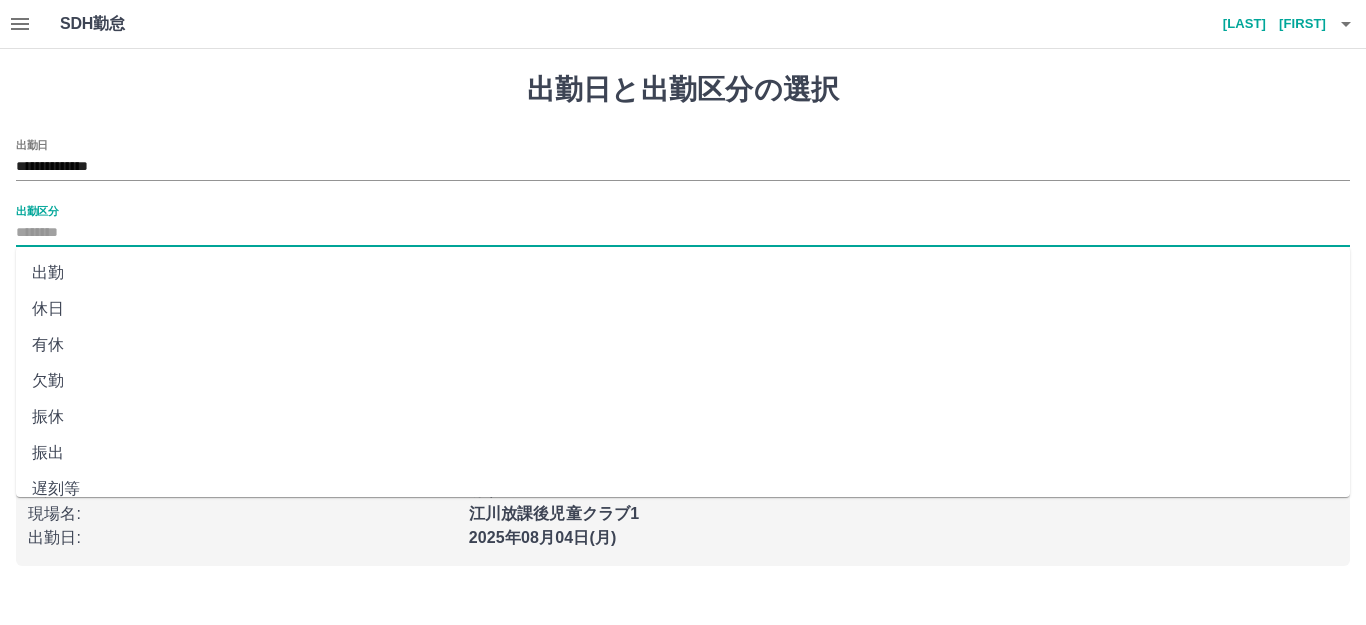 click on "出勤区分" at bounding box center (683, 233) 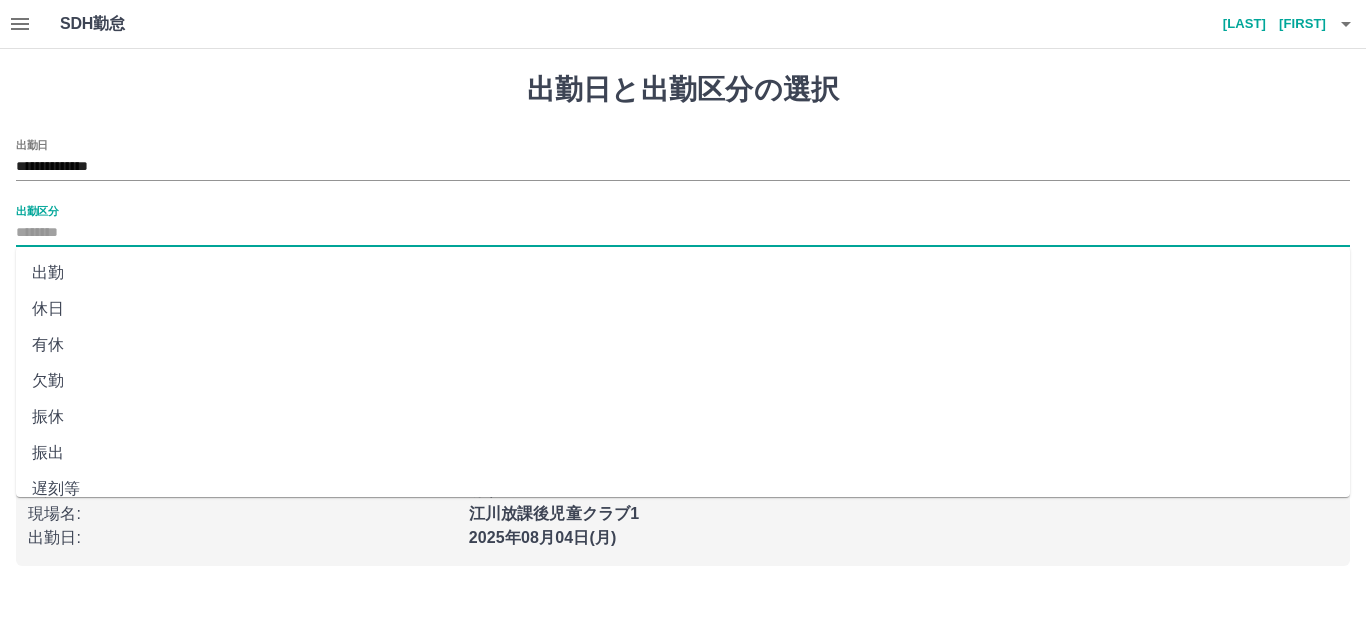 click on "出勤" at bounding box center (683, 273) 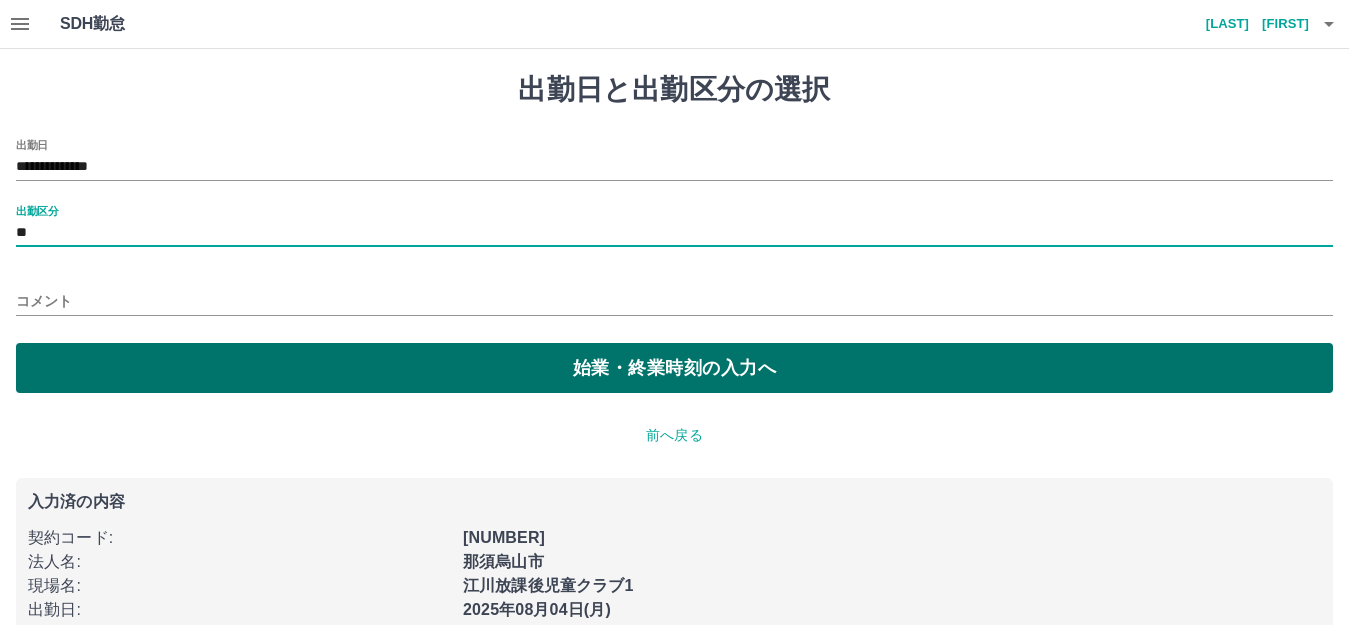click on "始業・終業時刻の入力へ" at bounding box center [674, 368] 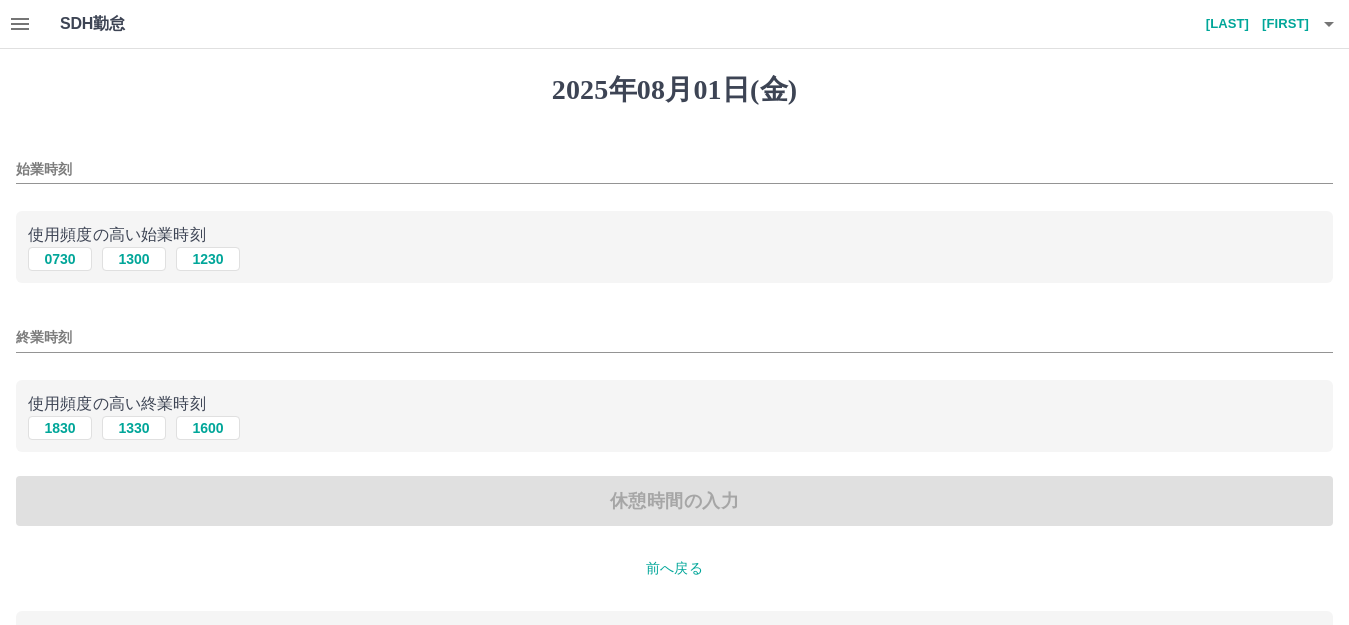 click on "始業時刻" at bounding box center [674, 169] 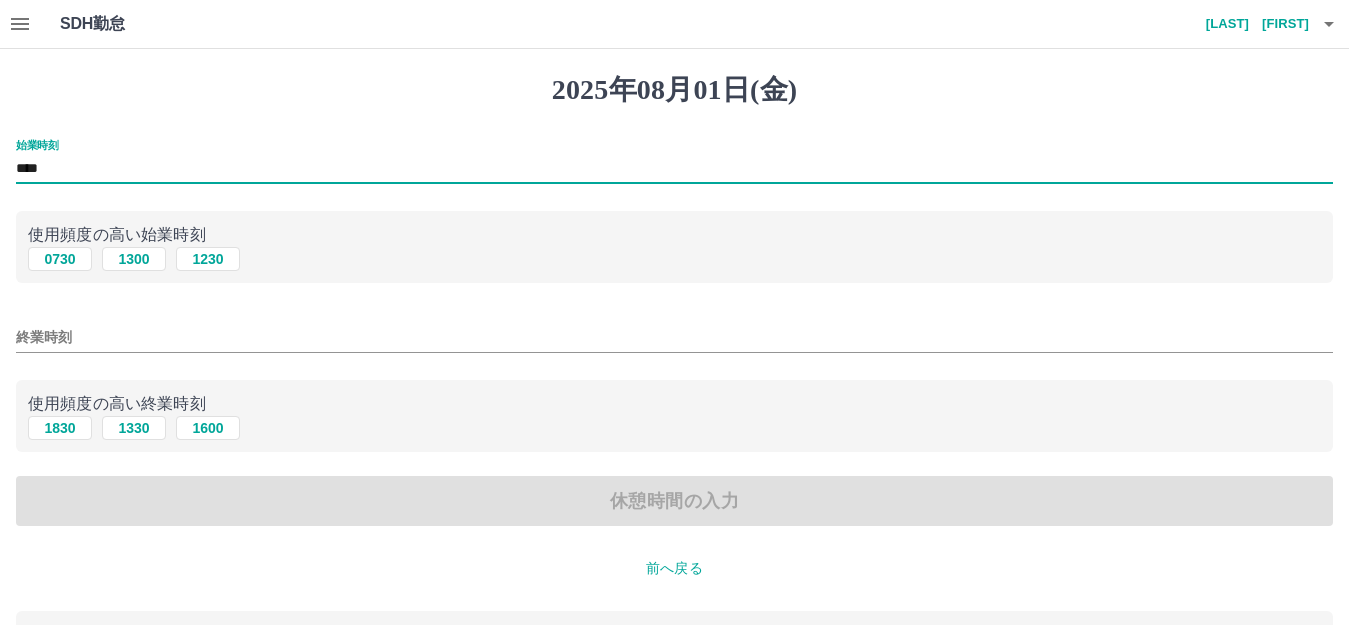 type on "****" 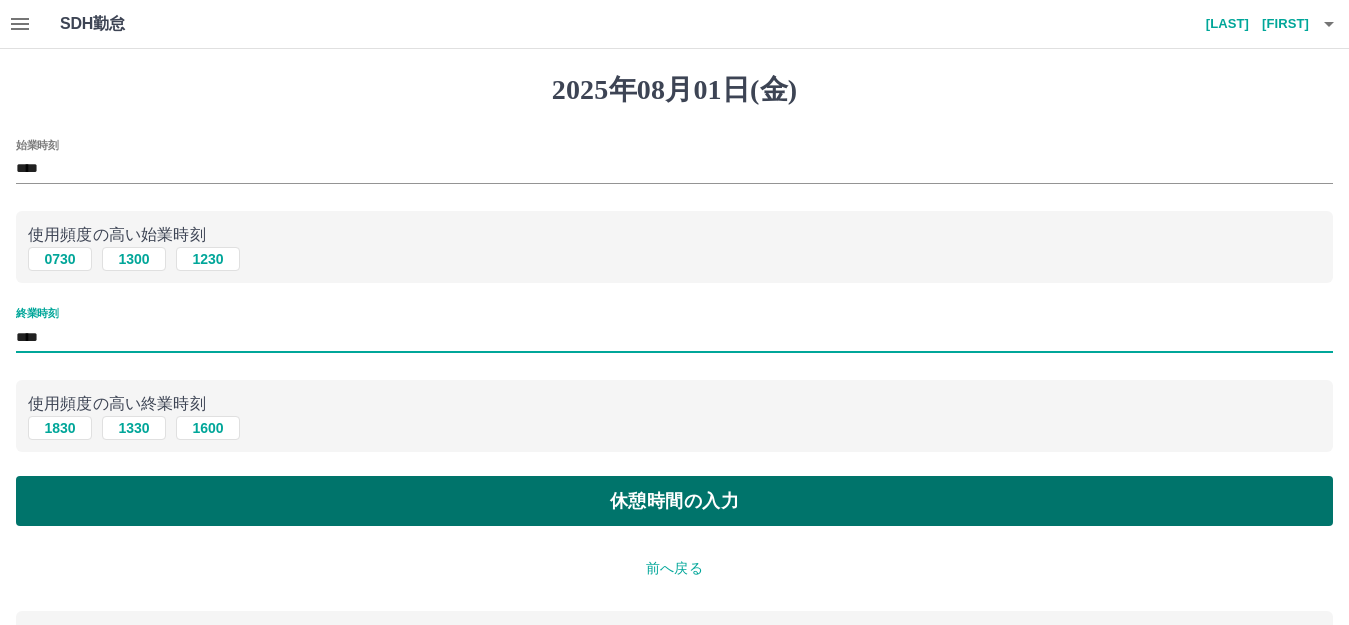 type on "****" 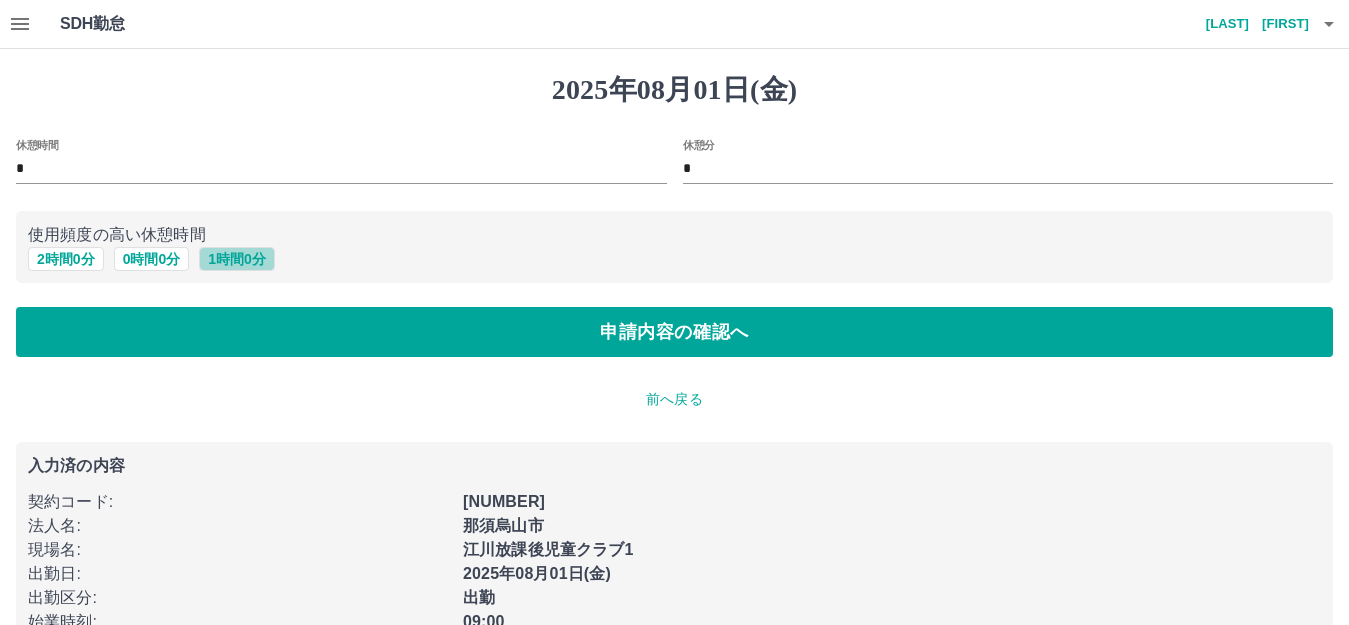 click on "1 時間 0 分" at bounding box center (237, 259) 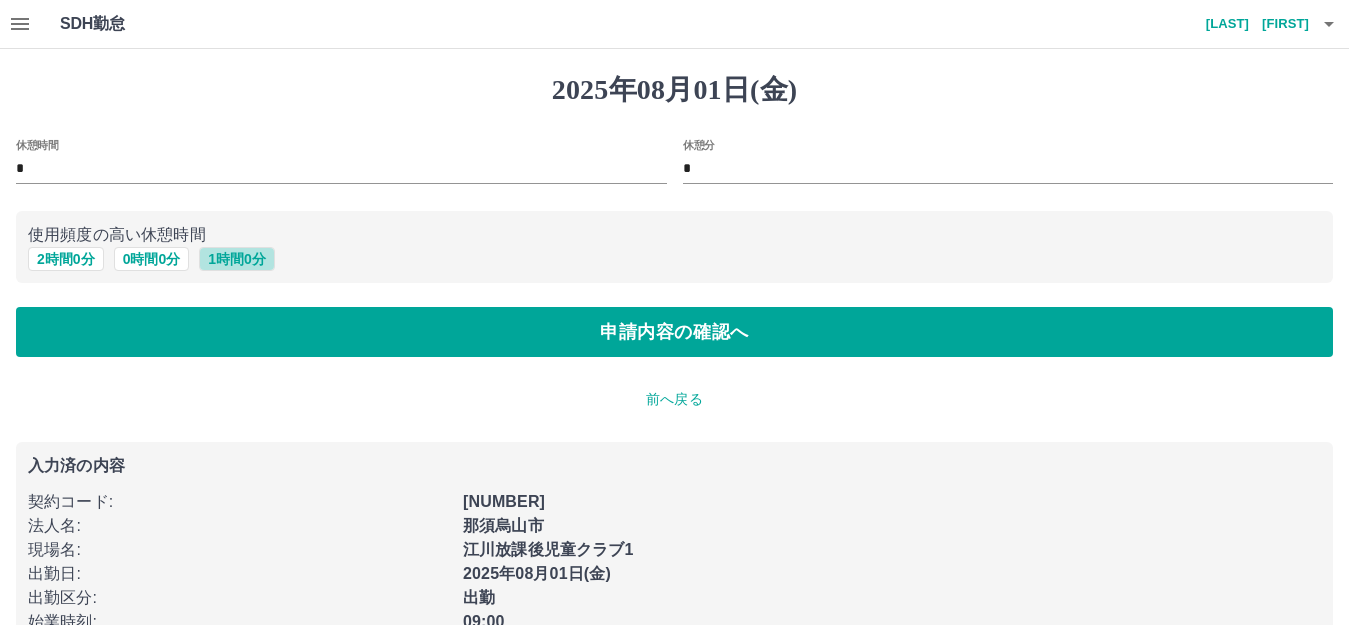 type on "*" 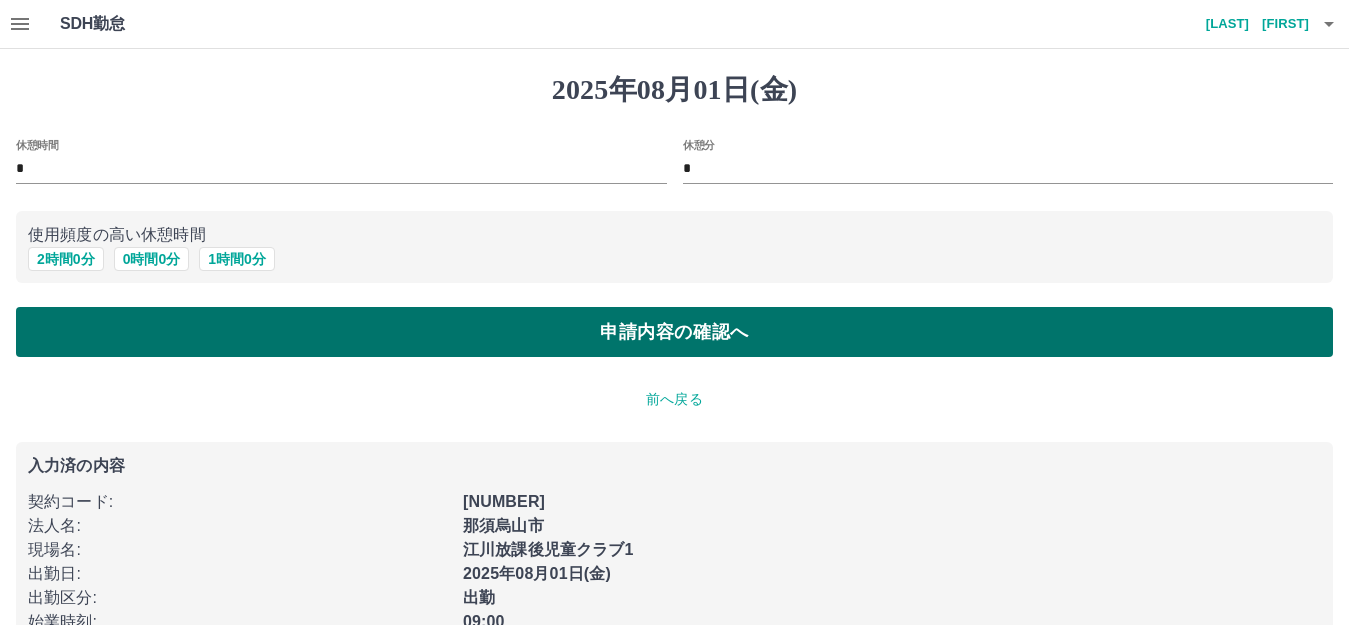 click on "申請内容の確認へ" at bounding box center [674, 332] 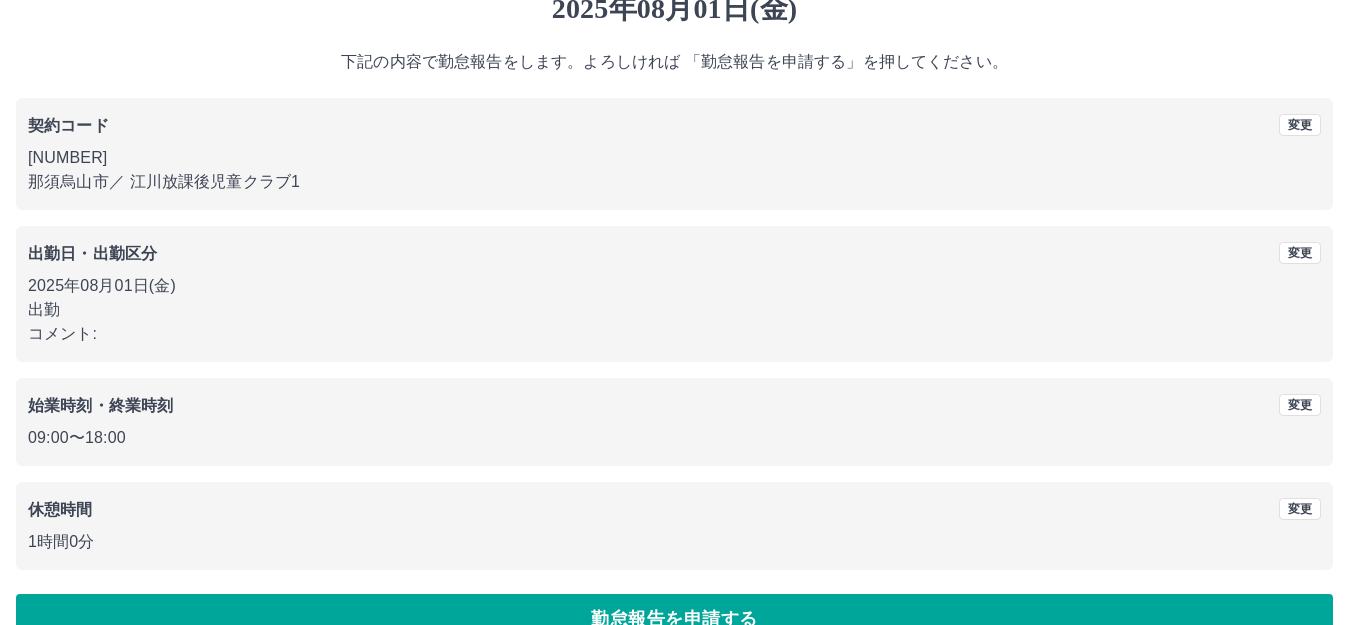 scroll, scrollTop: 124, scrollLeft: 0, axis: vertical 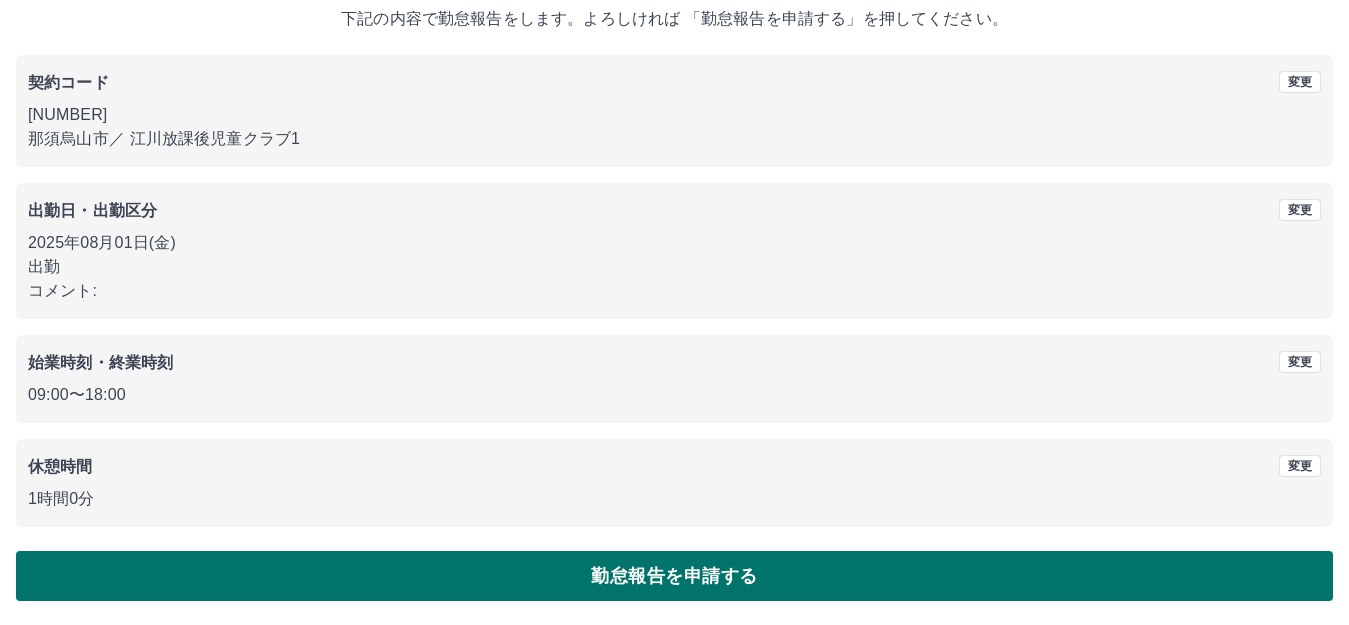 click on "勤怠報告を申請する" at bounding box center [674, 576] 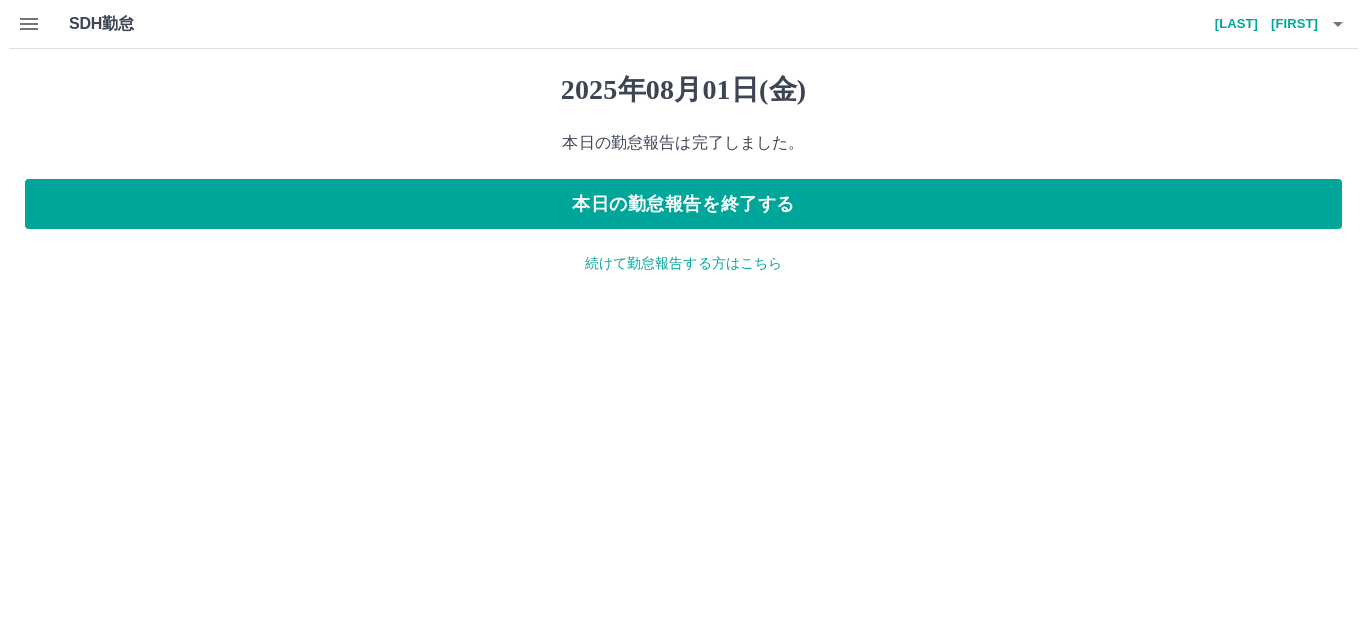scroll, scrollTop: 0, scrollLeft: 0, axis: both 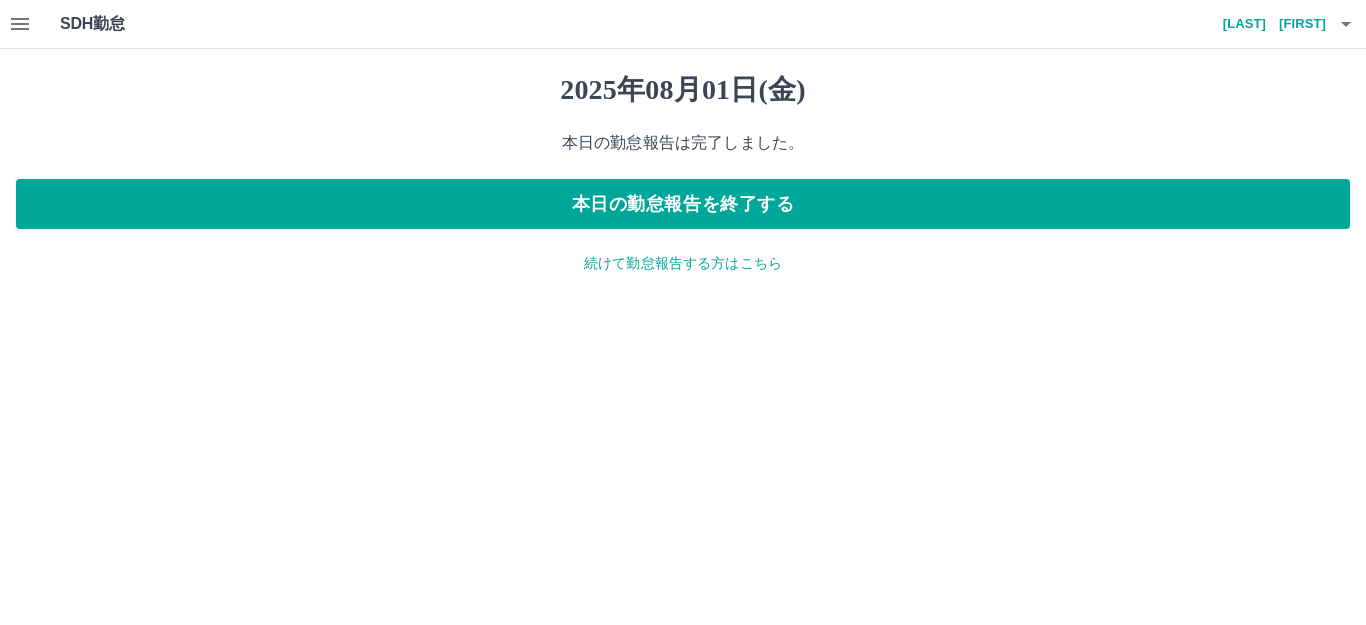 click on "続けて勤怠報告する方はこちら" at bounding box center (683, 263) 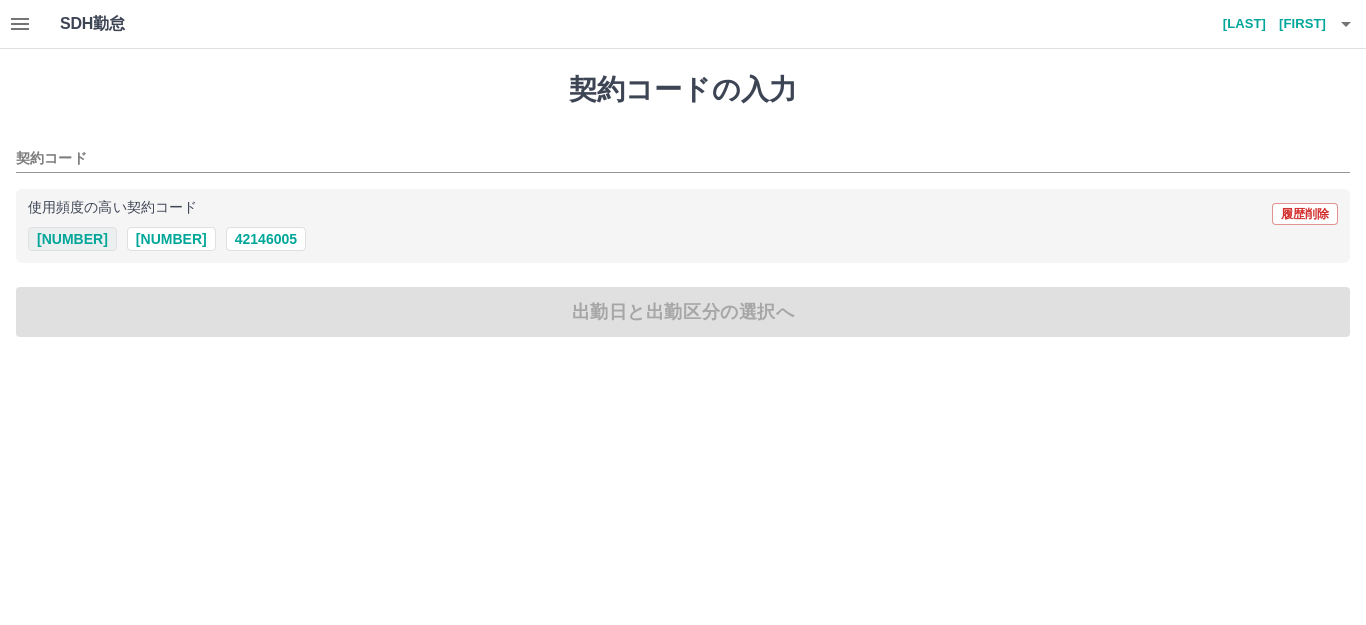click on "[NUMBER]" at bounding box center (72, 239) 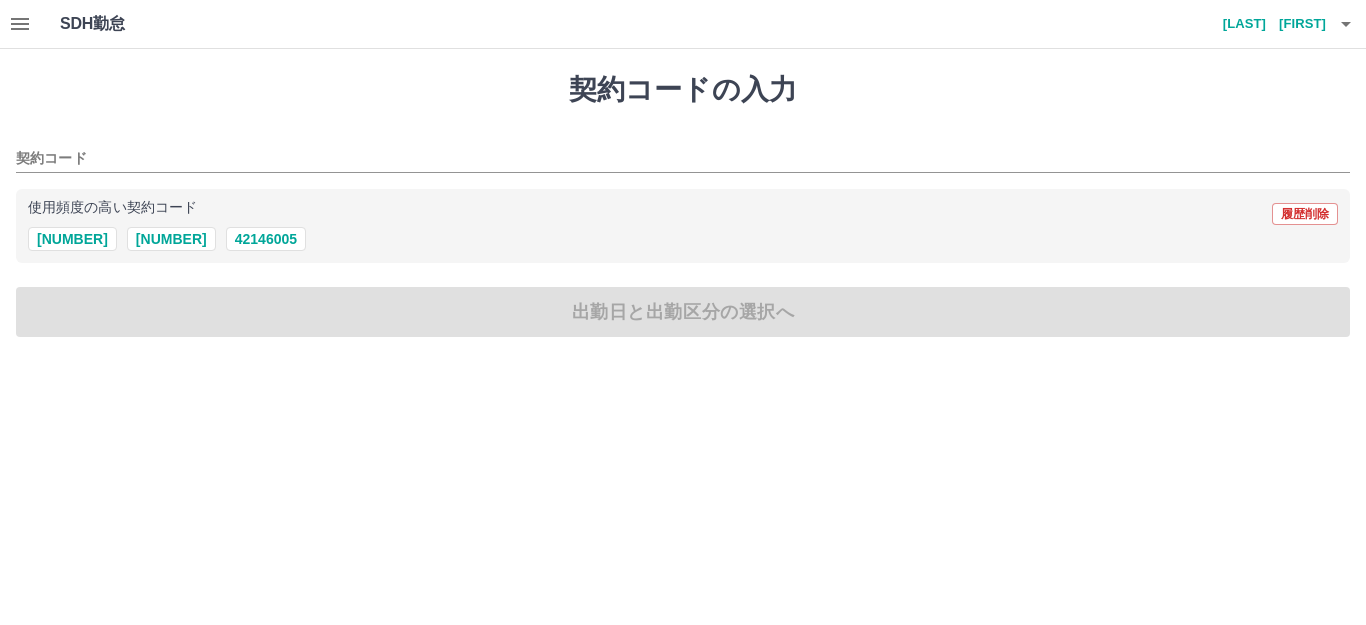 type on "********" 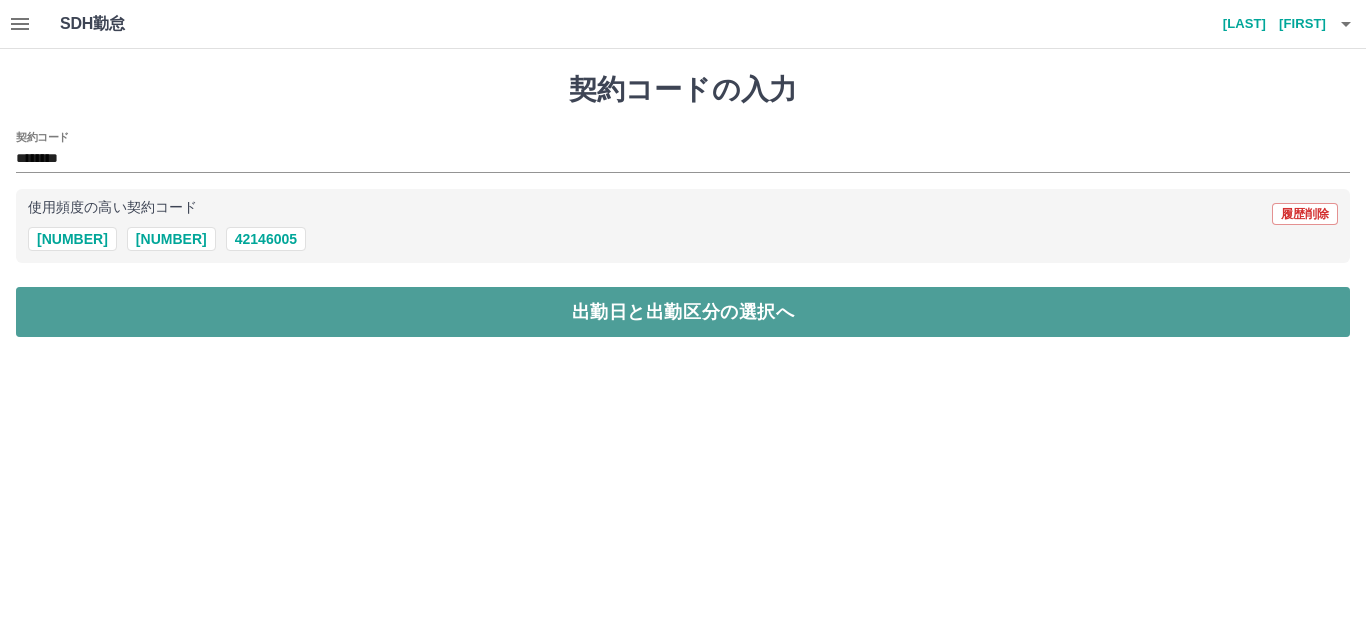 click on "出勤日と出勤区分の選択へ" at bounding box center [683, 312] 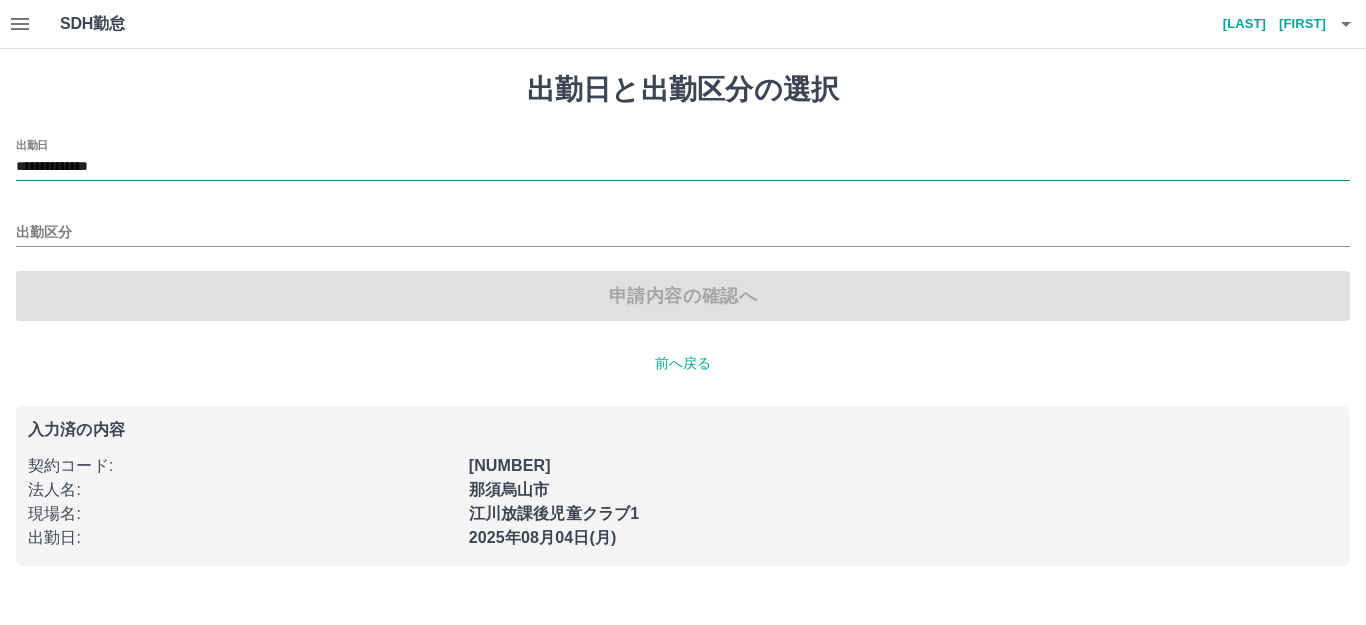 click on "**********" at bounding box center (683, 167) 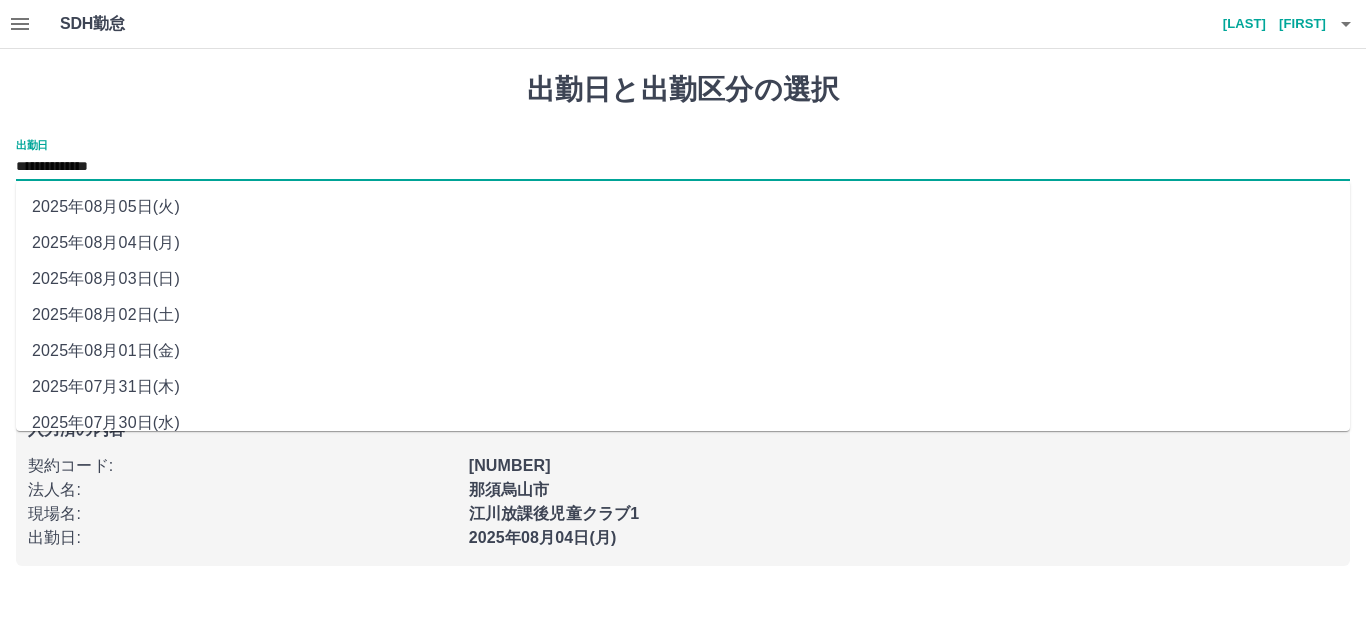 click on "2025年08月02日(土)" at bounding box center (683, 315) 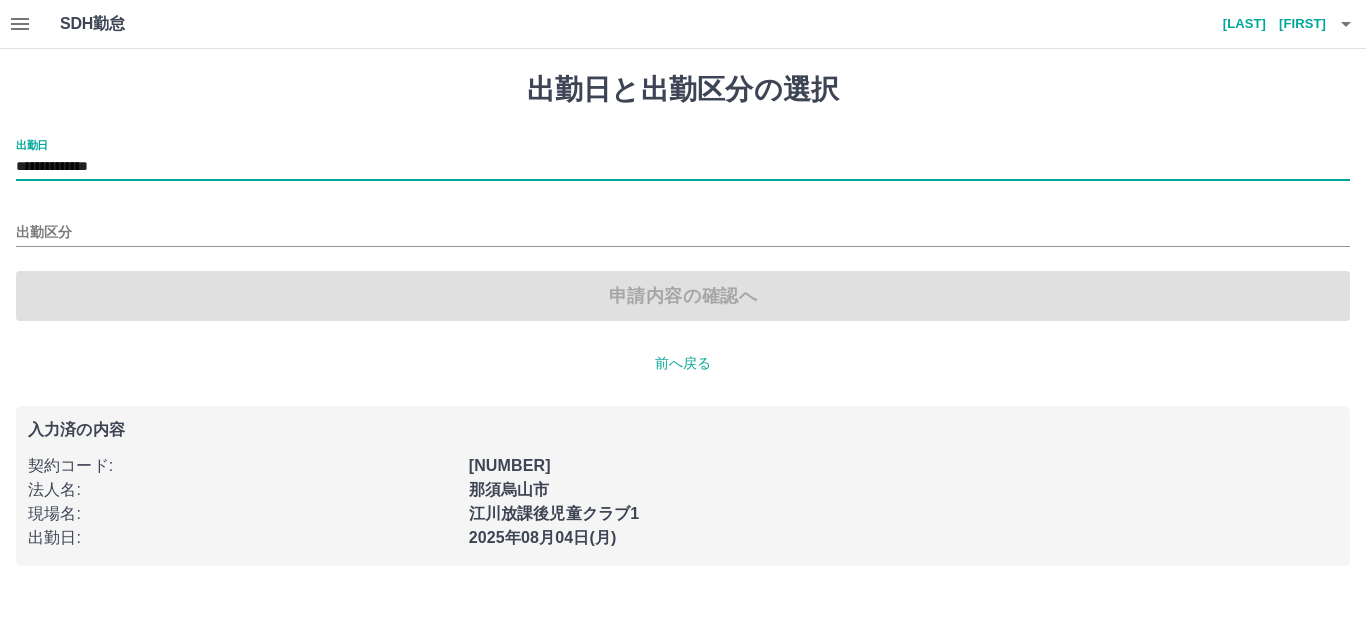 click on "**********" at bounding box center [683, 230] 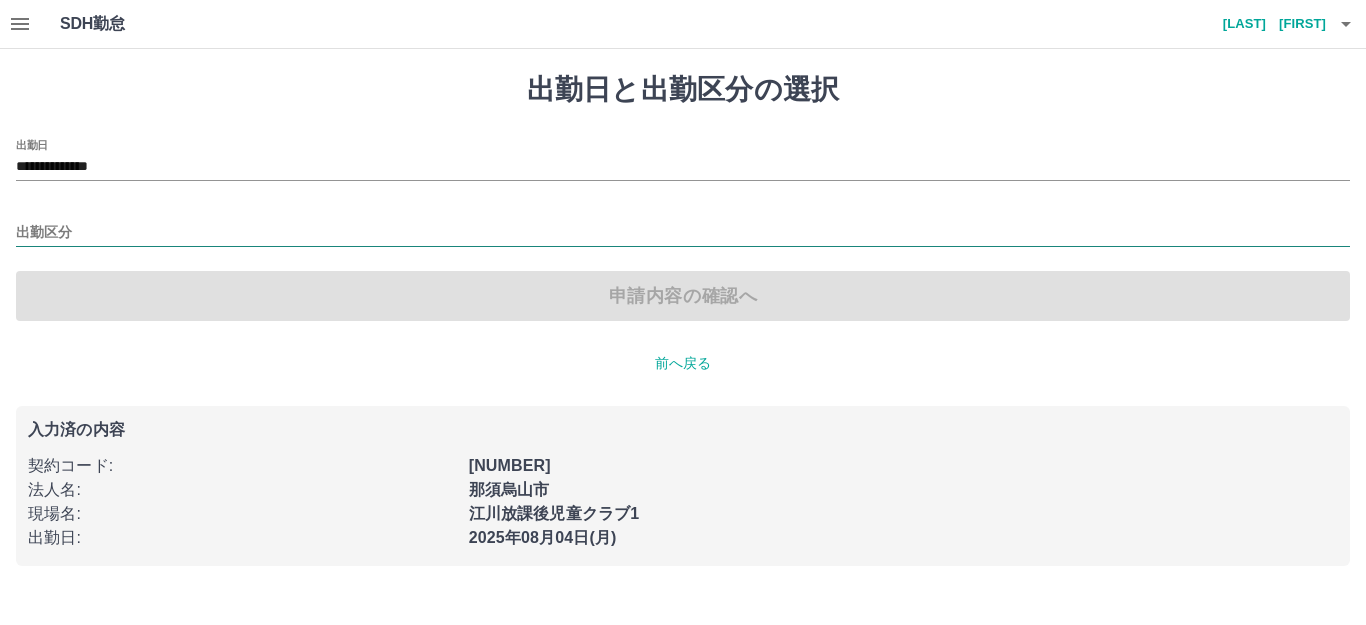 click on "出勤区分" at bounding box center (683, 233) 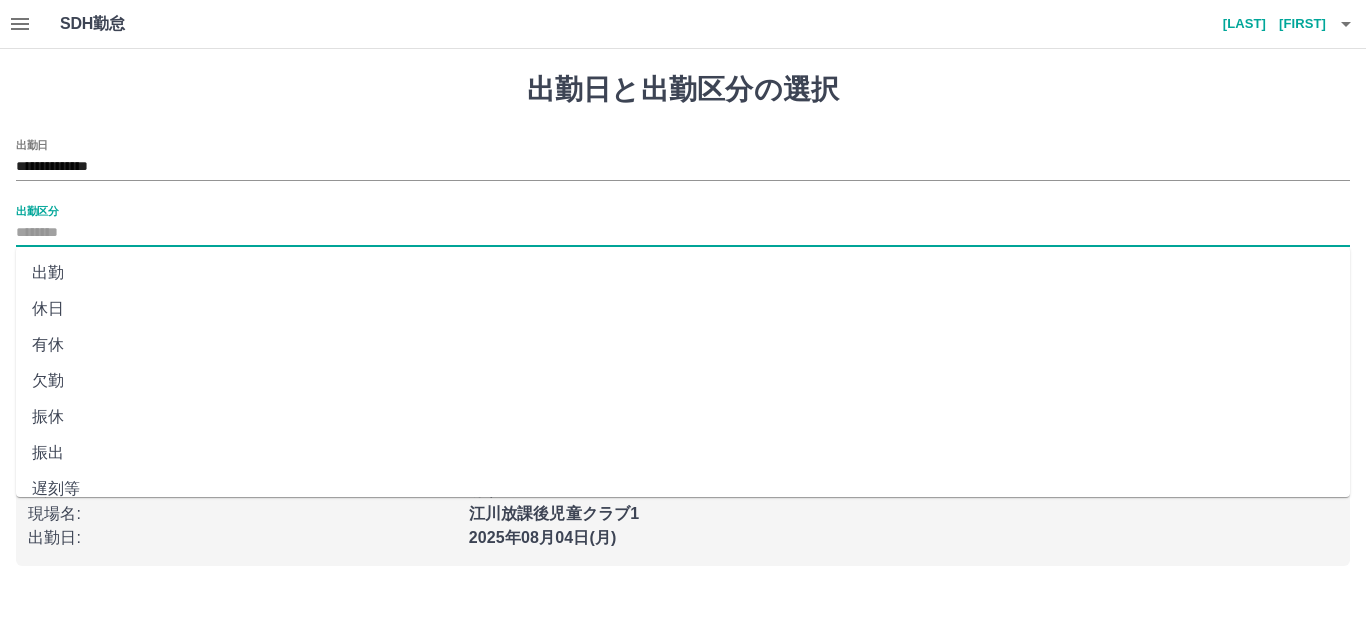 drag, startPoint x: 77, startPoint y: 318, endPoint x: 187, endPoint y: 300, distance: 111.463 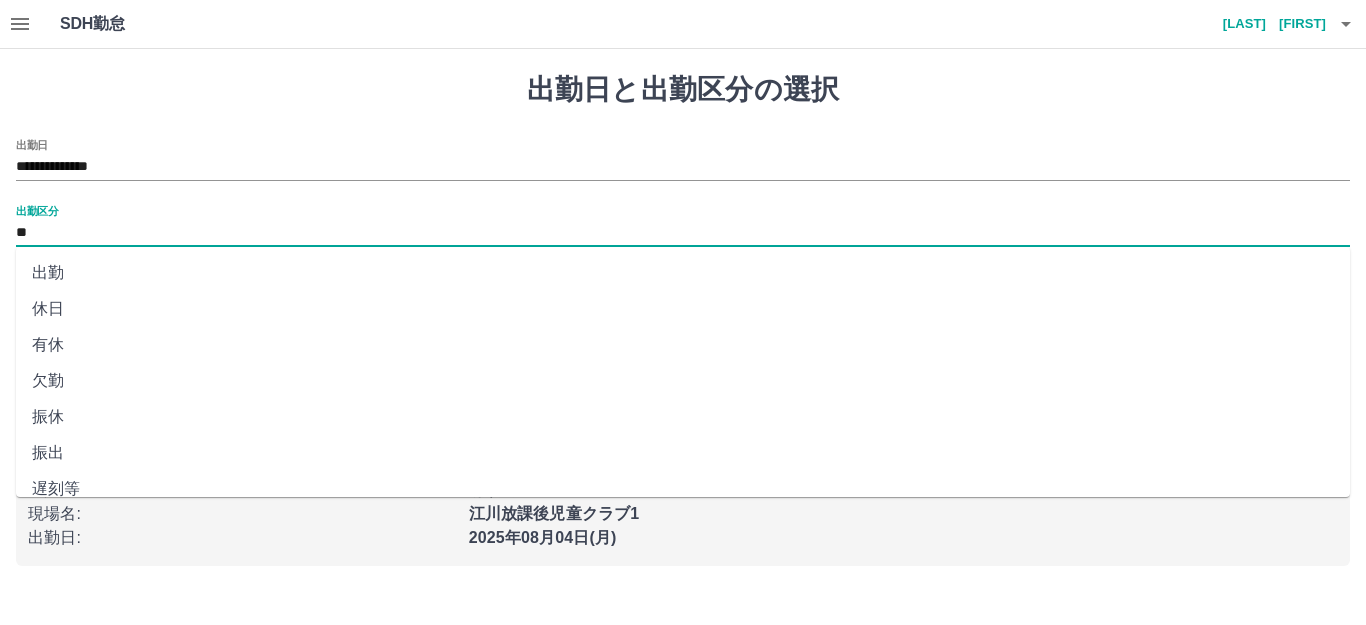 click on "申請内容の確認へ" at bounding box center (683, 296) 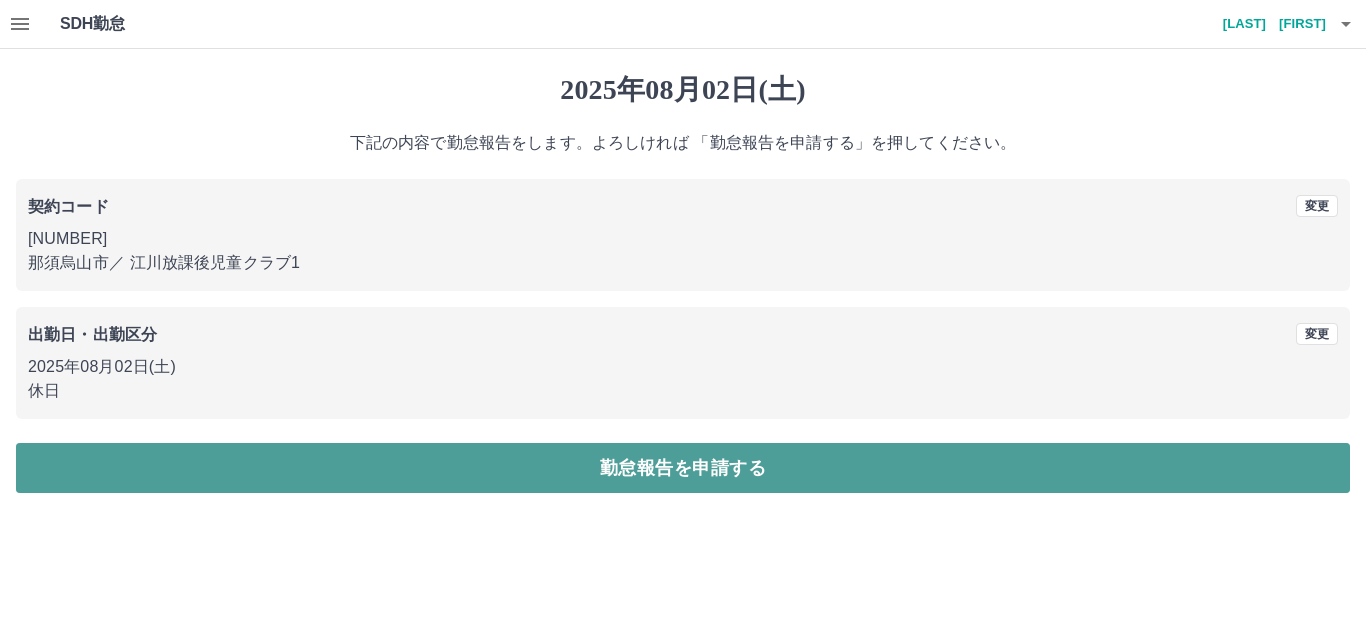 click on "勤怠報告を申請する" at bounding box center (683, 468) 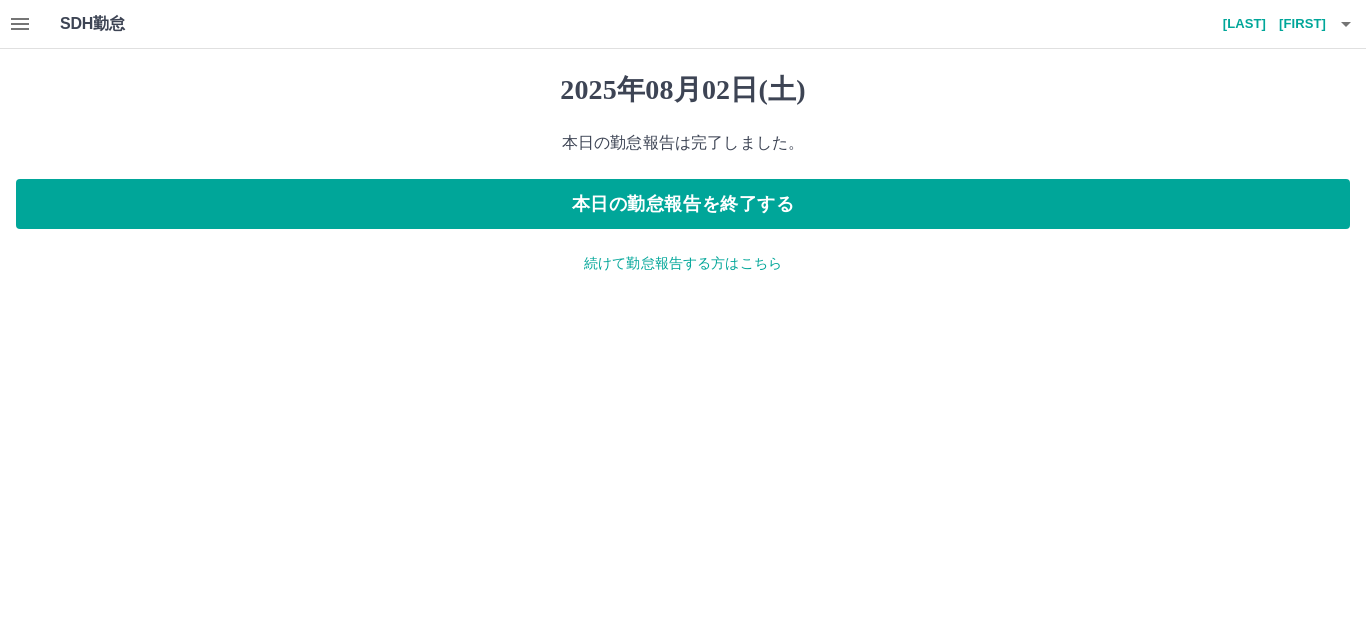 click on "続けて勤怠報告する方はこちら" at bounding box center [683, 263] 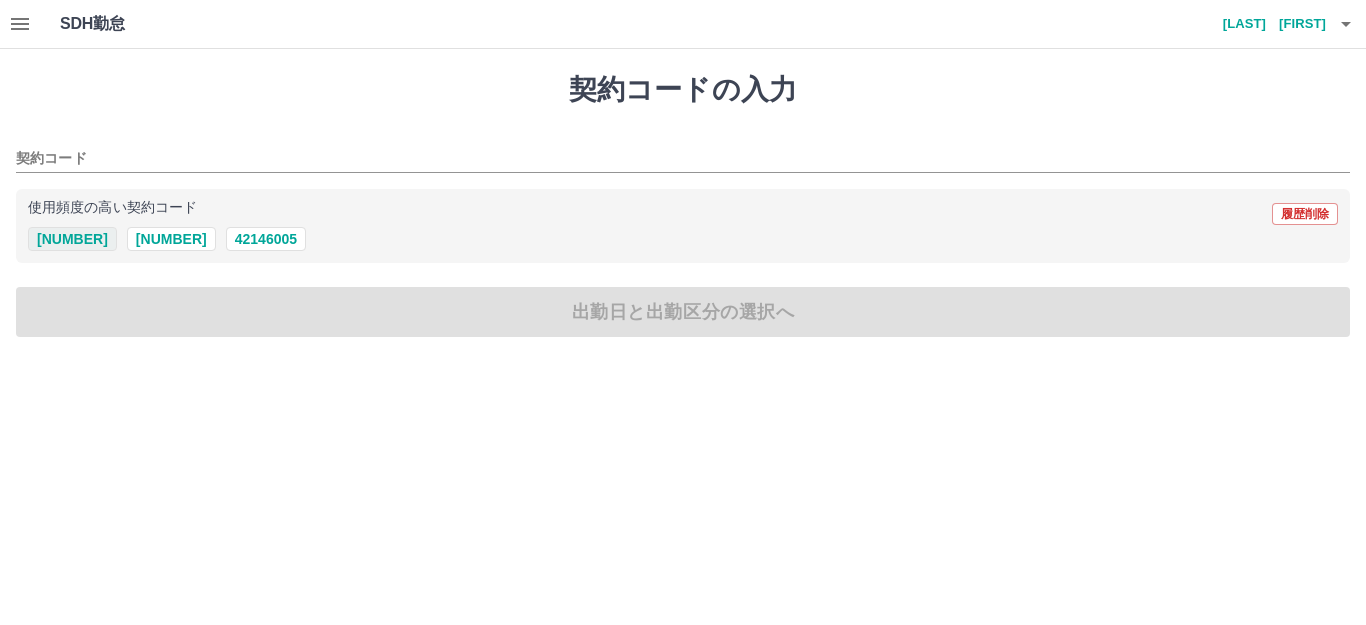 click on "[NUMBER]" at bounding box center [72, 239] 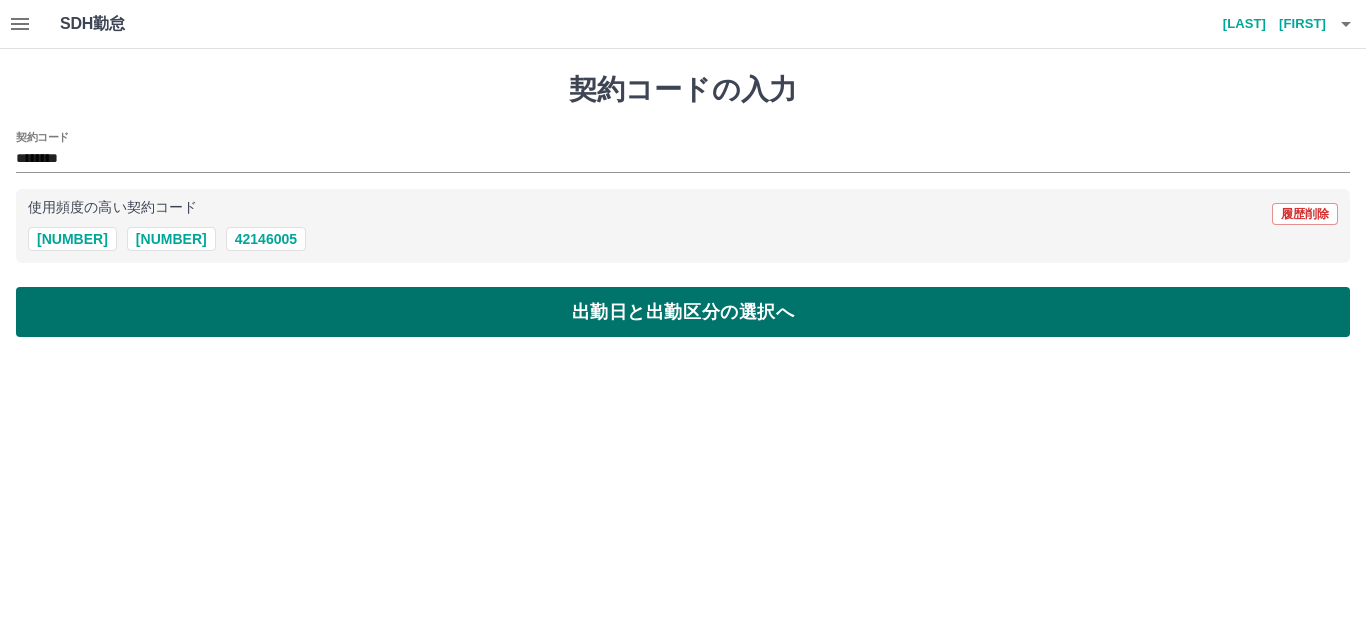 click on "出勤日と出勤区分の選択へ" at bounding box center (683, 312) 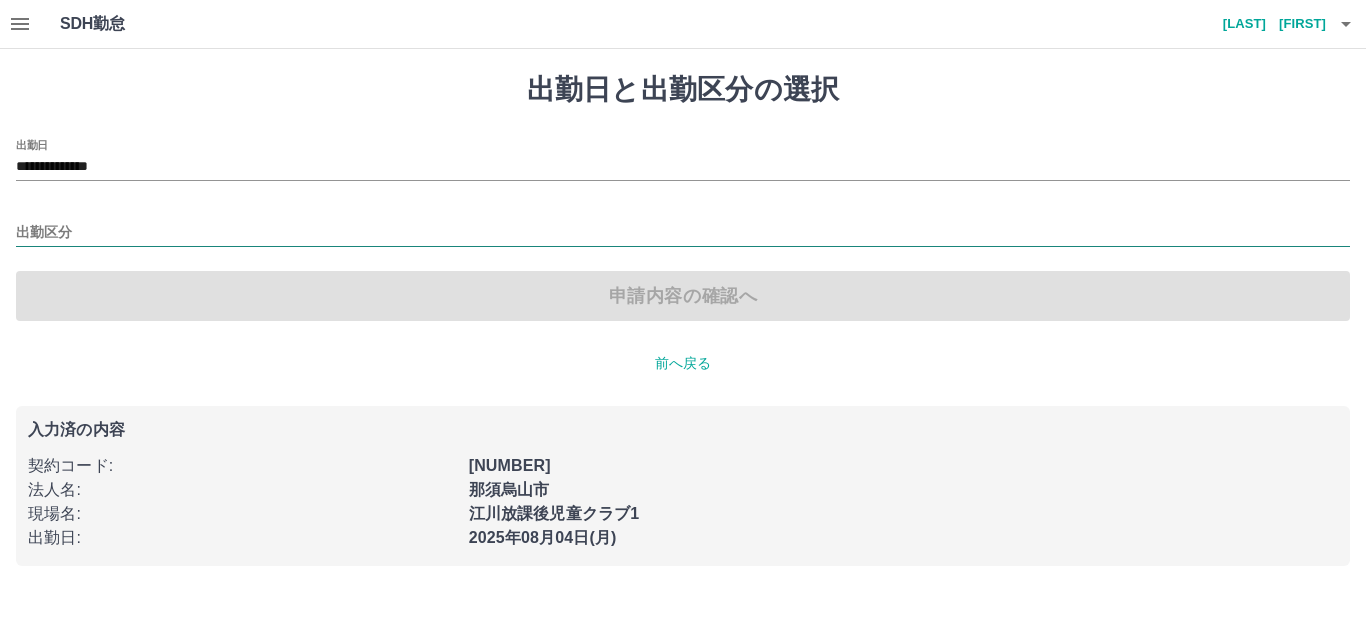 click on "出勤区分" at bounding box center (683, 233) 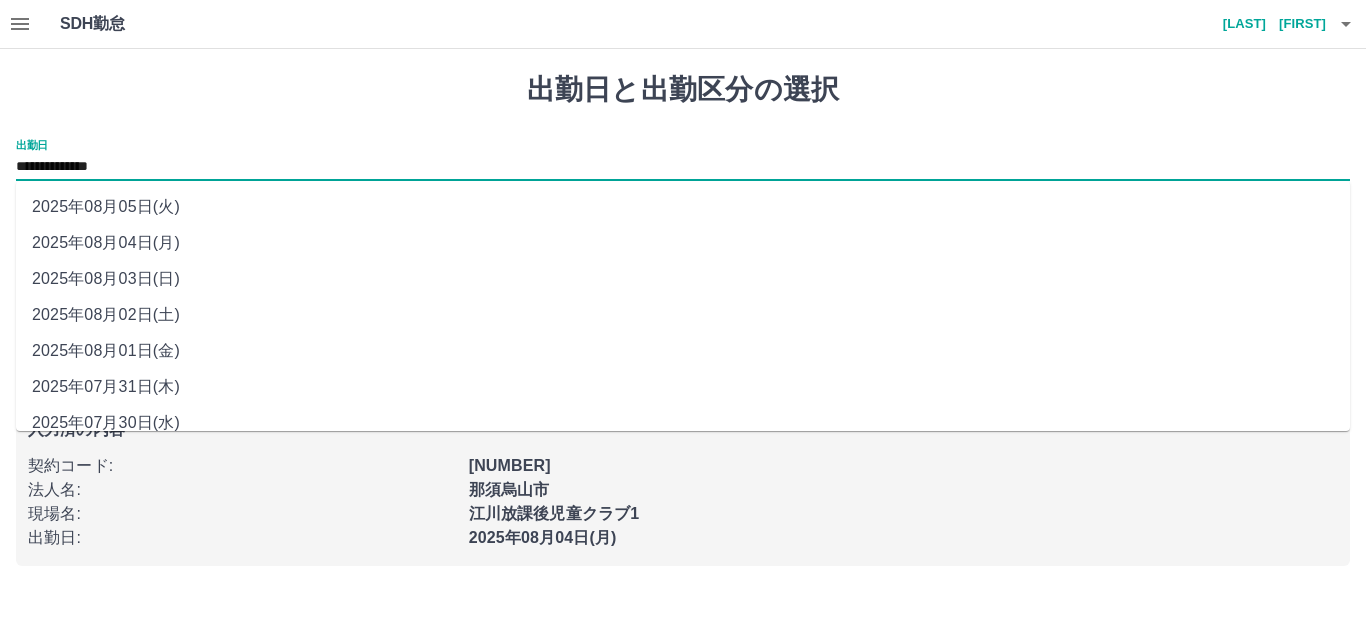 click on "**********" at bounding box center [683, 167] 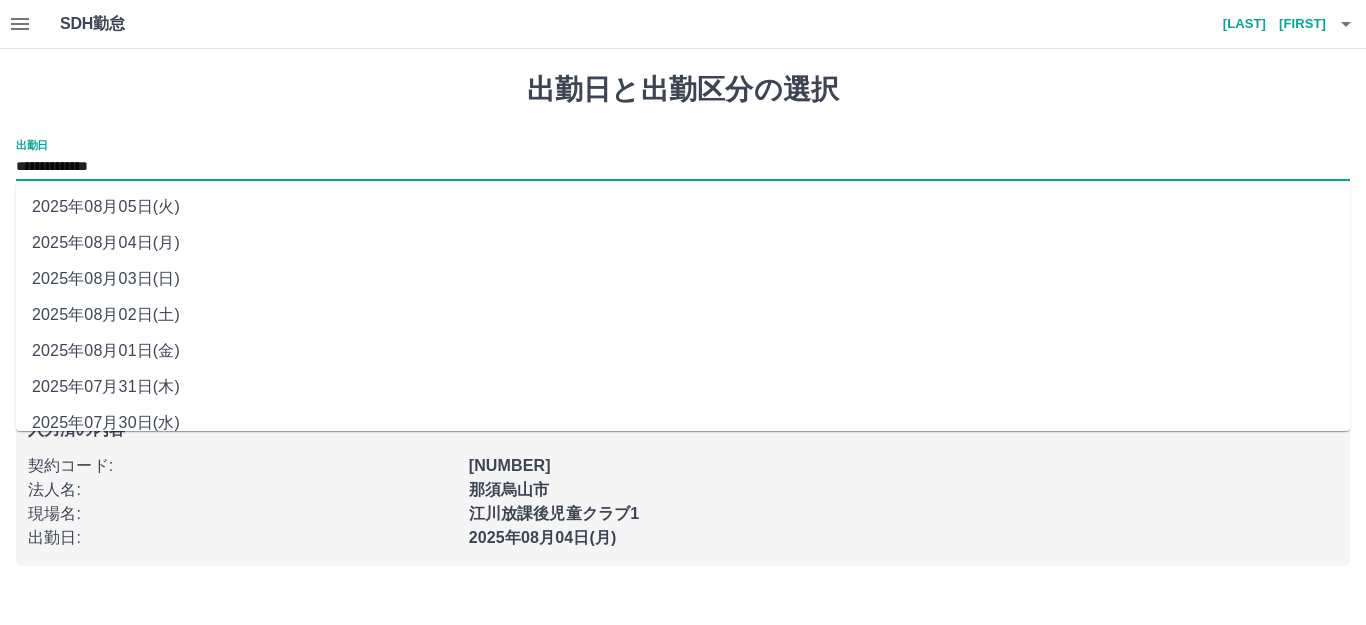click on "2025年08月03日(日)" at bounding box center [683, 279] 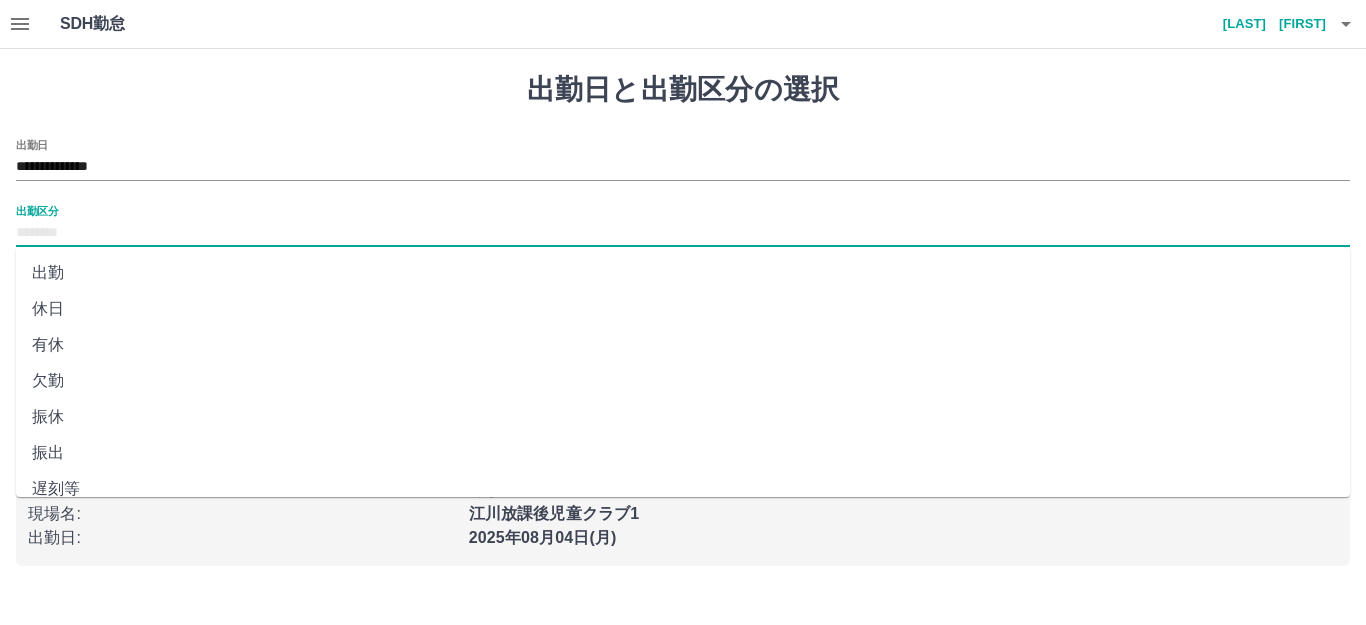 click on "出勤区分" at bounding box center [683, 233] 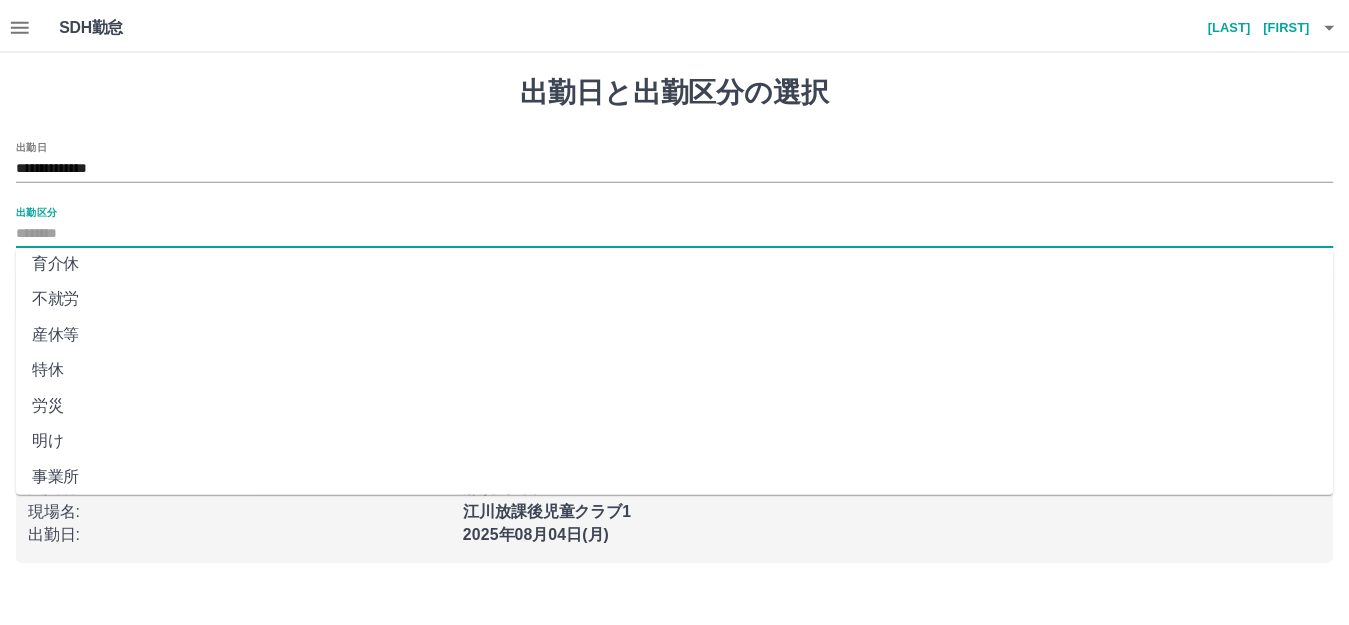 scroll, scrollTop: 414, scrollLeft: 0, axis: vertical 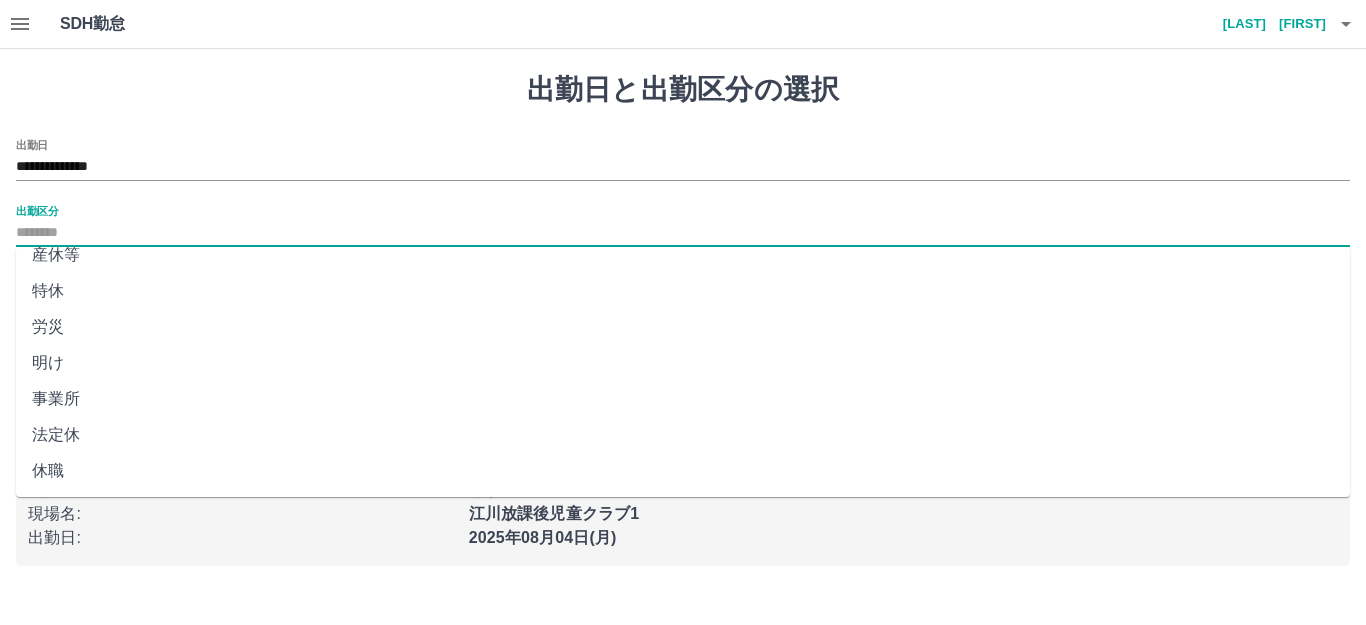 drag, startPoint x: 107, startPoint y: 436, endPoint x: 200, endPoint y: 261, distance: 198.17668 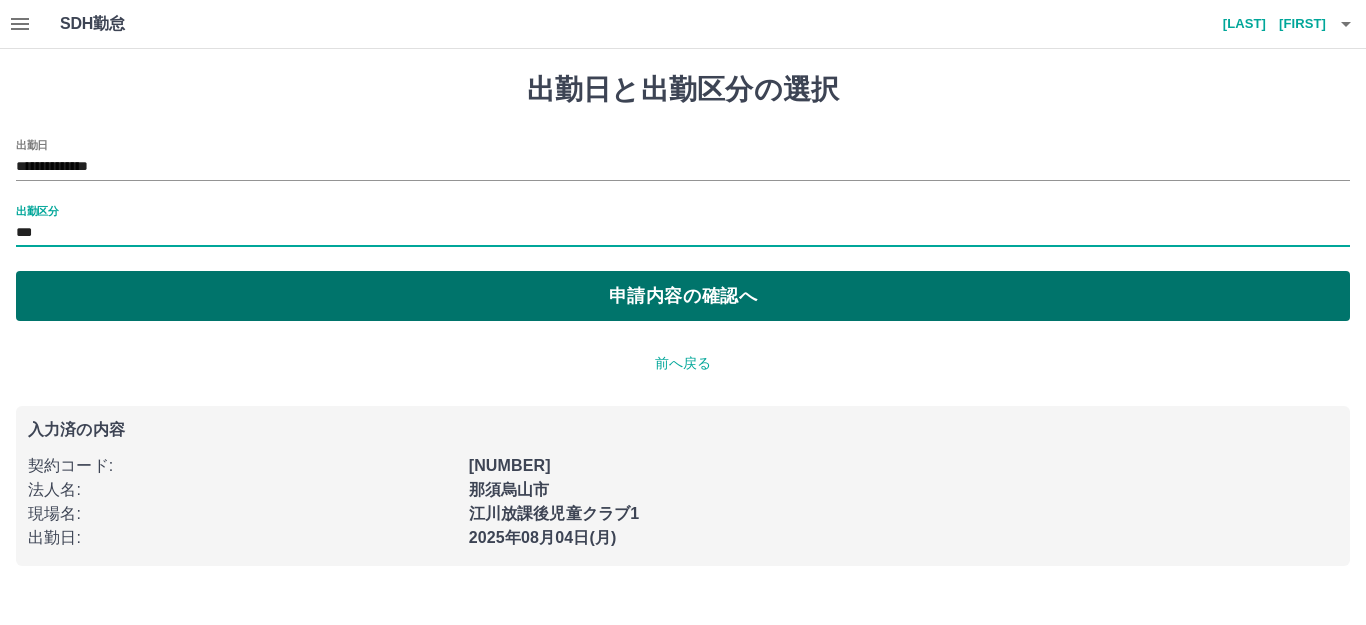 click on "申請内容の確認へ" at bounding box center (683, 296) 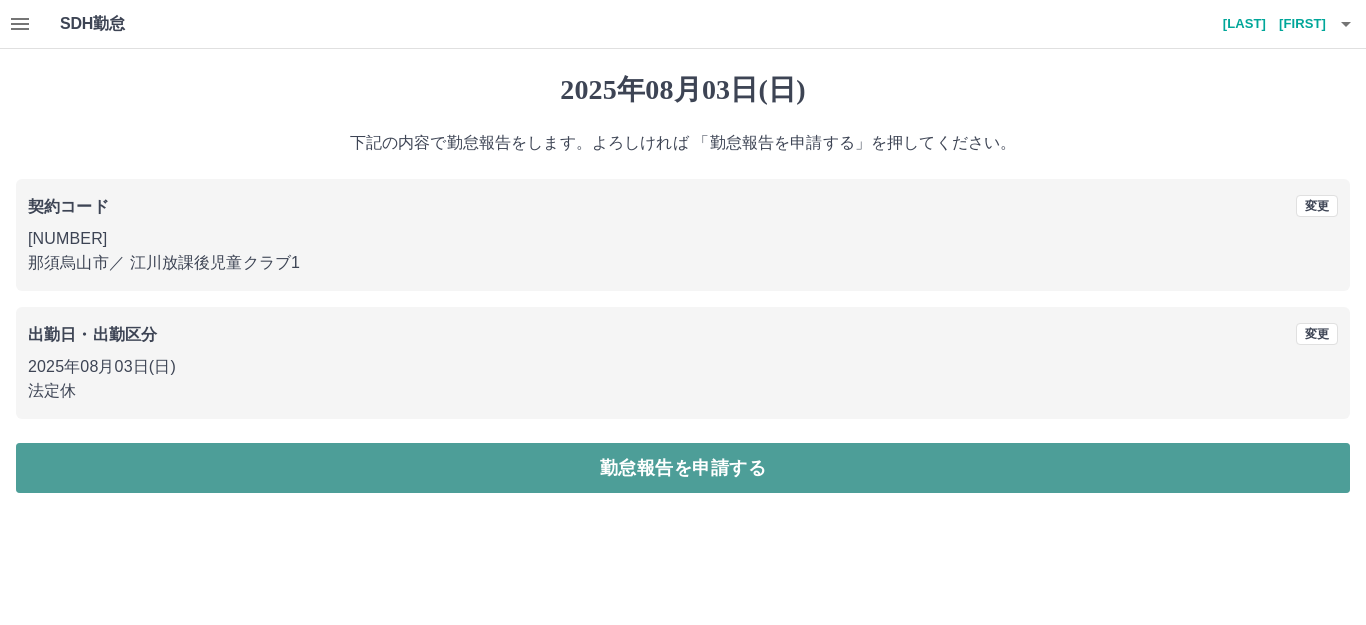 click on "勤怠報告を申請する" at bounding box center (683, 468) 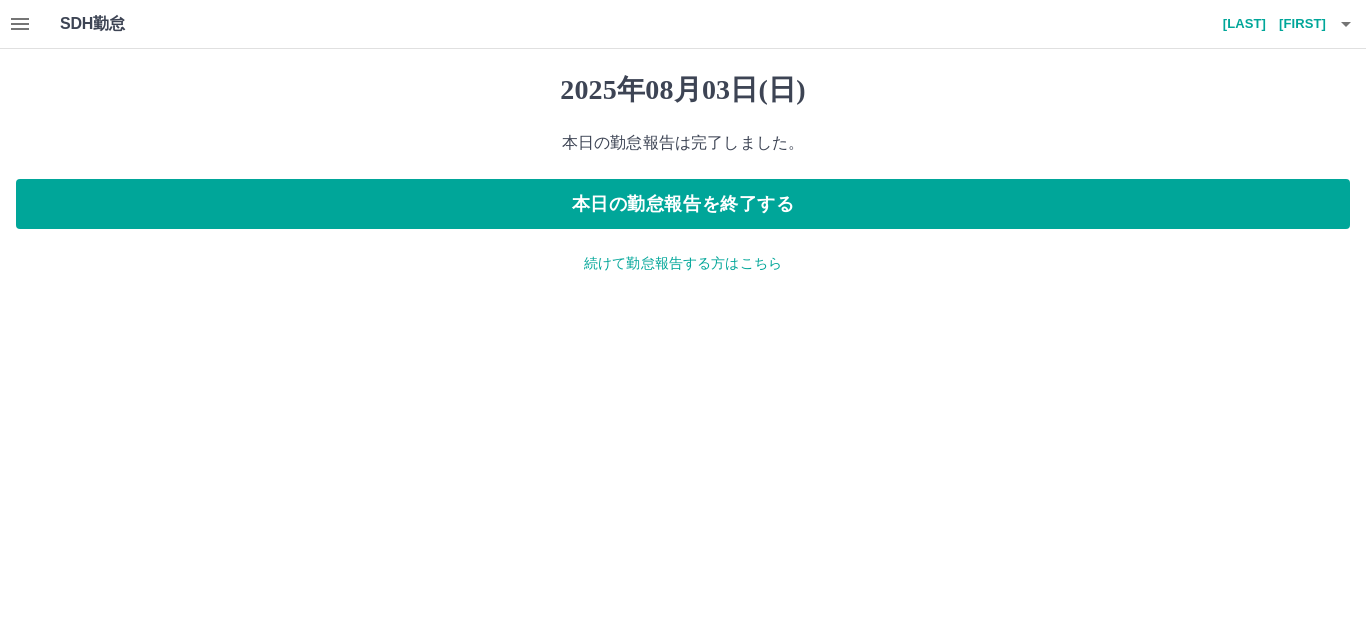 click on "続けて勤怠報告する方はこちら" at bounding box center [683, 263] 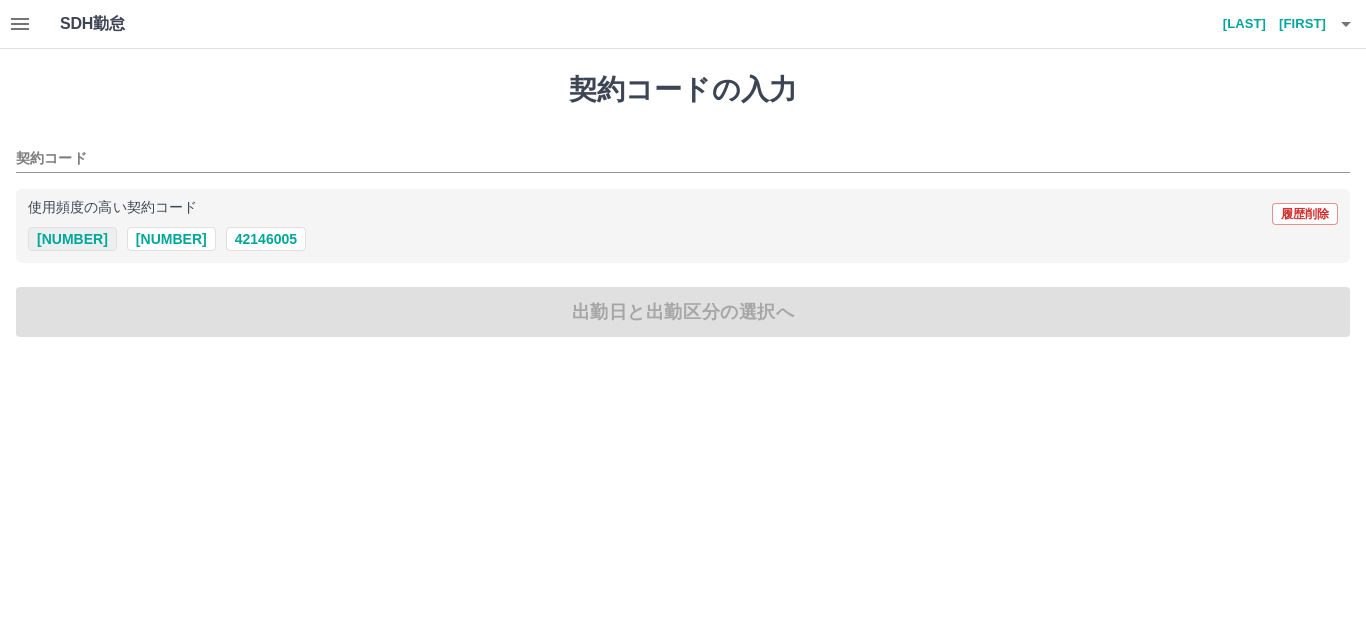 click on "[NUMBER]" at bounding box center (72, 239) 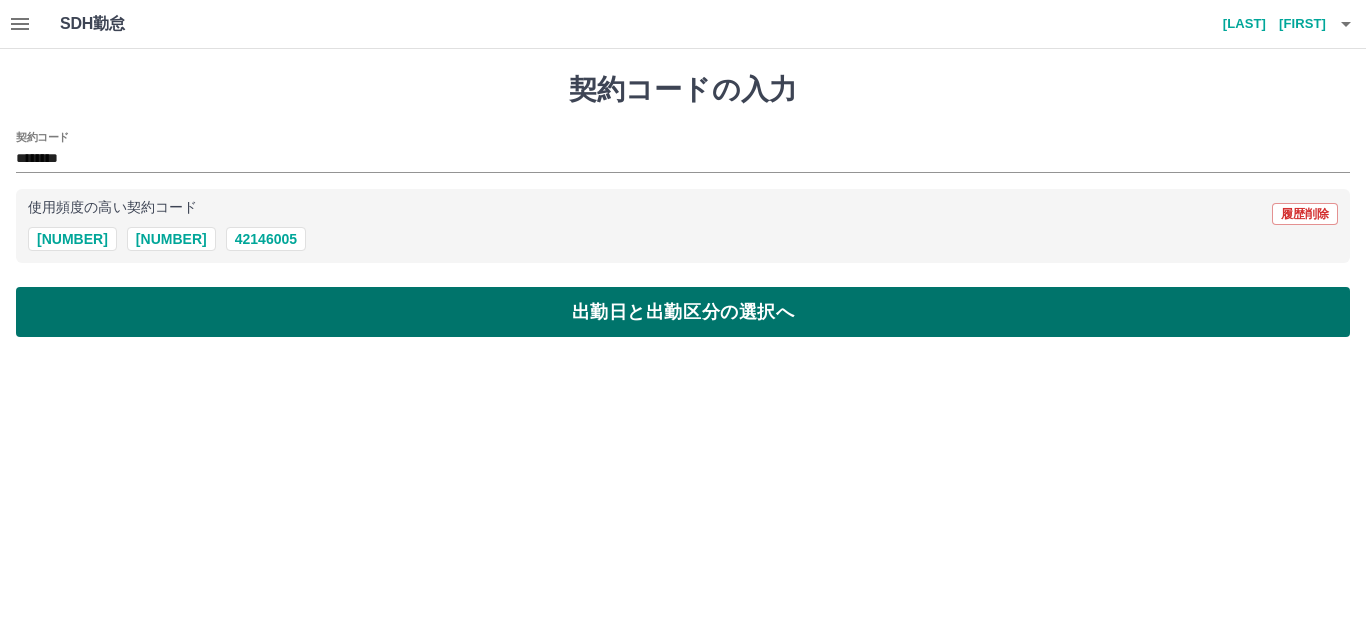 click on "出勤日と出勤区分の選択へ" at bounding box center (683, 312) 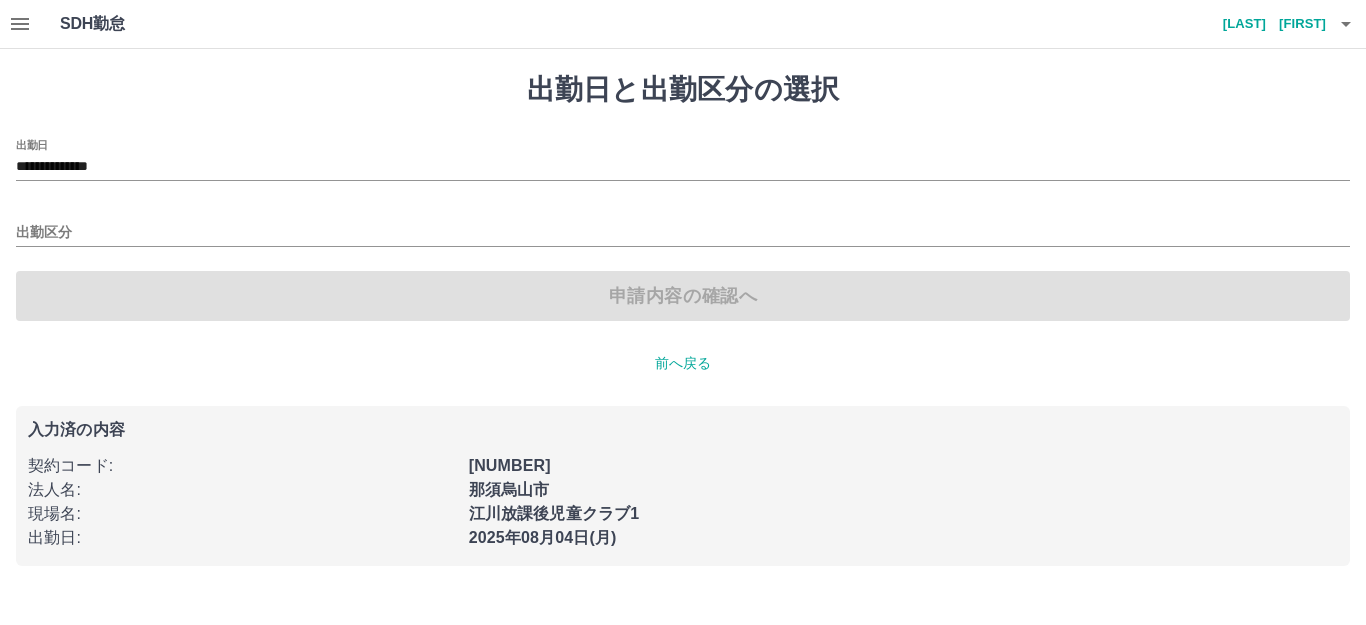 click on "**********" at bounding box center (683, 230) 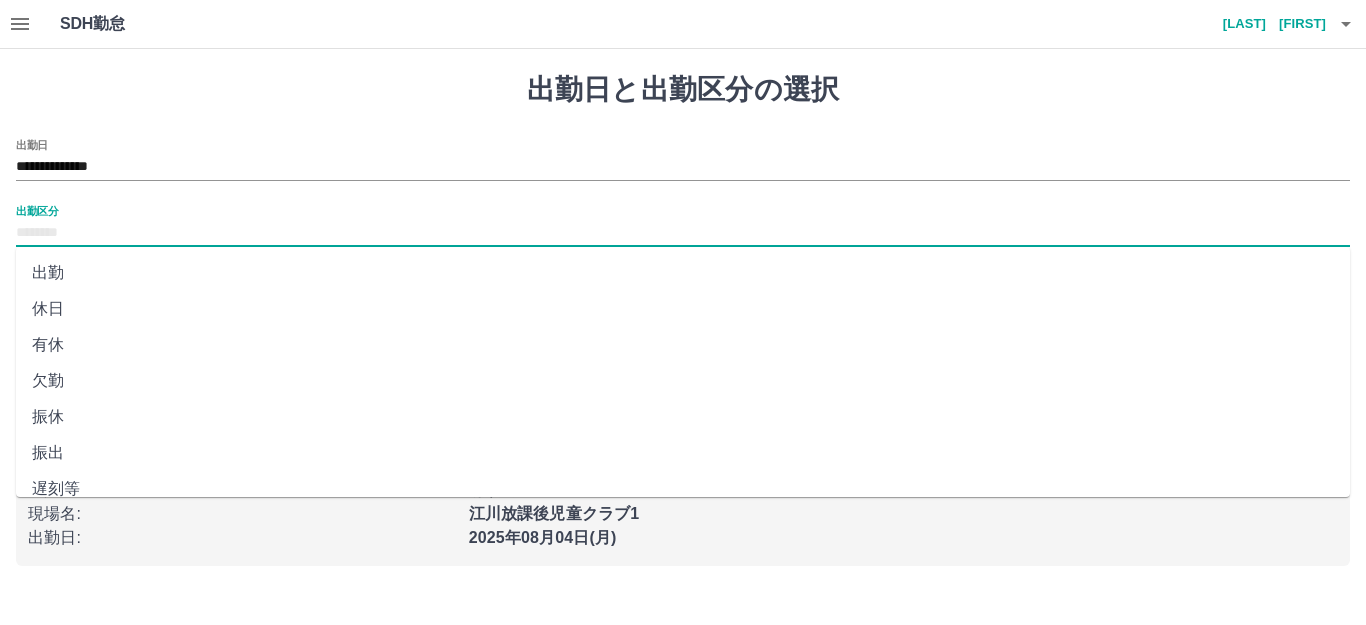 click on "出勤区分" at bounding box center [683, 233] 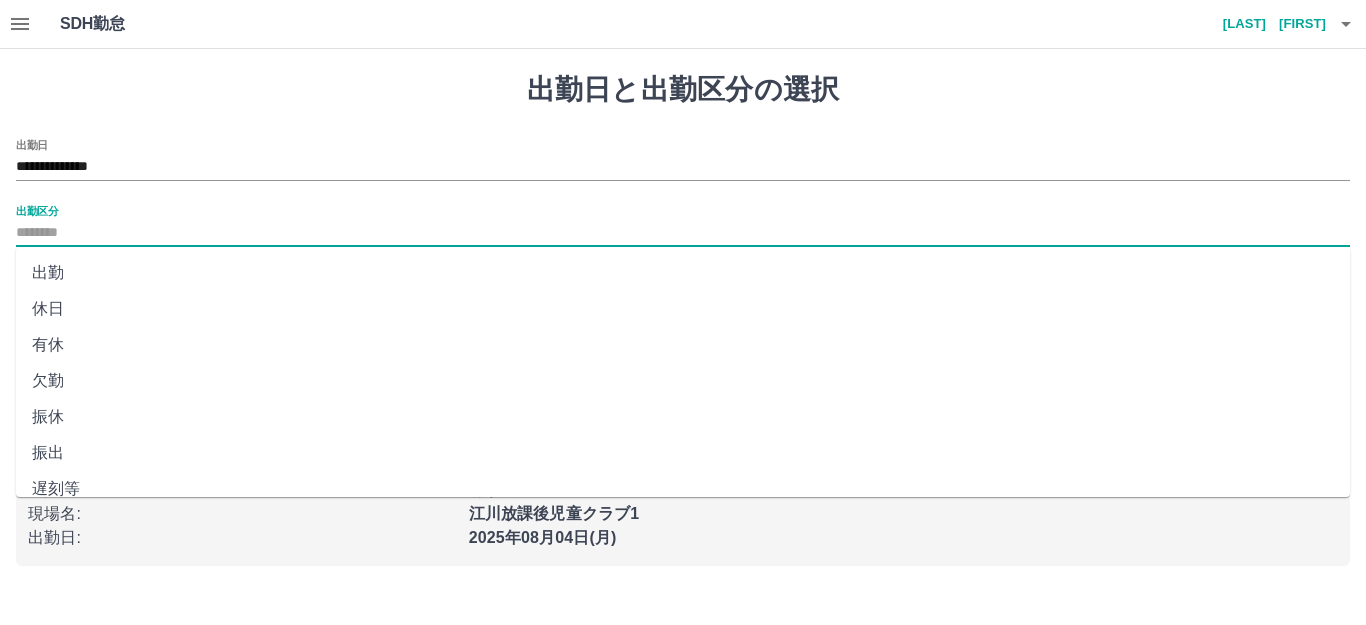click on "出勤" at bounding box center (683, 273) 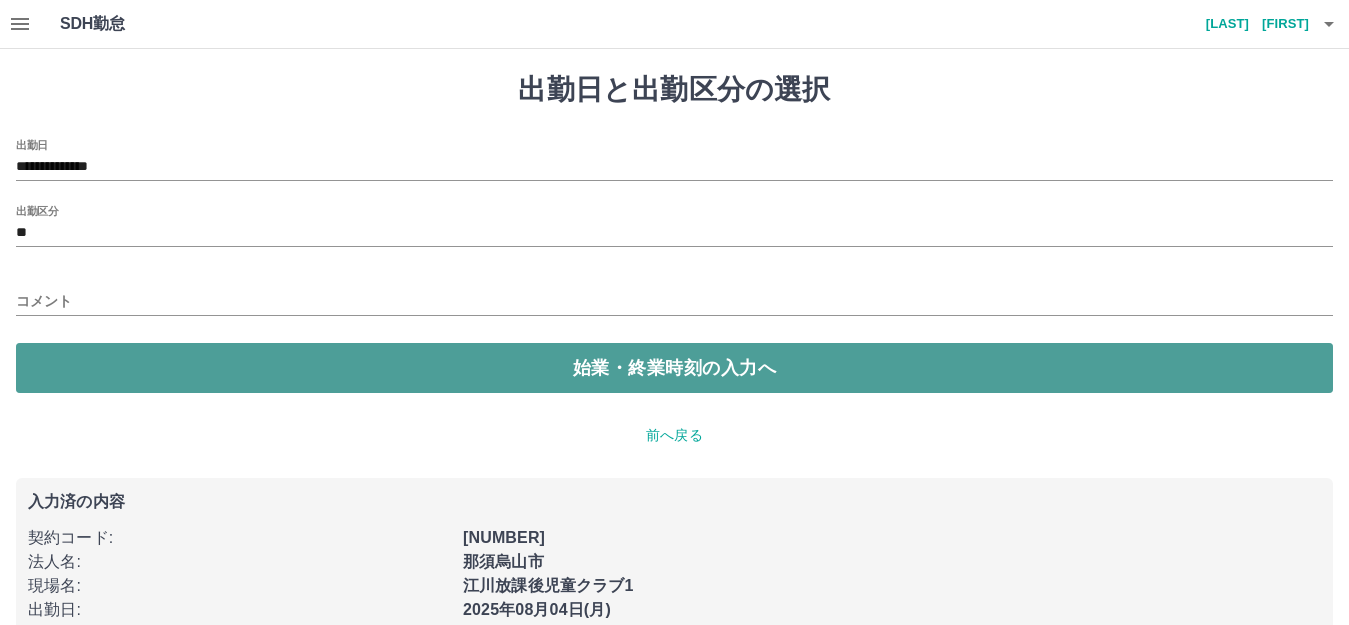 click on "始業・終業時刻の入力へ" at bounding box center [674, 368] 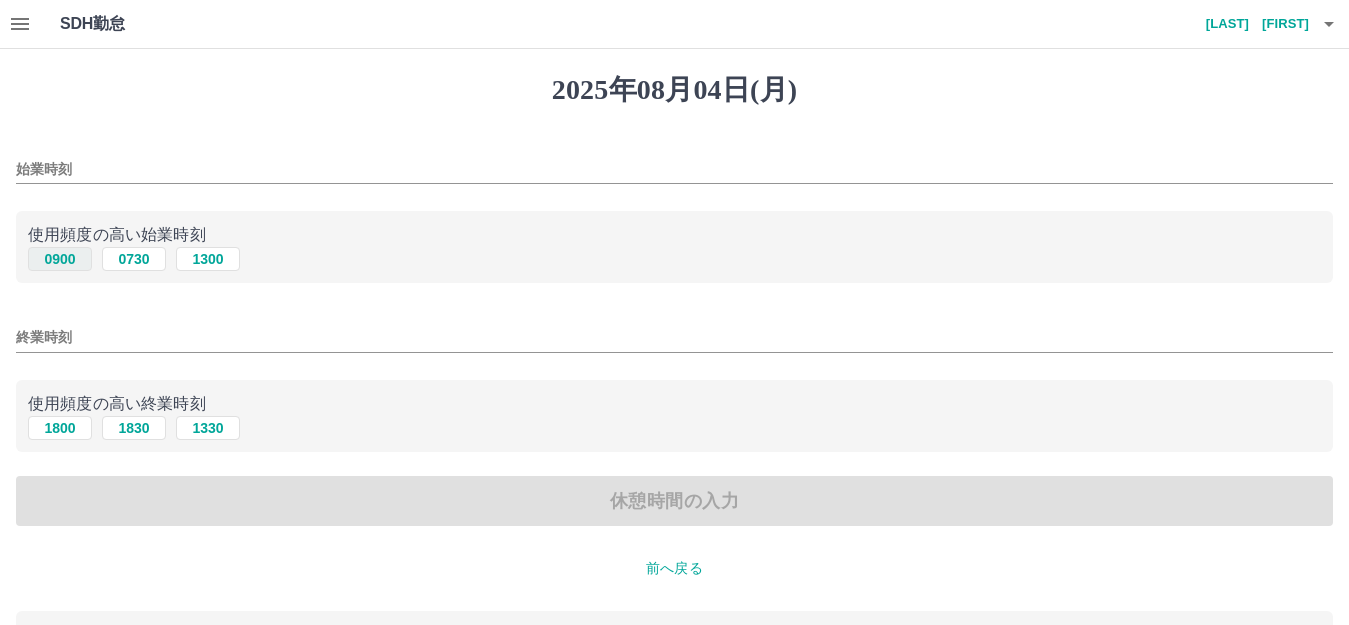 click on "0900" at bounding box center (60, 259) 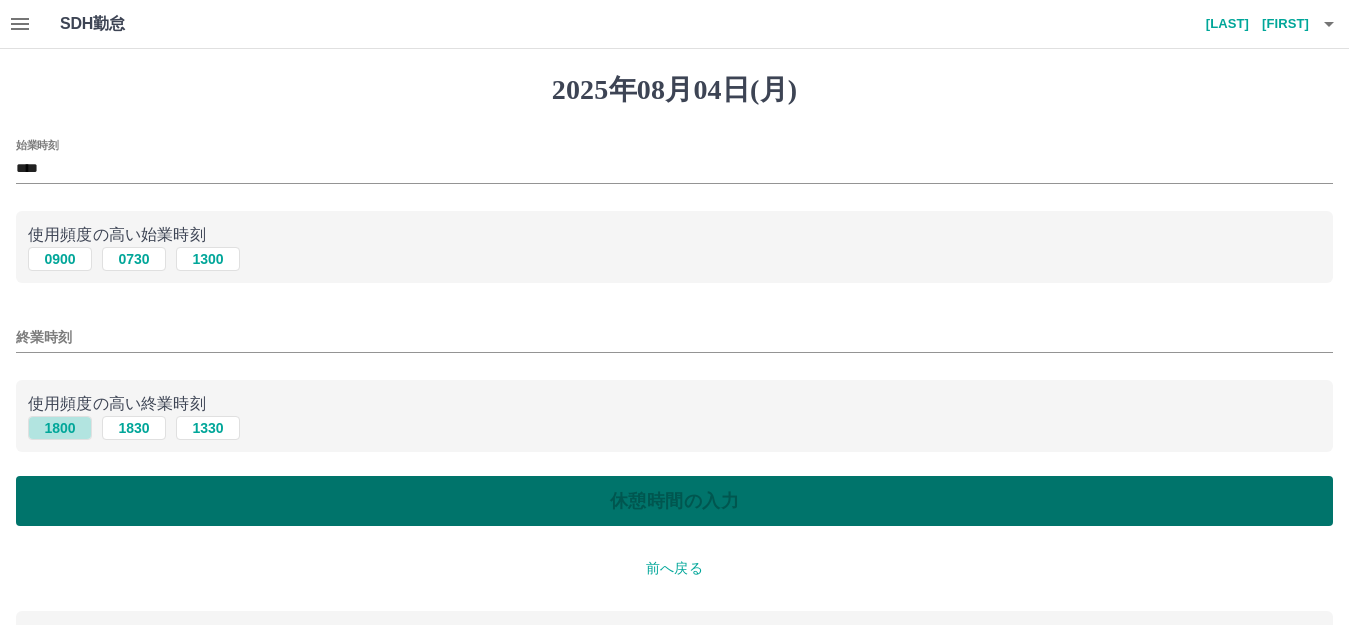 drag, startPoint x: 57, startPoint y: 433, endPoint x: 97, endPoint y: 514, distance: 90.33826 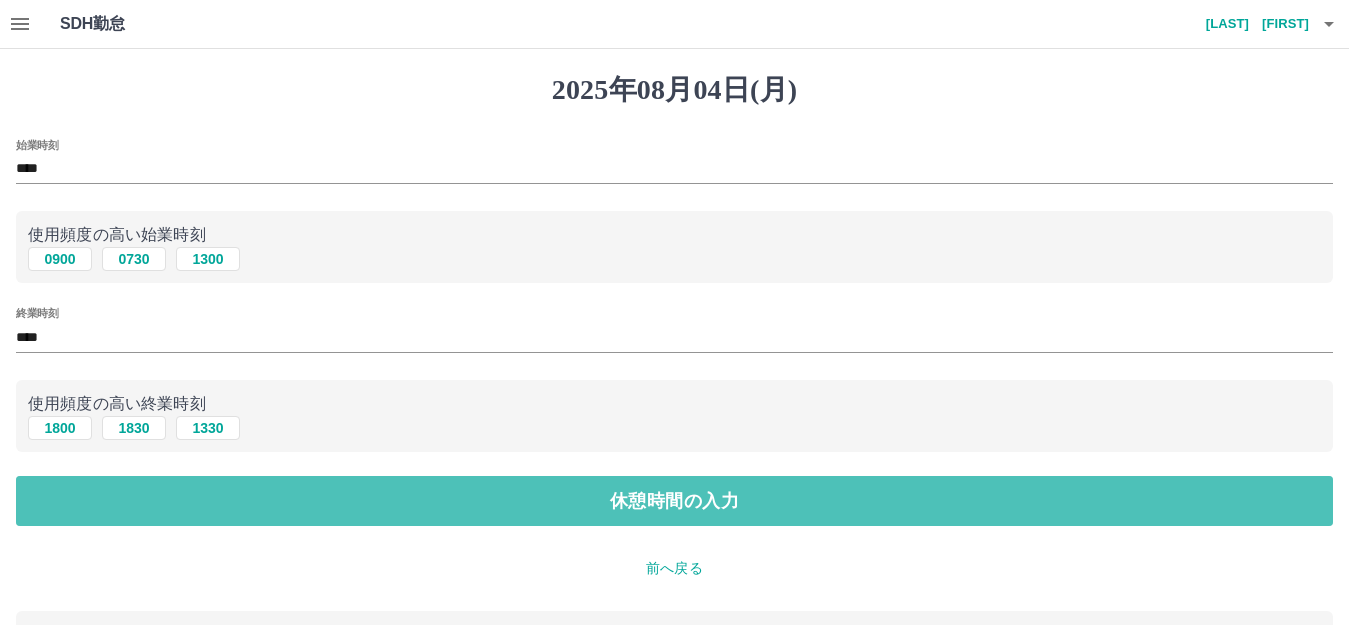 drag, startPoint x: 97, startPoint y: 514, endPoint x: 92, endPoint y: 504, distance: 11.18034 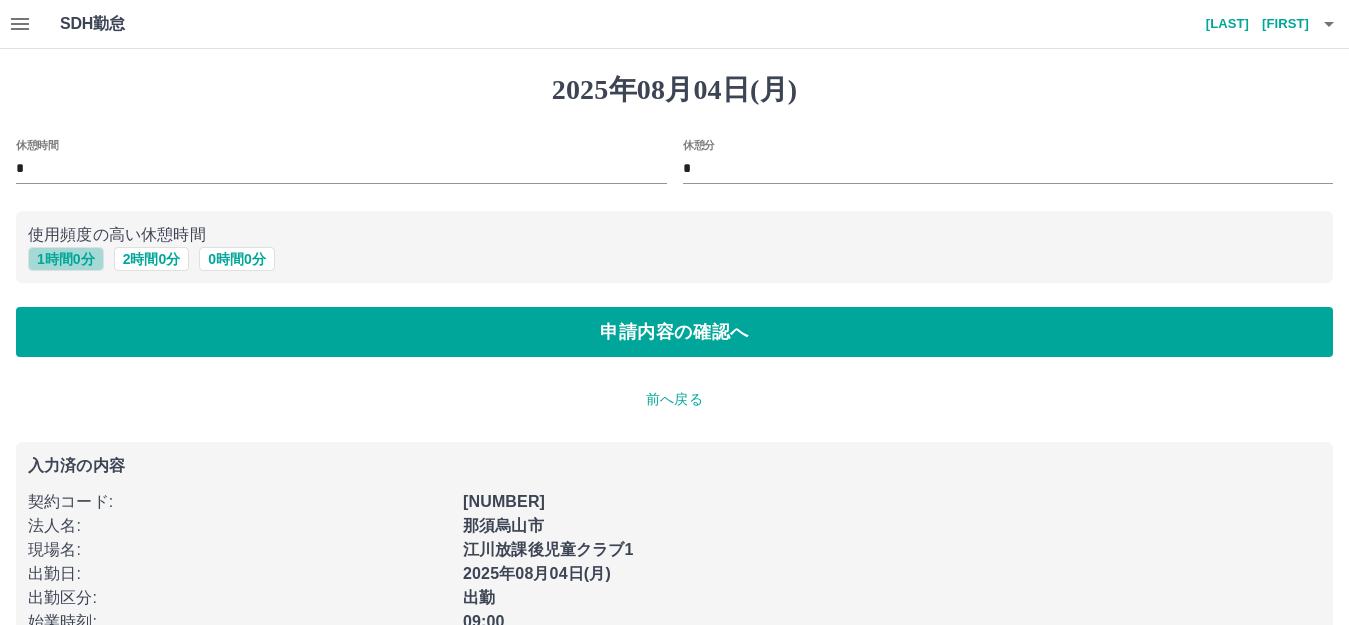 click on "1 時間 0 分" at bounding box center [66, 259] 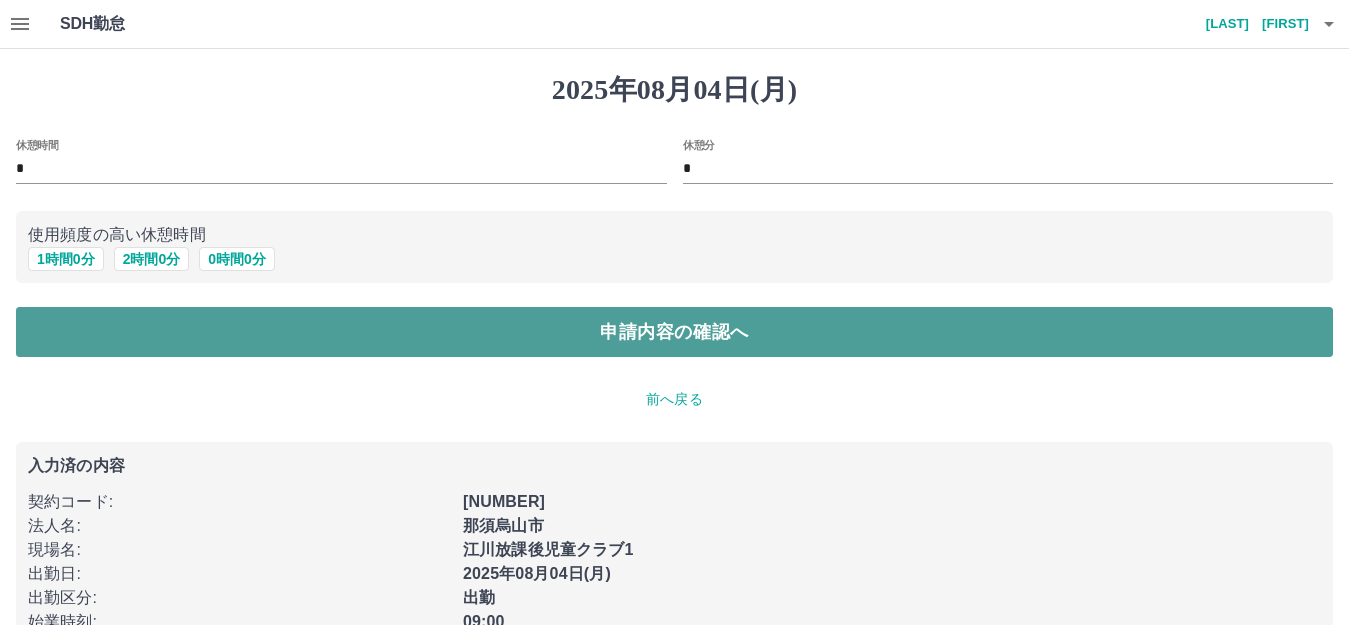 click on "申請内容の確認へ" at bounding box center [674, 332] 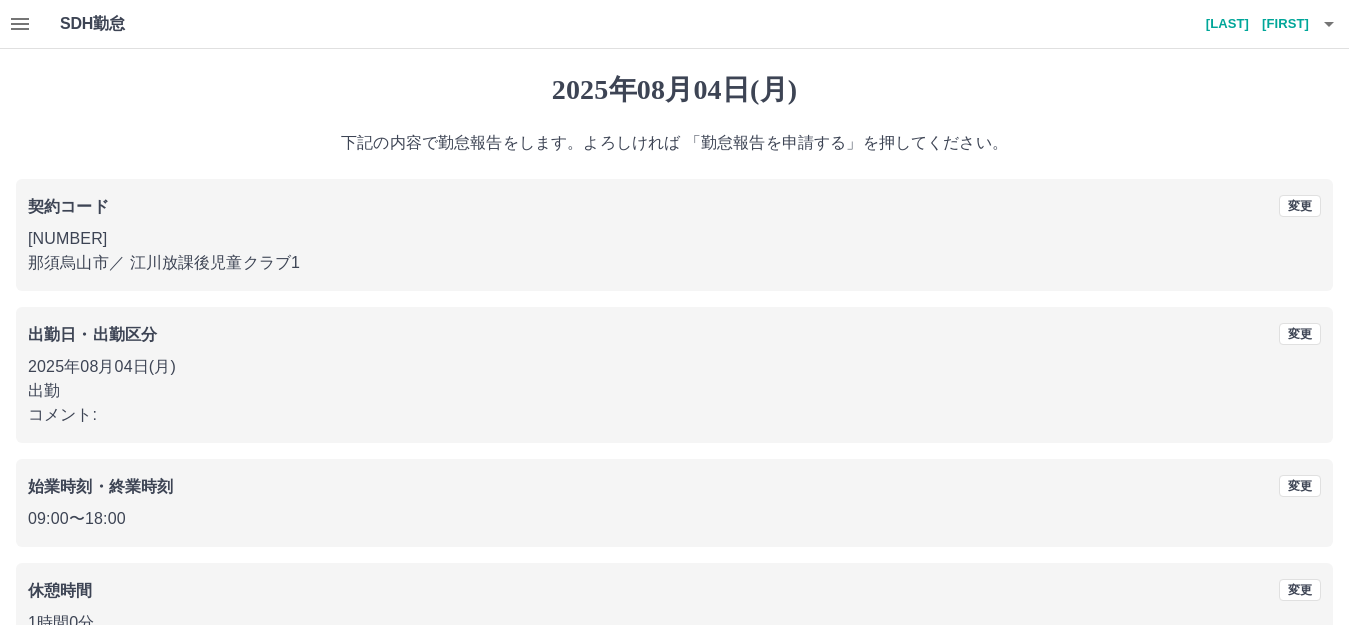 scroll, scrollTop: 124, scrollLeft: 0, axis: vertical 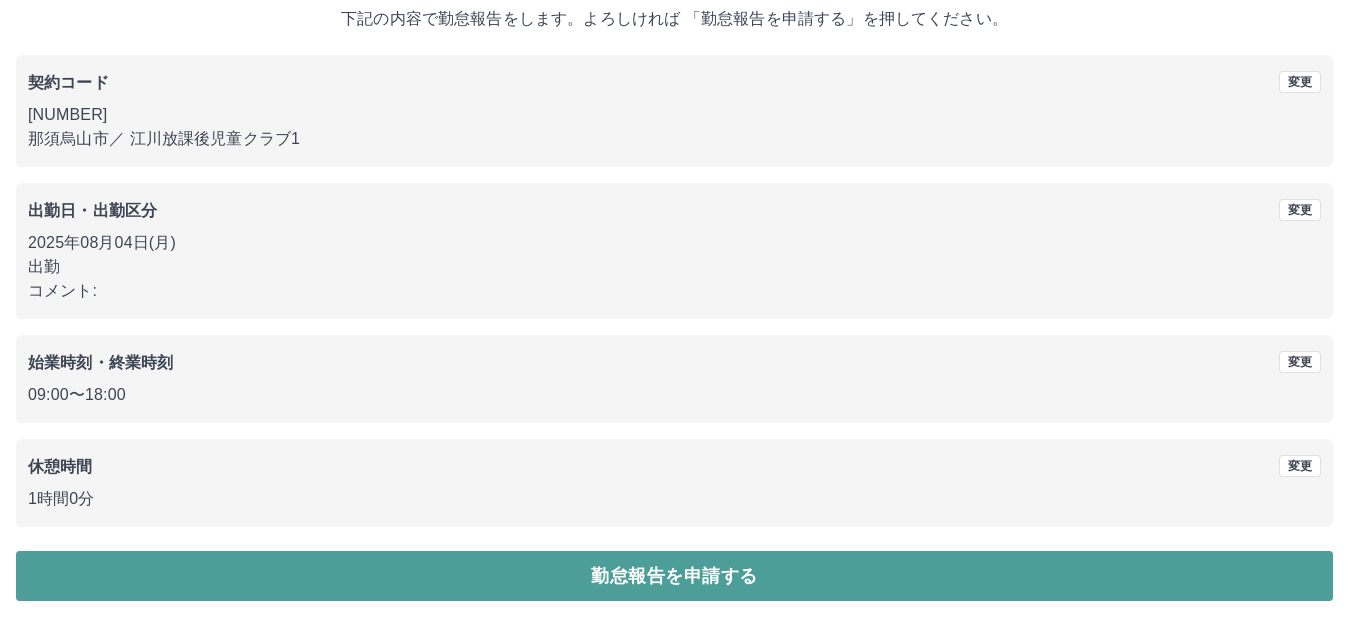 click on "勤怠報告を申請する" at bounding box center (674, 576) 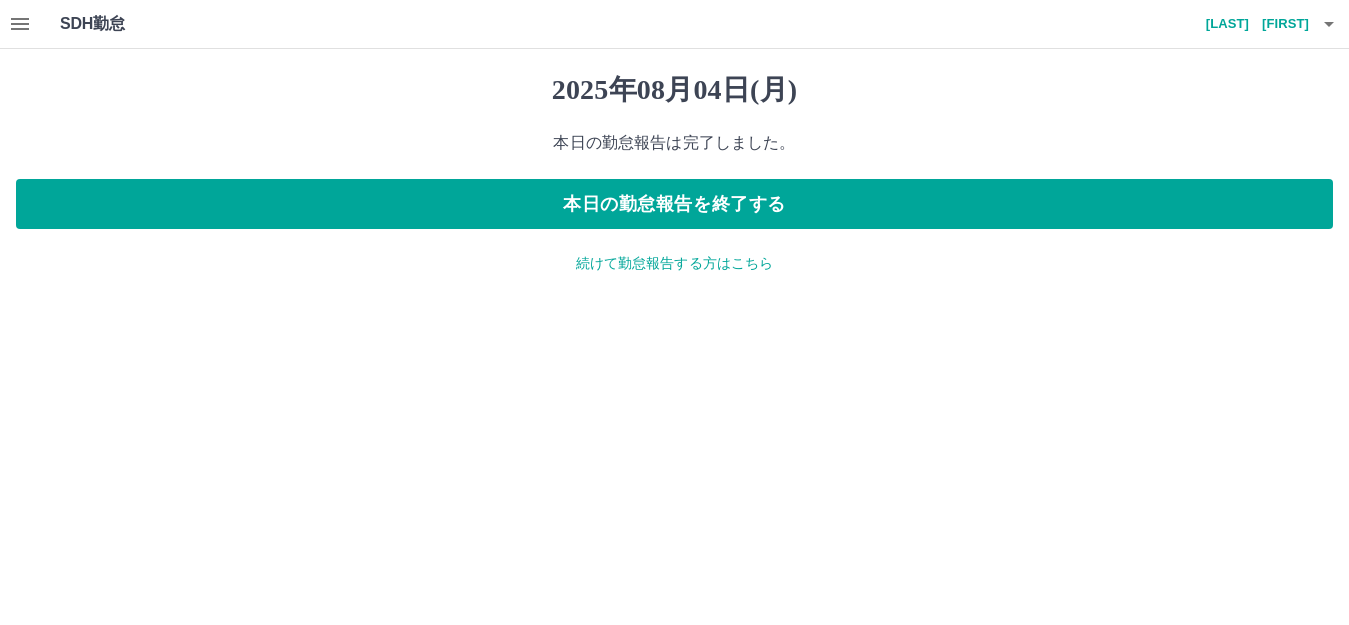 scroll, scrollTop: 0, scrollLeft: 0, axis: both 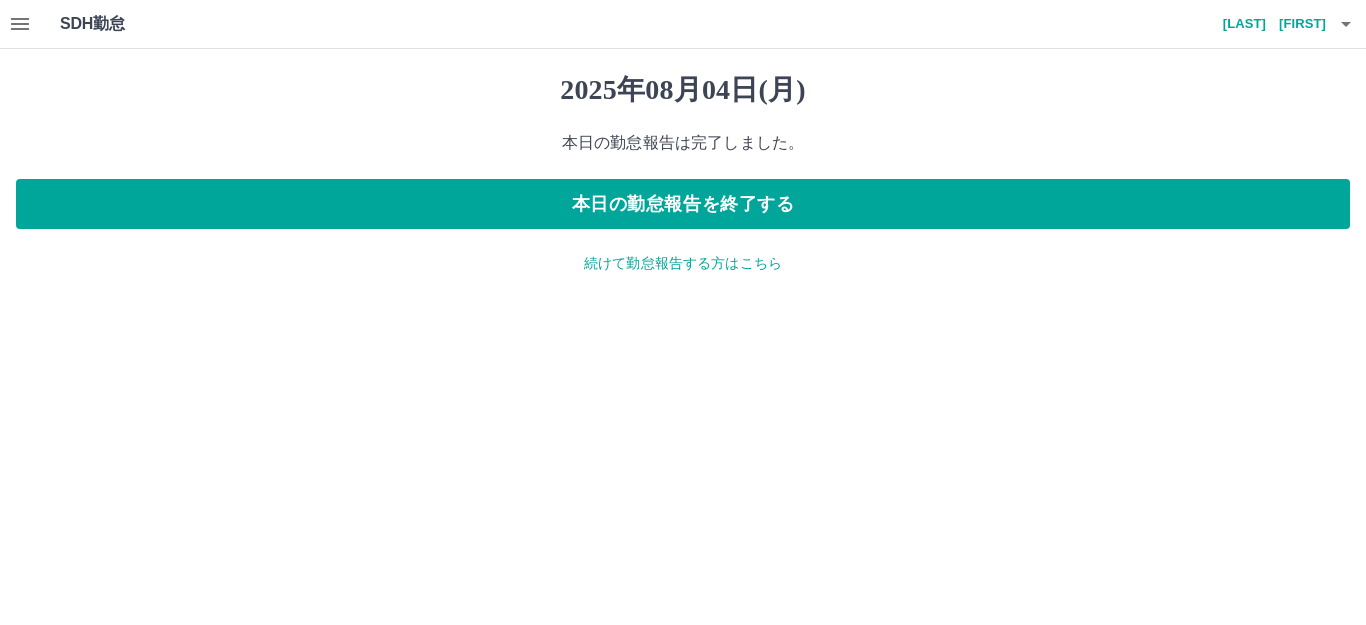 click on "続けて勤怠報告する方はこちら" at bounding box center [683, 263] 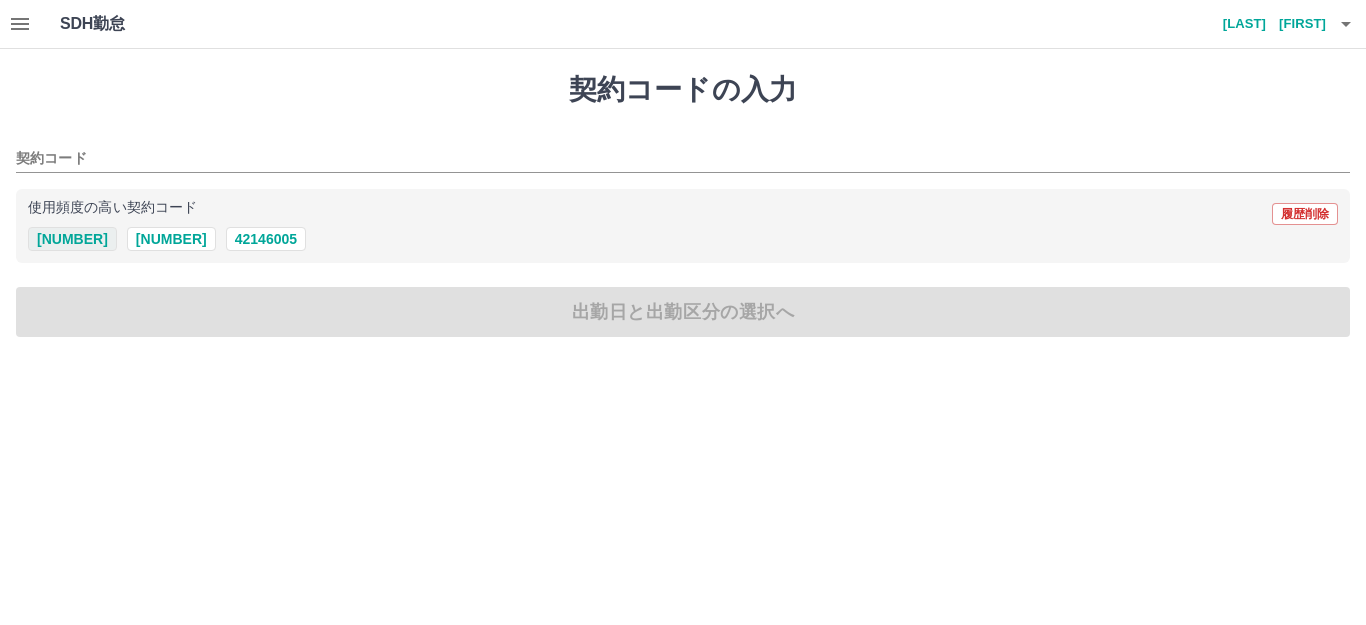 click on "[NUMBER]" at bounding box center (72, 239) 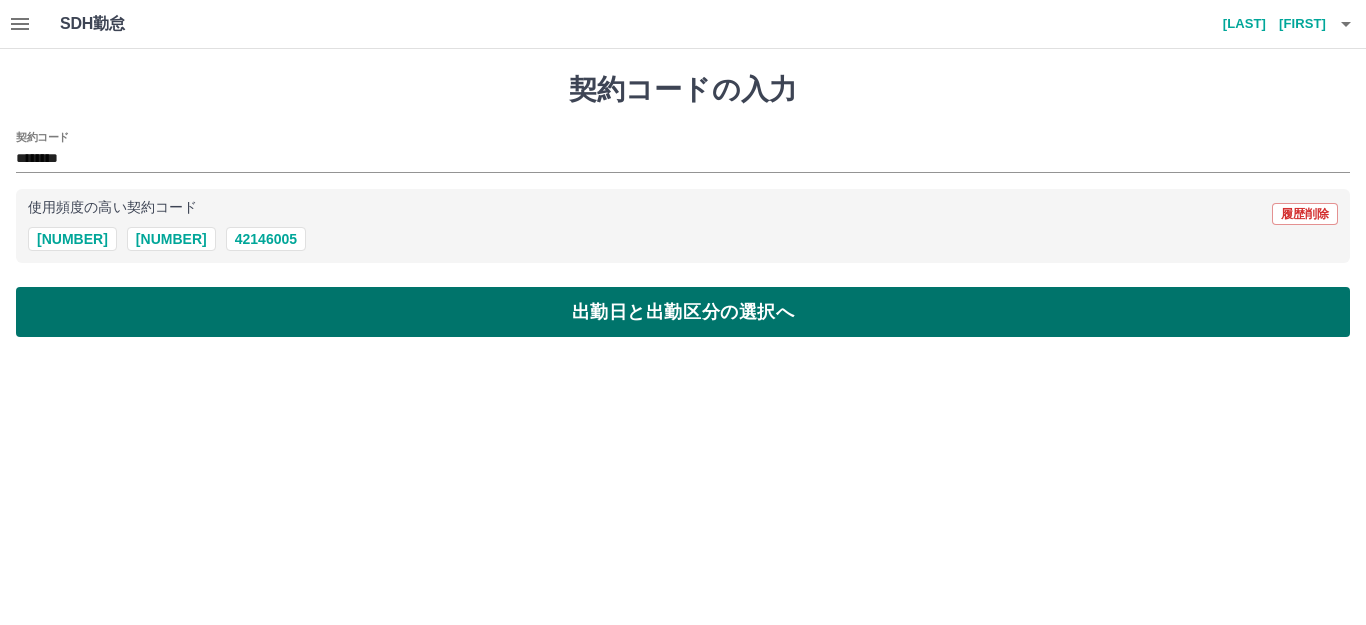 click on "出勤日と出勤区分の選択へ" at bounding box center (683, 312) 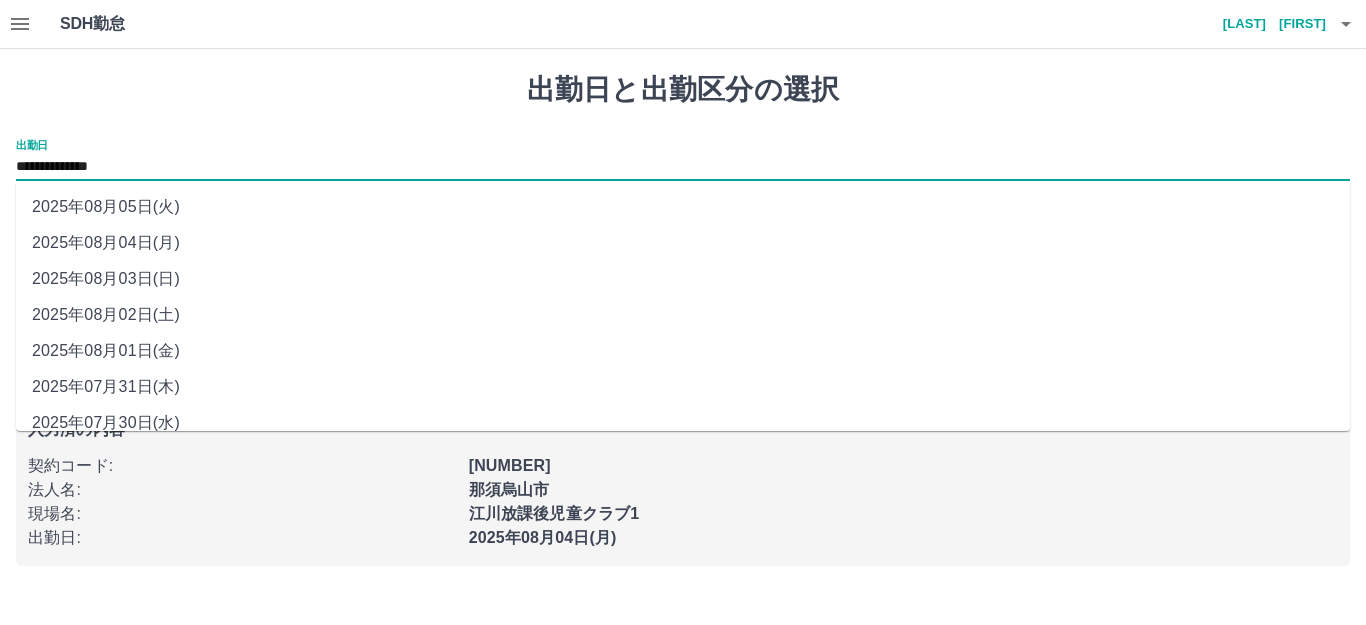 click on "**********" at bounding box center [683, 167] 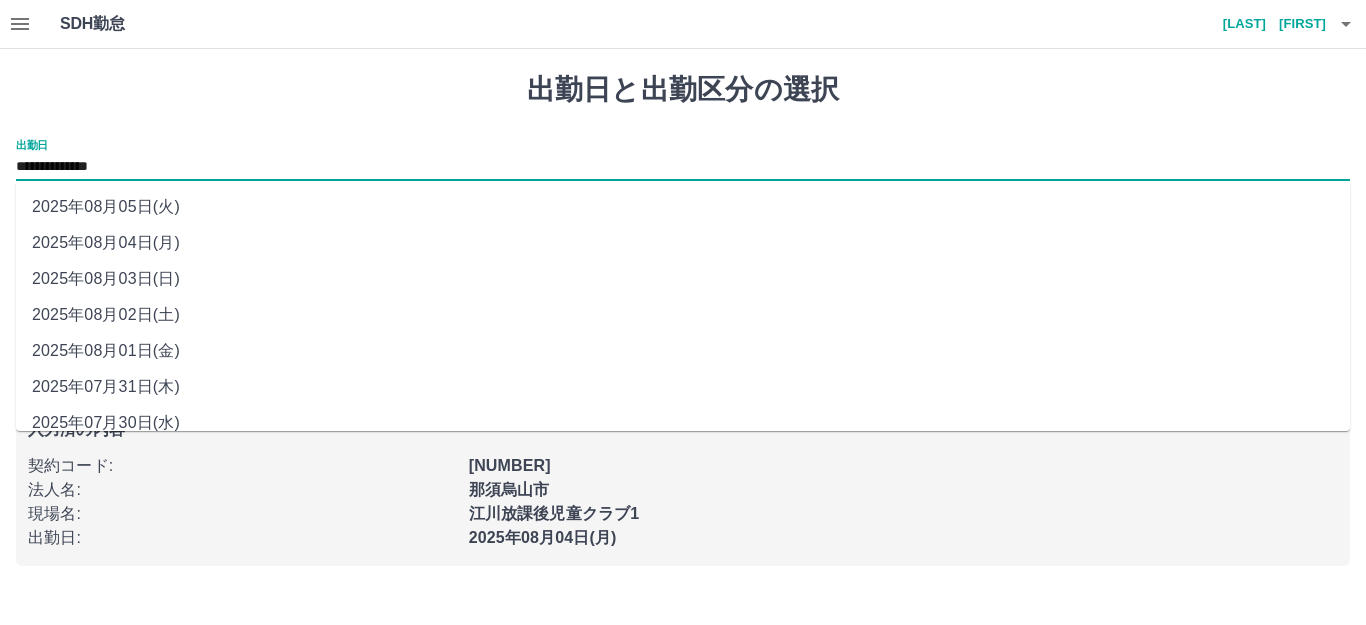 click on "2025年08月05日(火)" at bounding box center [683, 207] 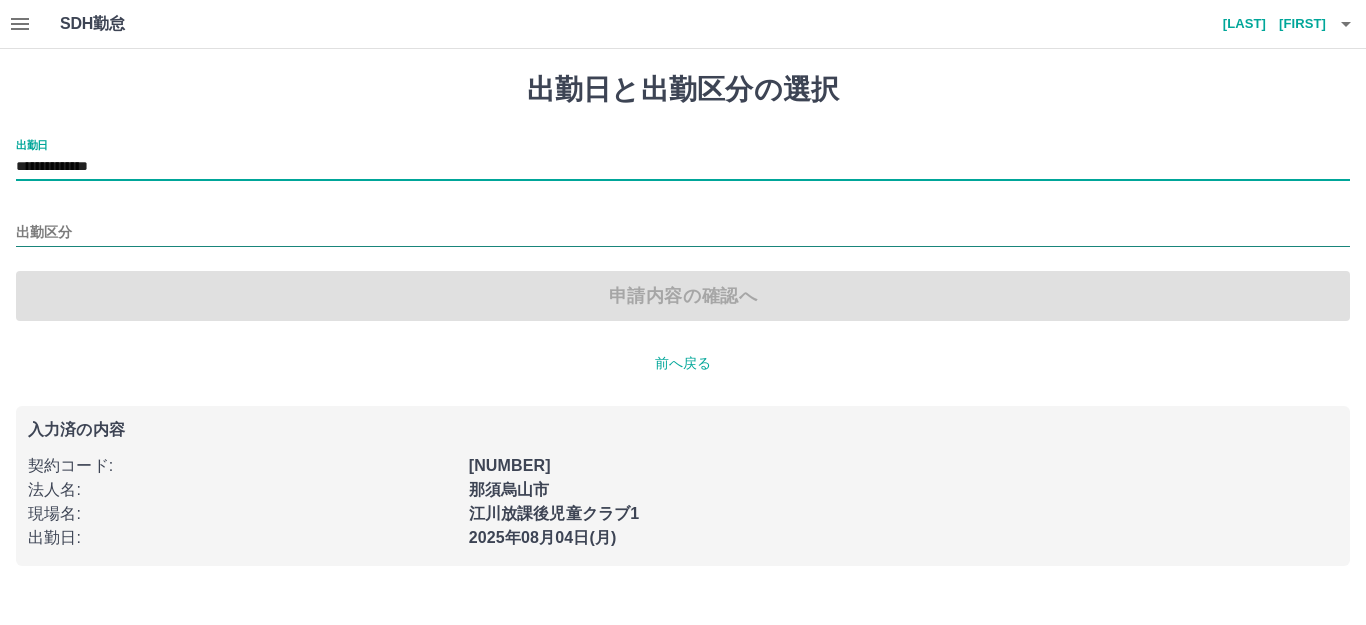 click on "出勤区分" at bounding box center (683, 233) 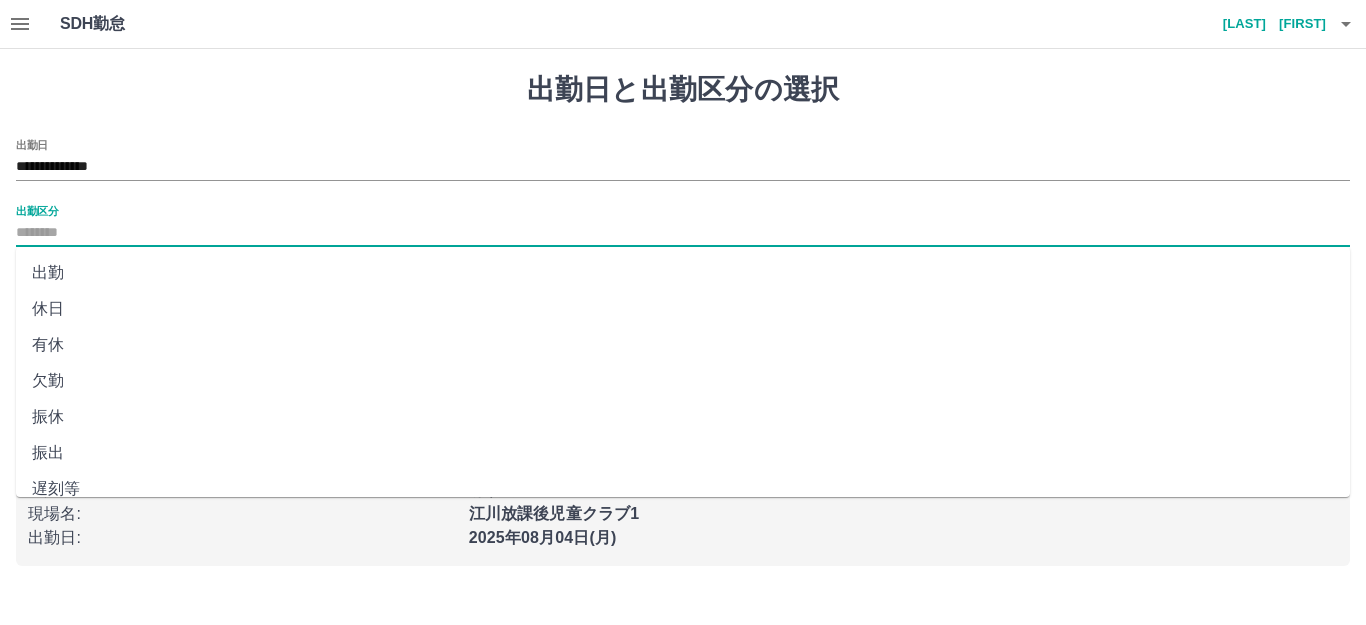 drag, startPoint x: 71, startPoint y: 277, endPoint x: 111, endPoint y: 340, distance: 74.62573 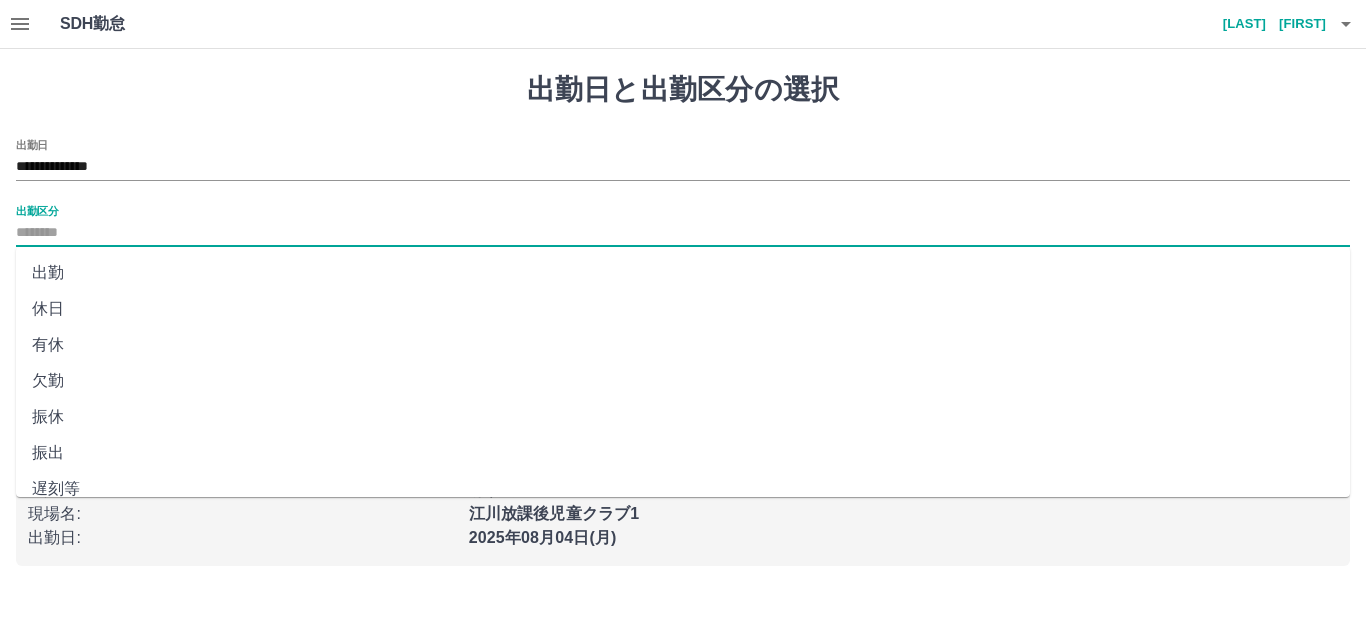 click on "出勤" at bounding box center (683, 273) 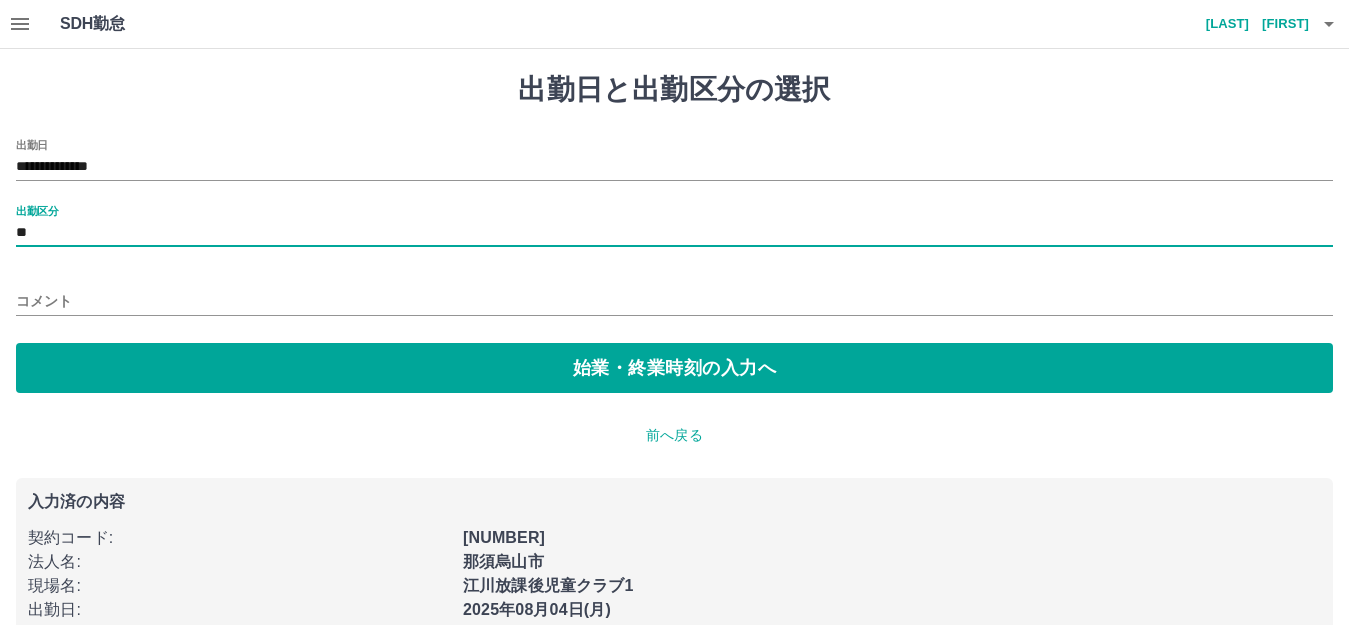 click on "**********" at bounding box center [674, 355] 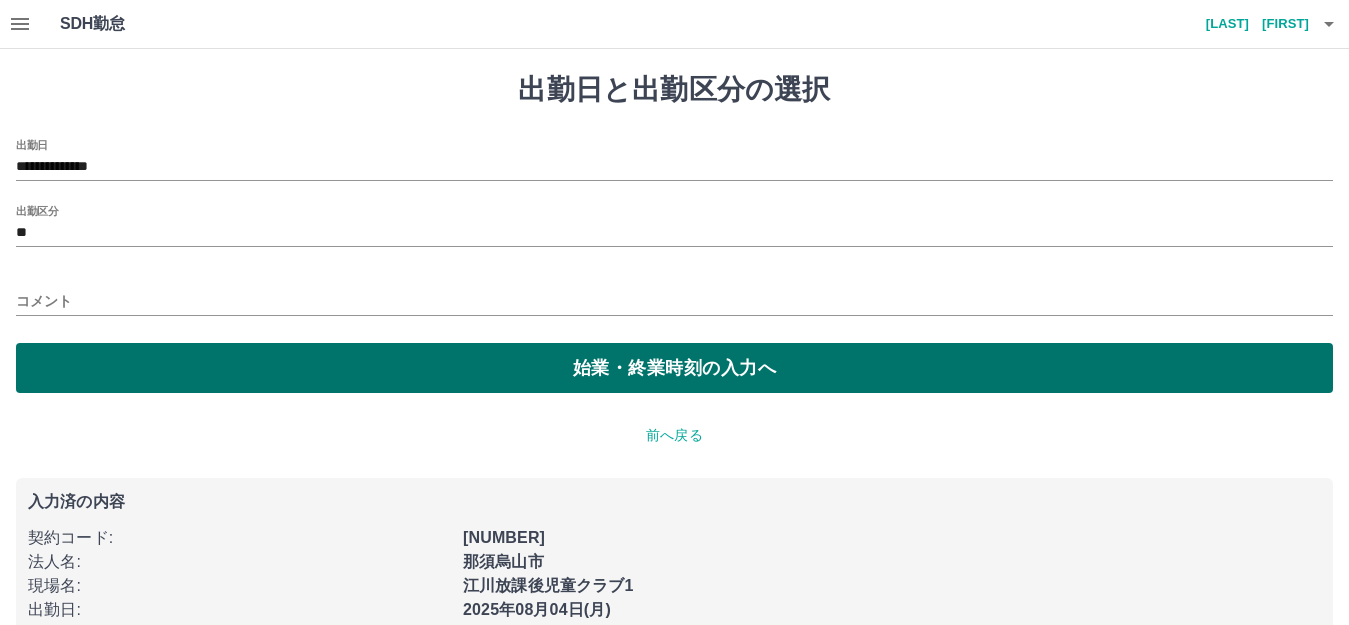 click on "始業・終業時刻の入力へ" at bounding box center (674, 368) 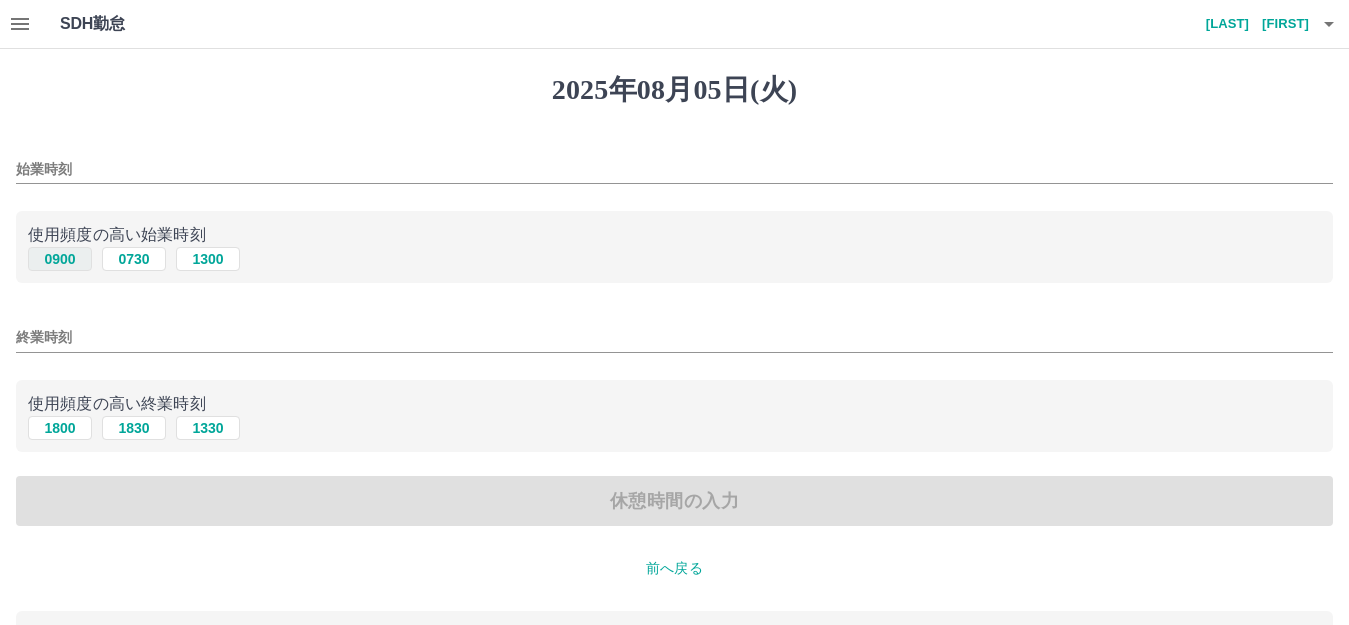 click on "0900" at bounding box center [60, 259] 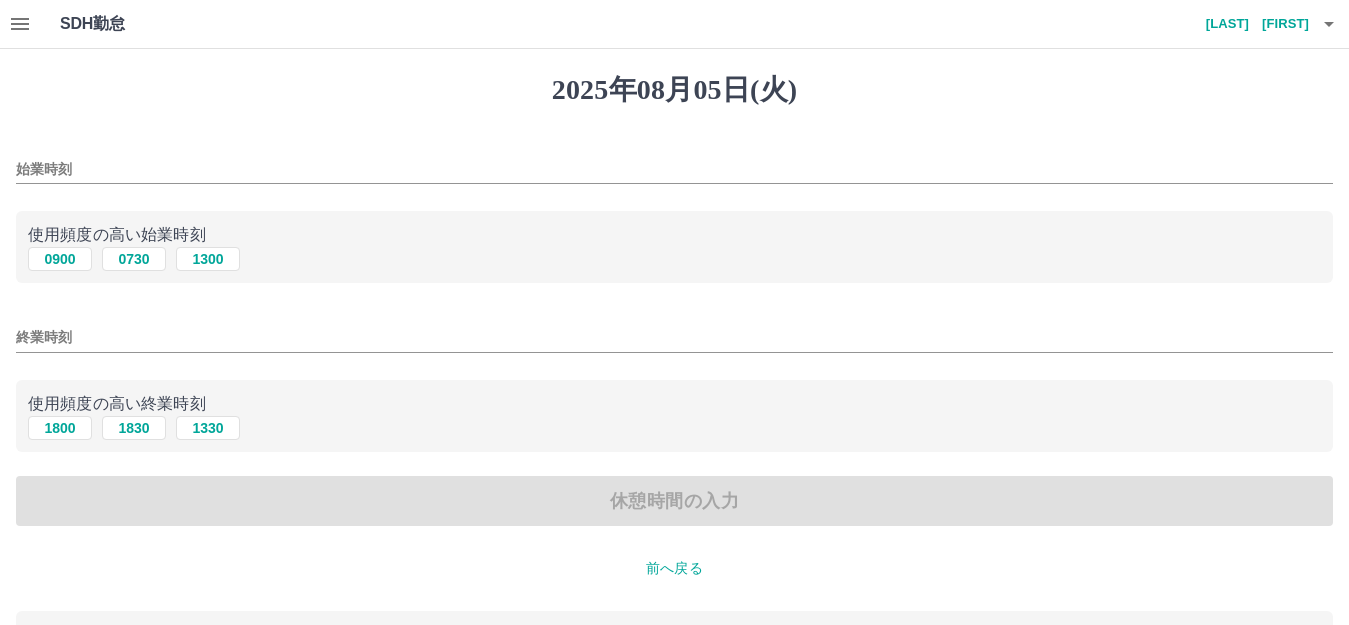 type on "****" 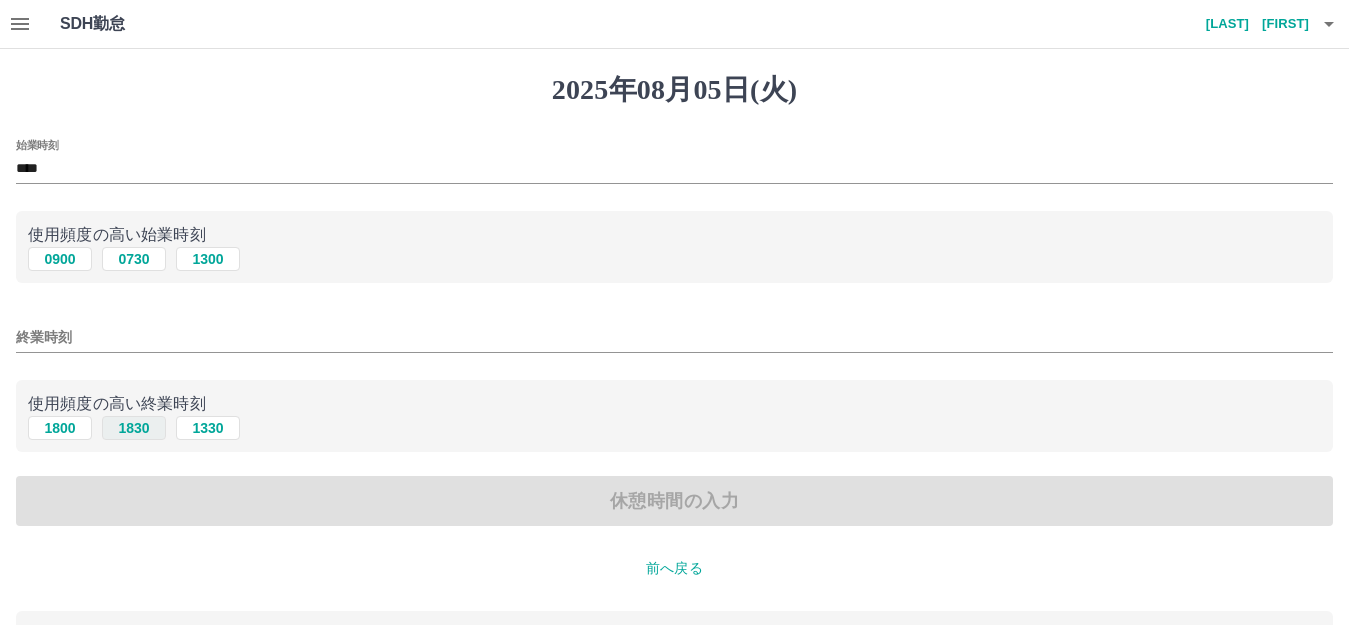 click on "1830" at bounding box center [134, 428] 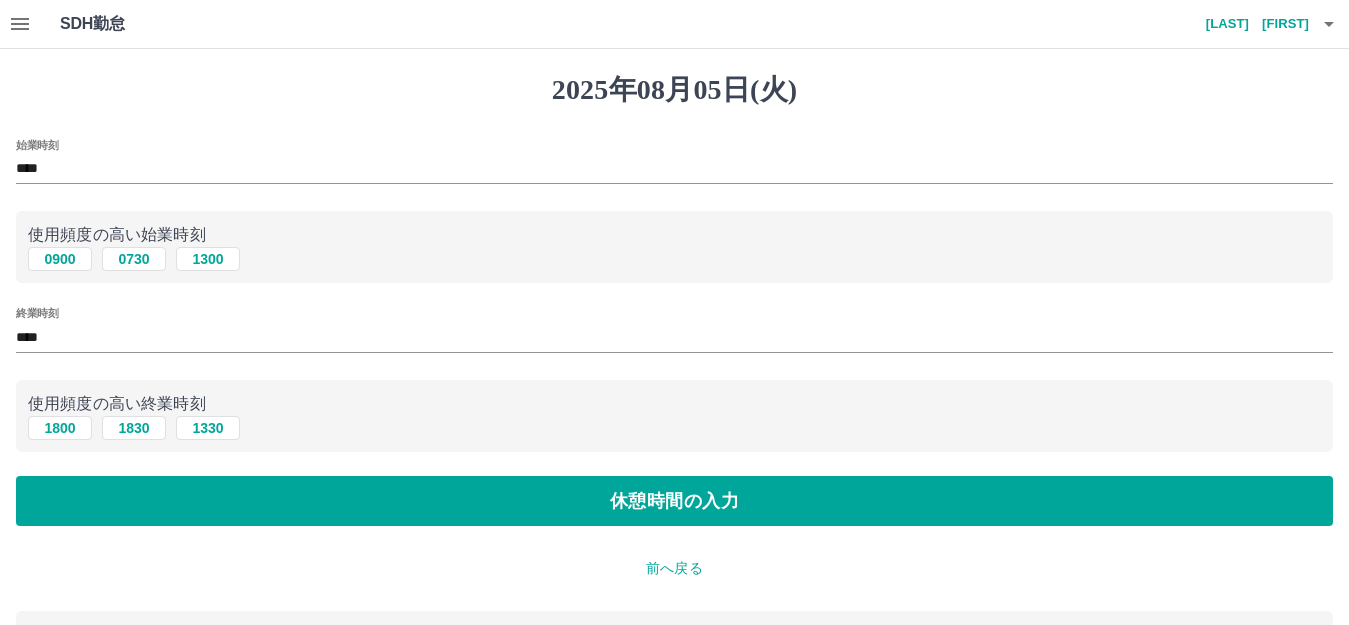 drag, startPoint x: 195, startPoint y: 504, endPoint x: 190, endPoint y: 491, distance: 13.928389 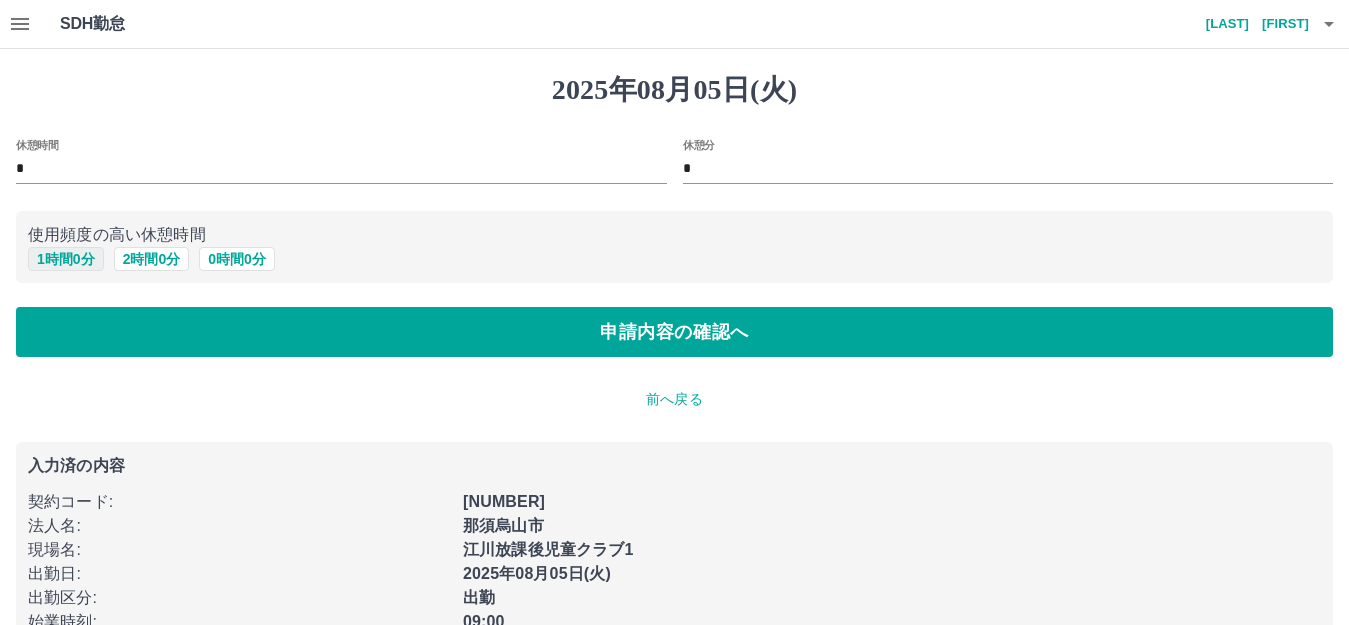 click on "1 時間 0 分" at bounding box center [66, 259] 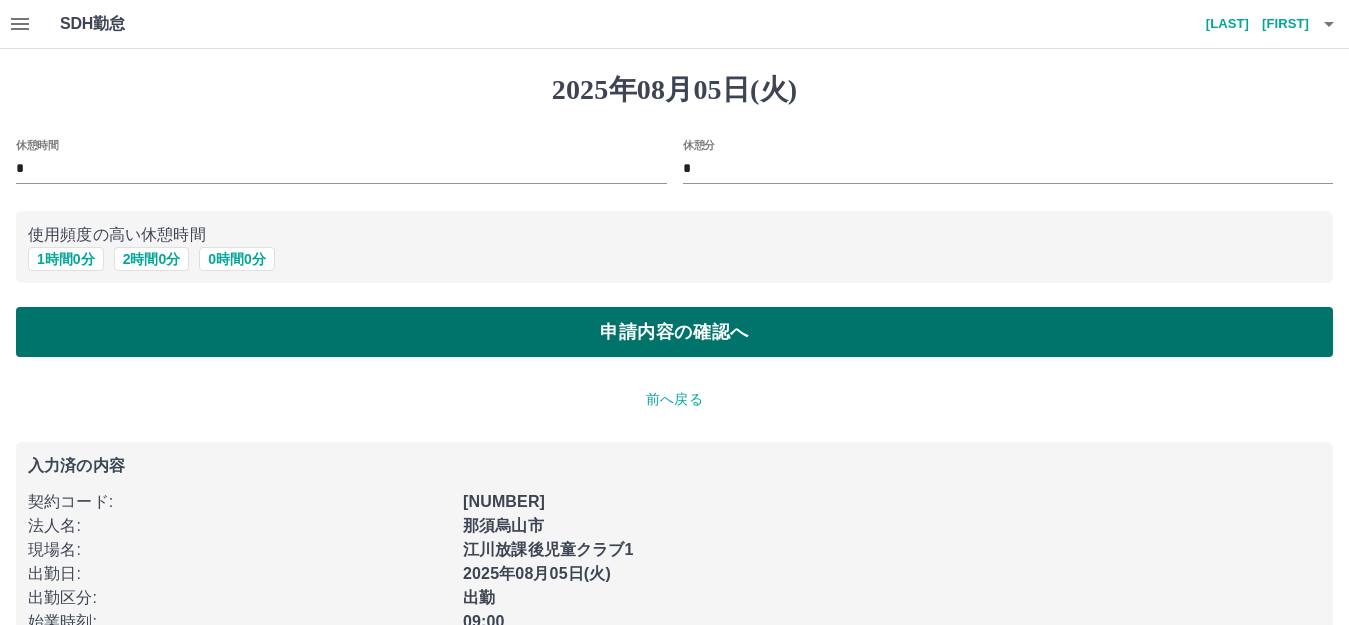 type on "*" 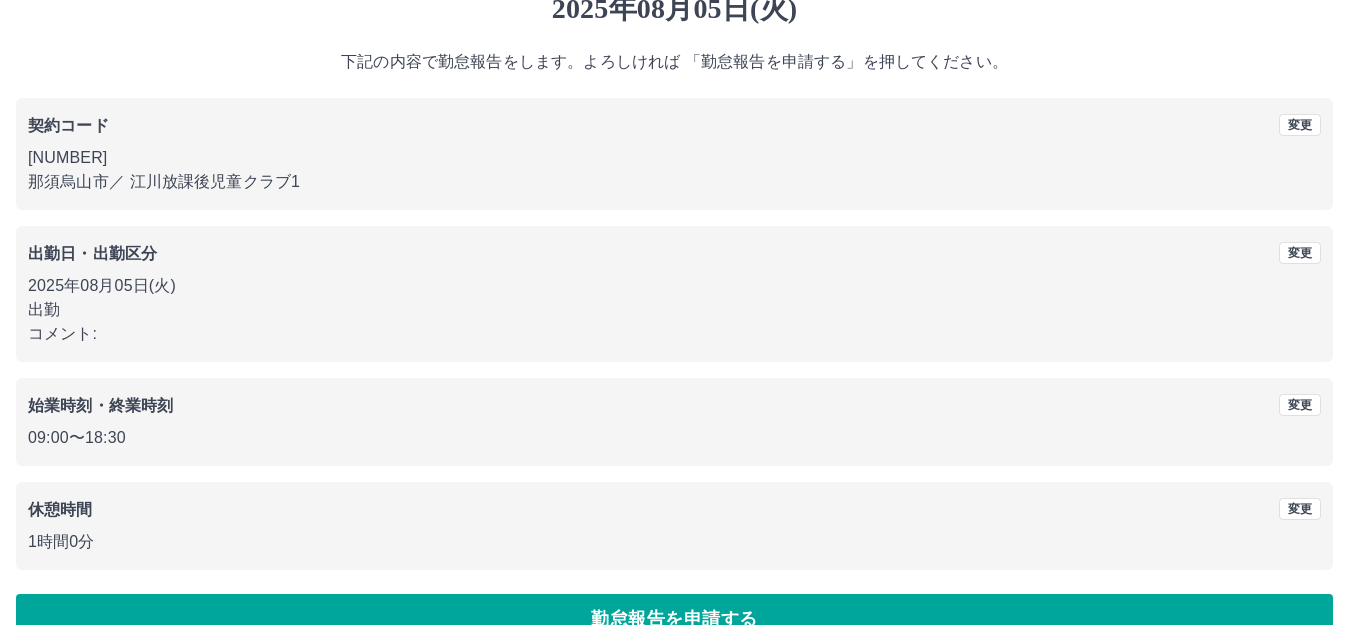 scroll, scrollTop: 124, scrollLeft: 0, axis: vertical 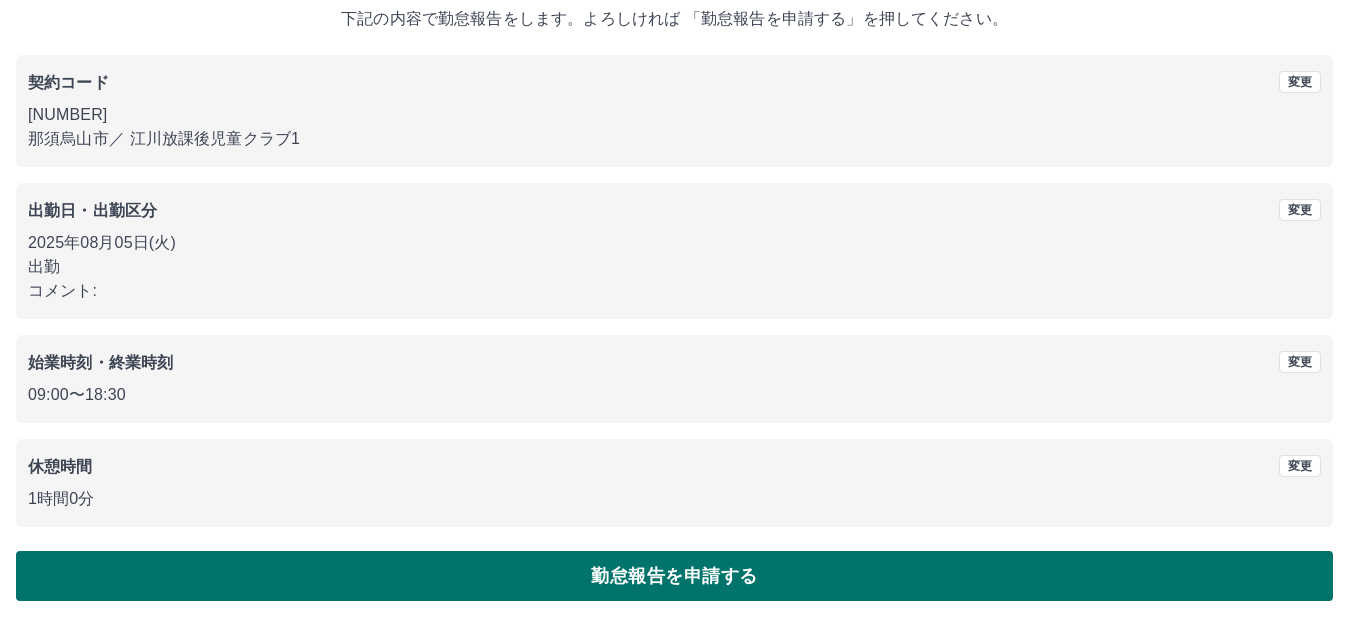 click on "勤怠報告を申請する" at bounding box center [674, 576] 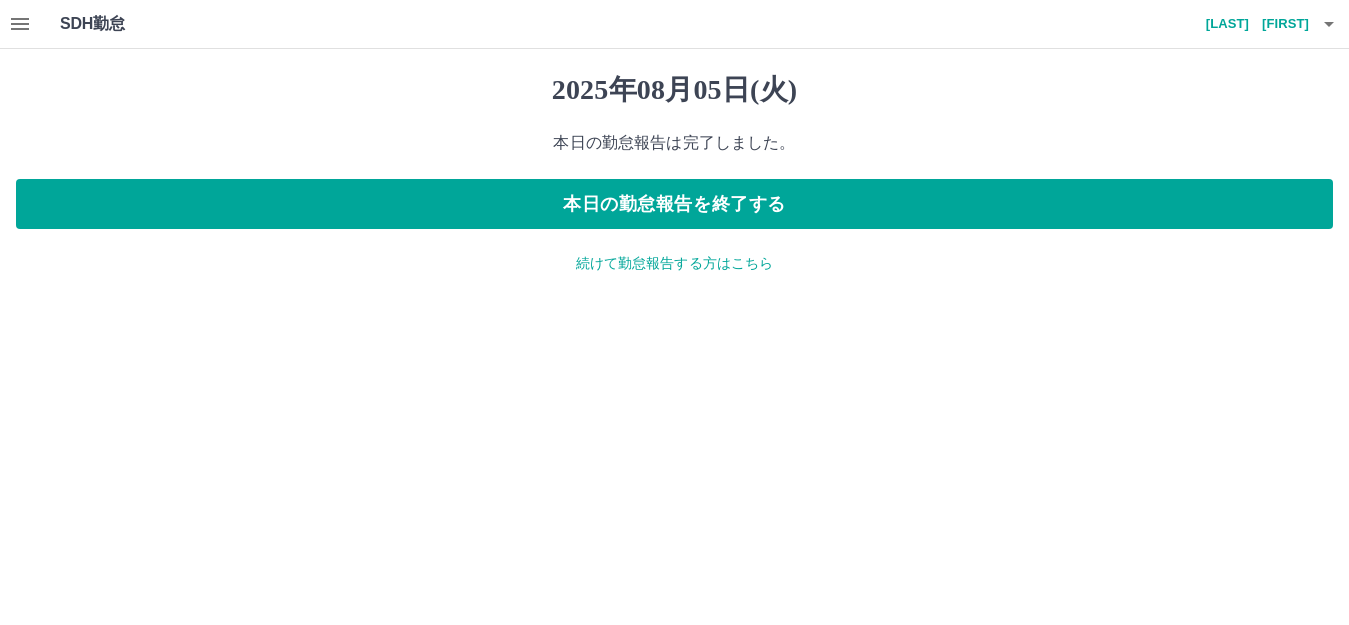scroll, scrollTop: 0, scrollLeft: 0, axis: both 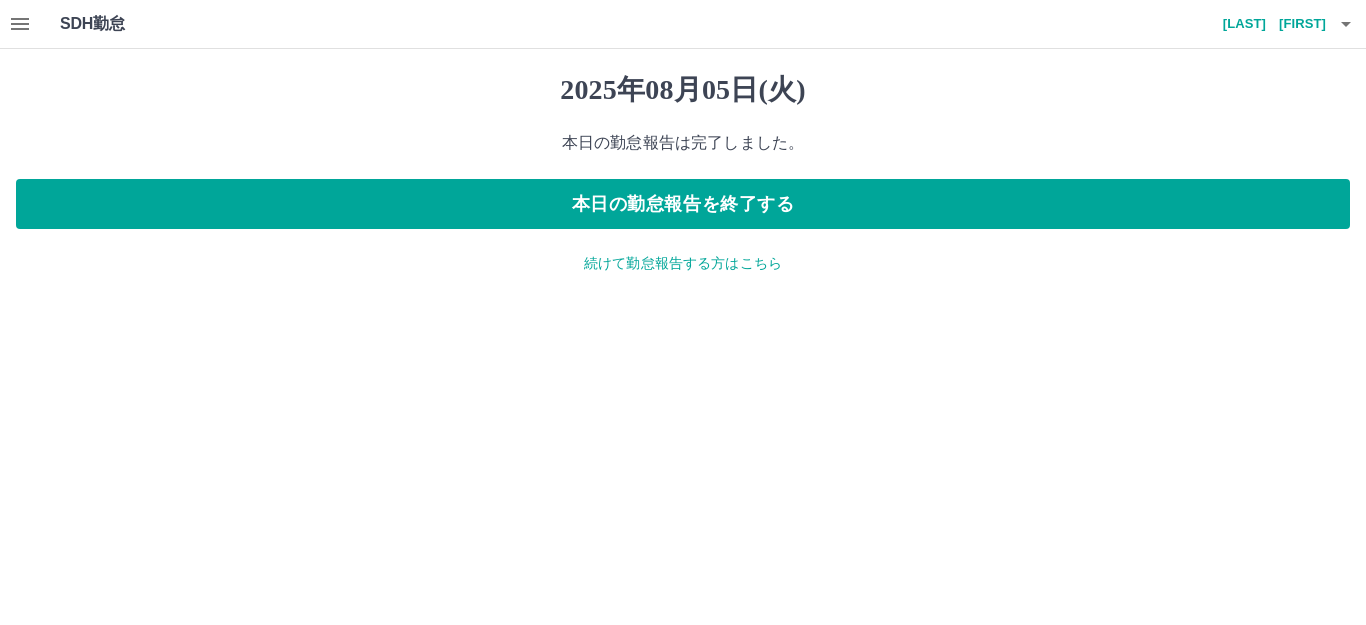 click 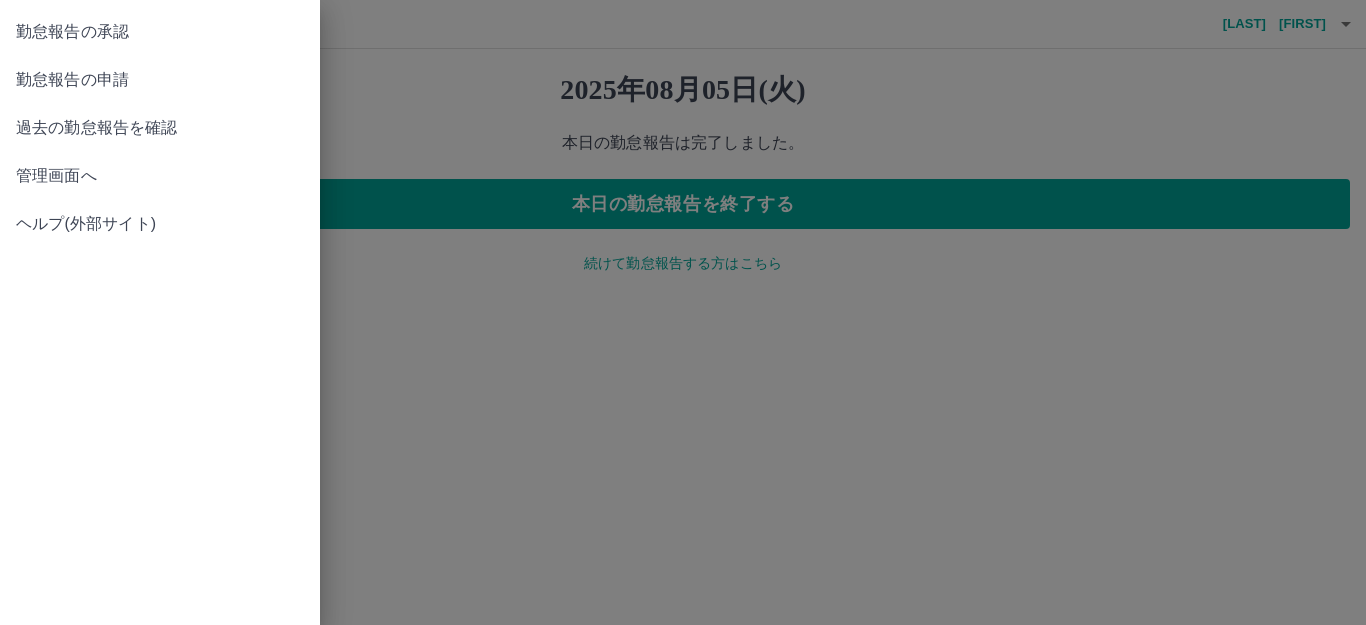 click on "勤怠報告の承認" at bounding box center [160, 32] 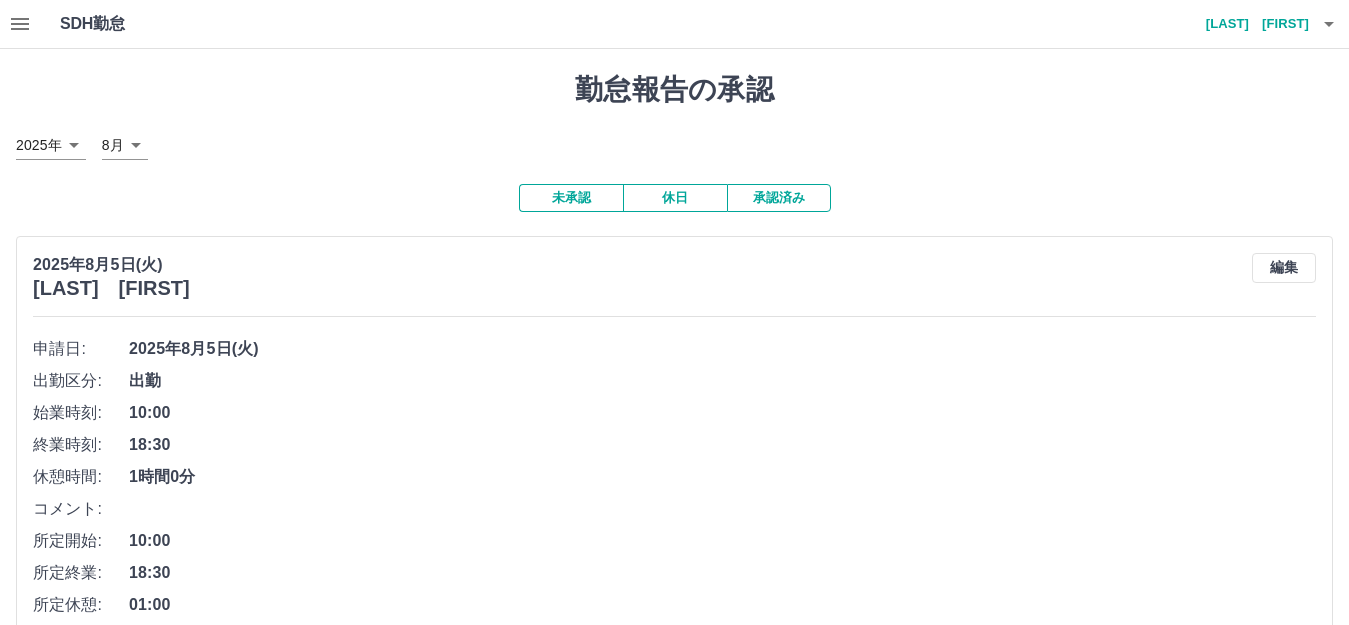 scroll, scrollTop: 133, scrollLeft: 0, axis: vertical 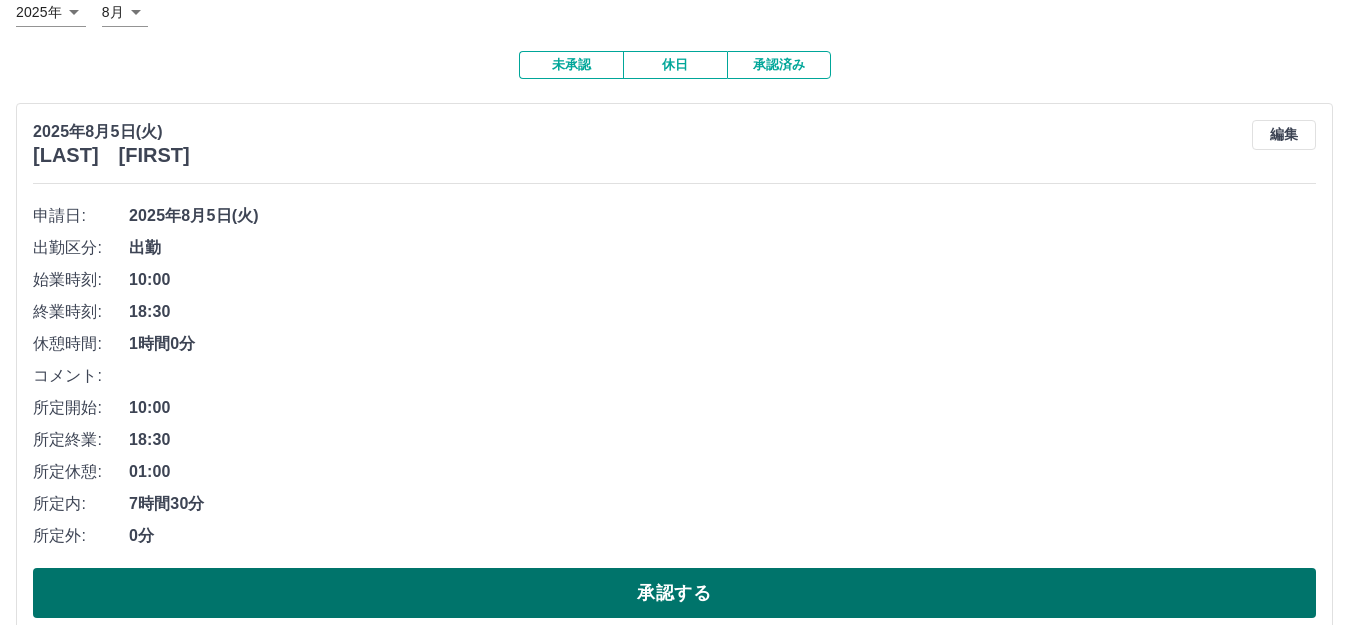 click on "承認する" at bounding box center (674, 593) 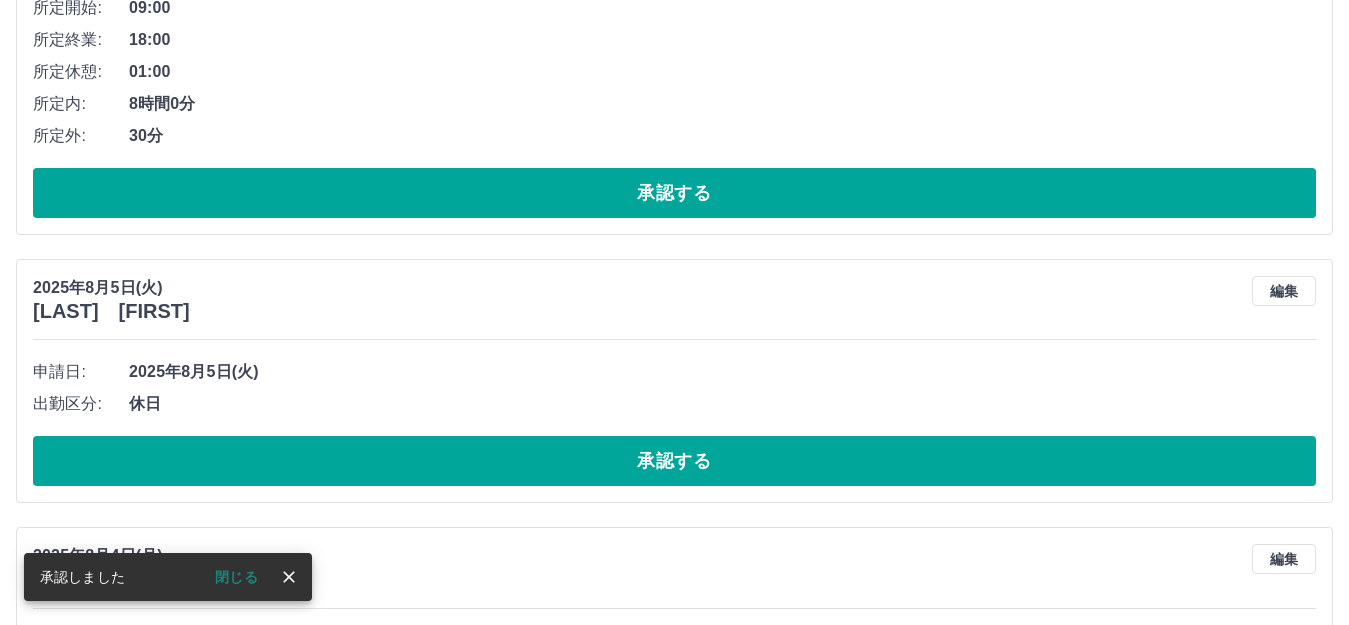 scroll, scrollTop: 0, scrollLeft: 0, axis: both 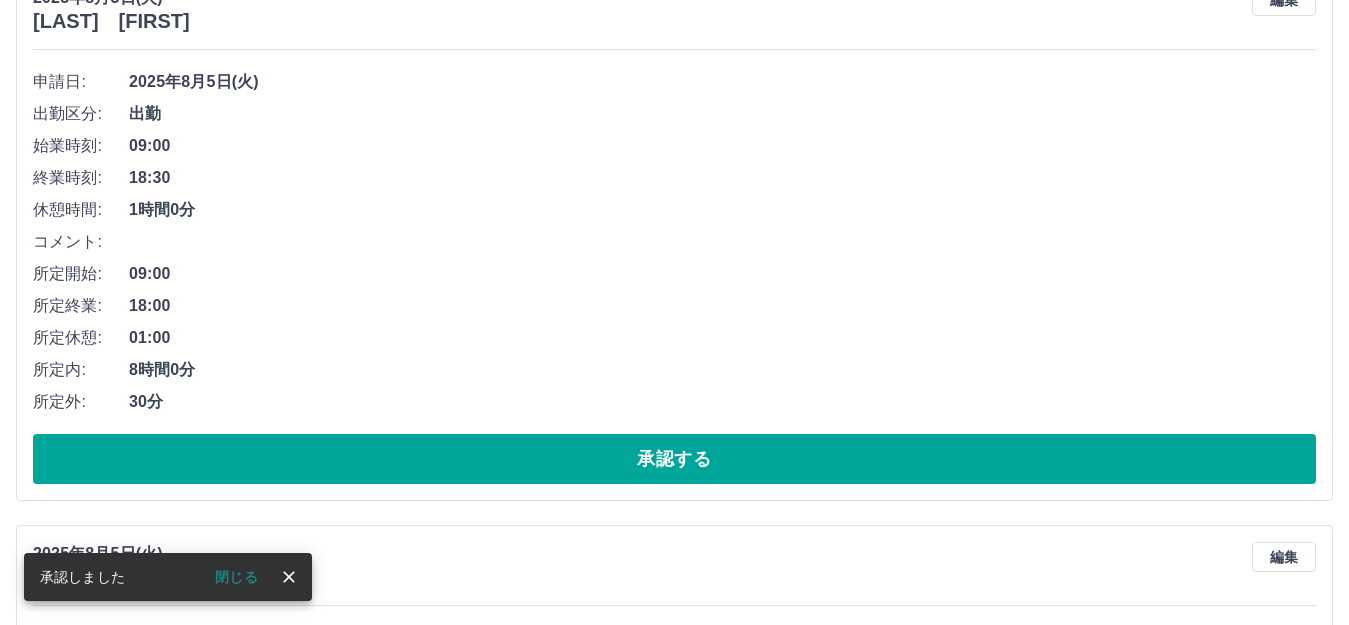 click on "承認する" at bounding box center (674, 459) 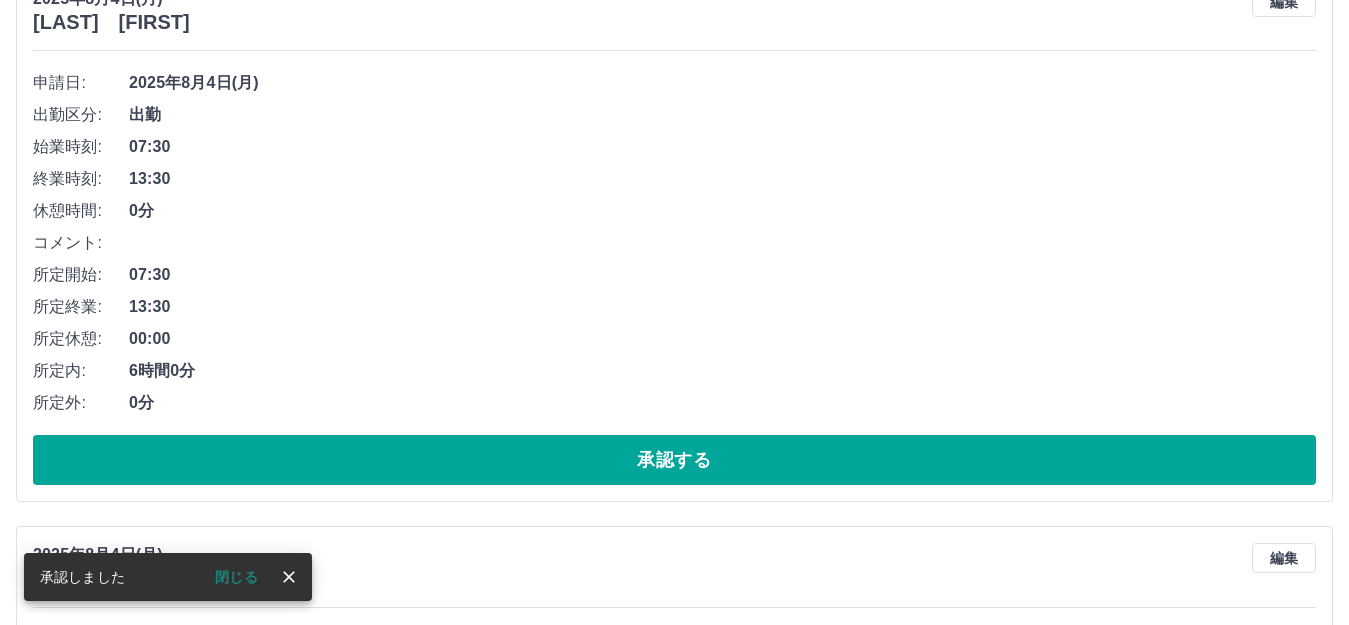 scroll, scrollTop: 0, scrollLeft: 0, axis: both 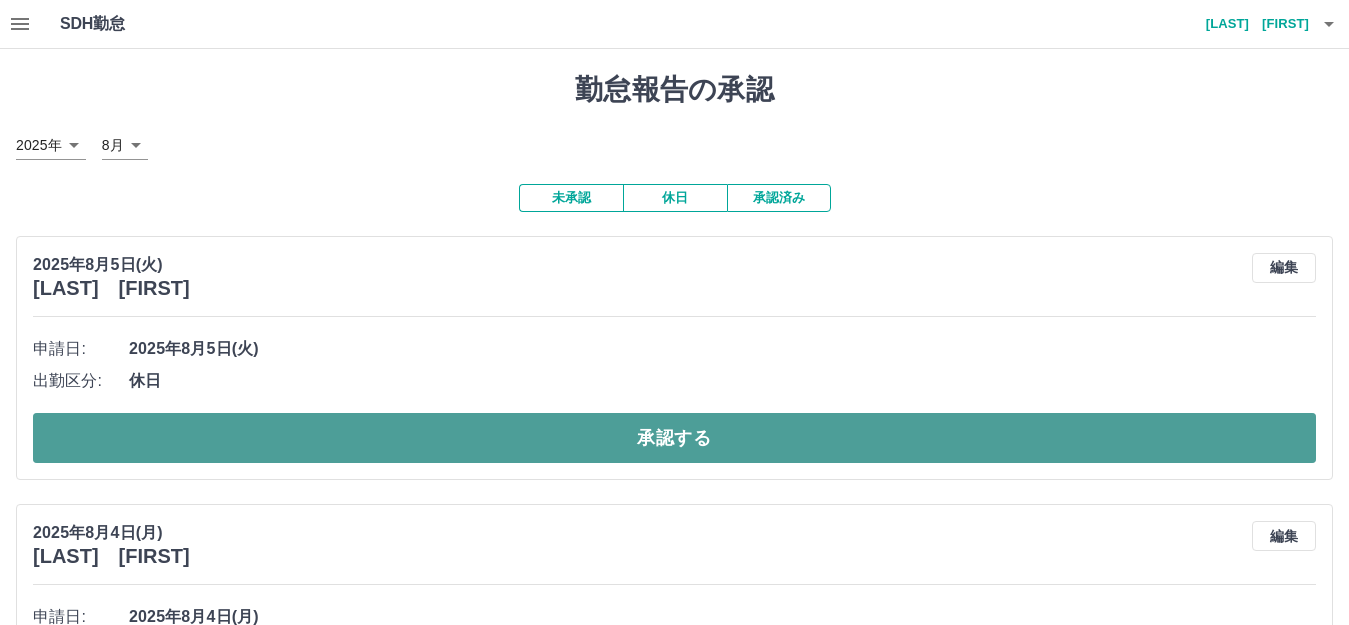 click on "承認する" at bounding box center (674, 438) 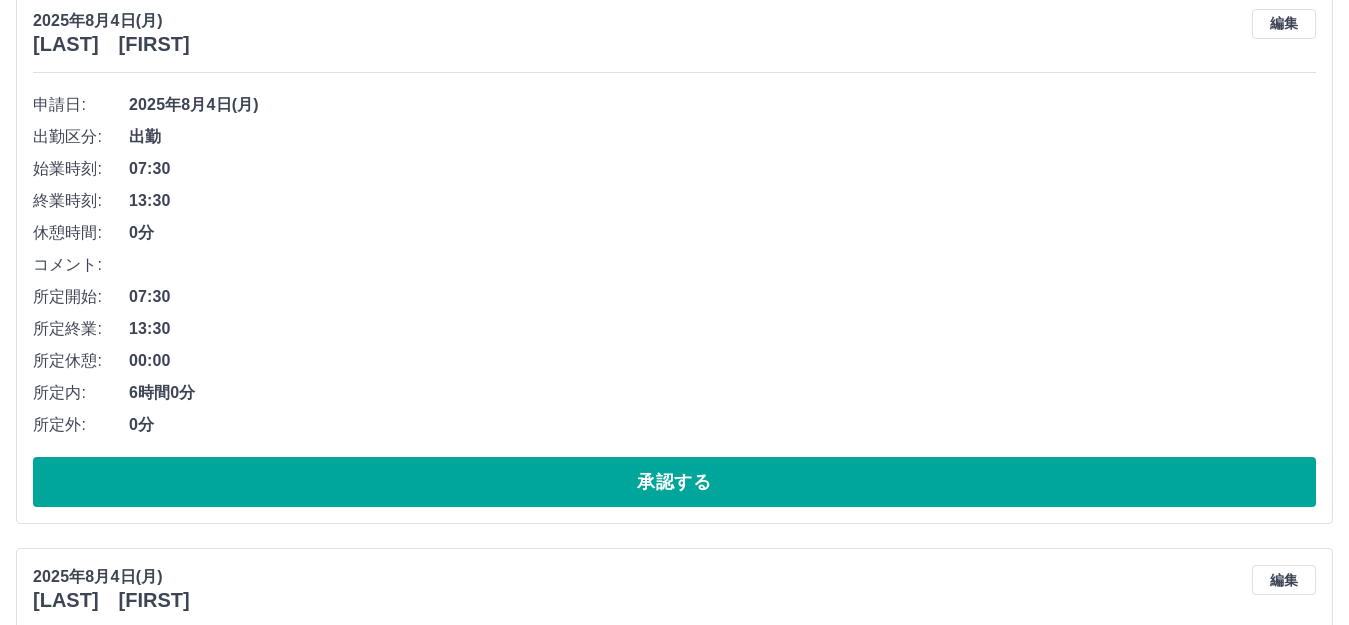 scroll, scrollTop: 400, scrollLeft: 0, axis: vertical 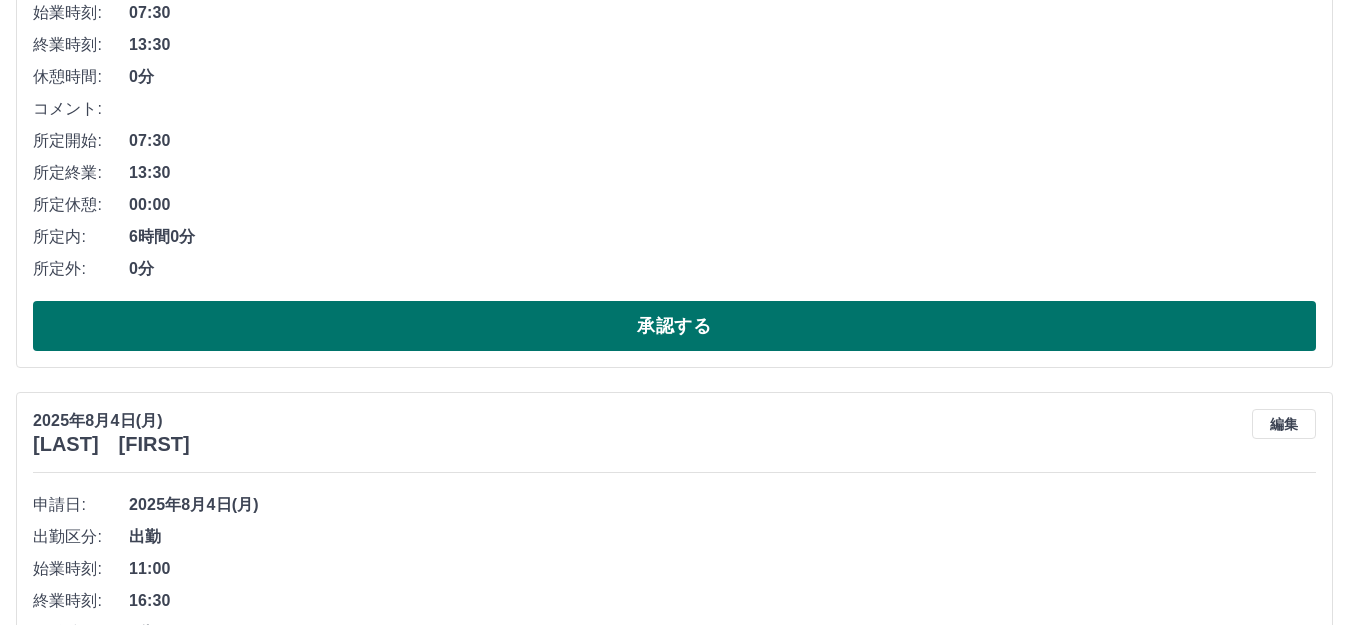 click on "承認する" at bounding box center (674, 326) 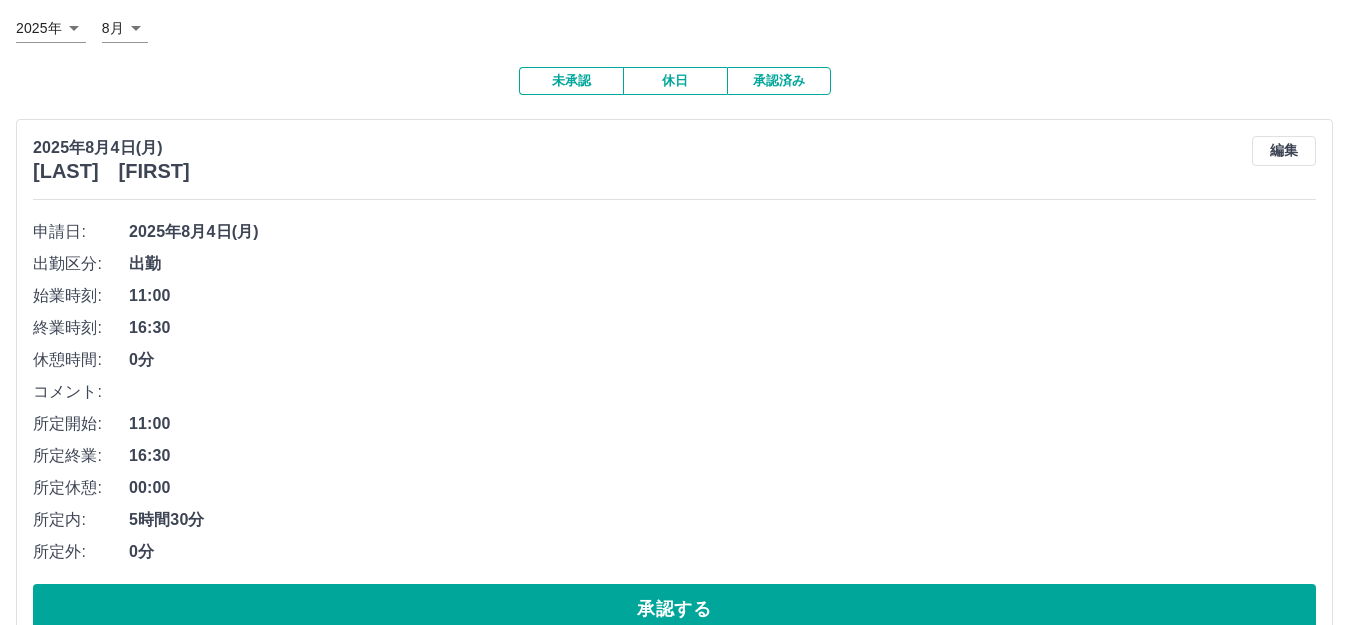 scroll, scrollTop: 267, scrollLeft: 0, axis: vertical 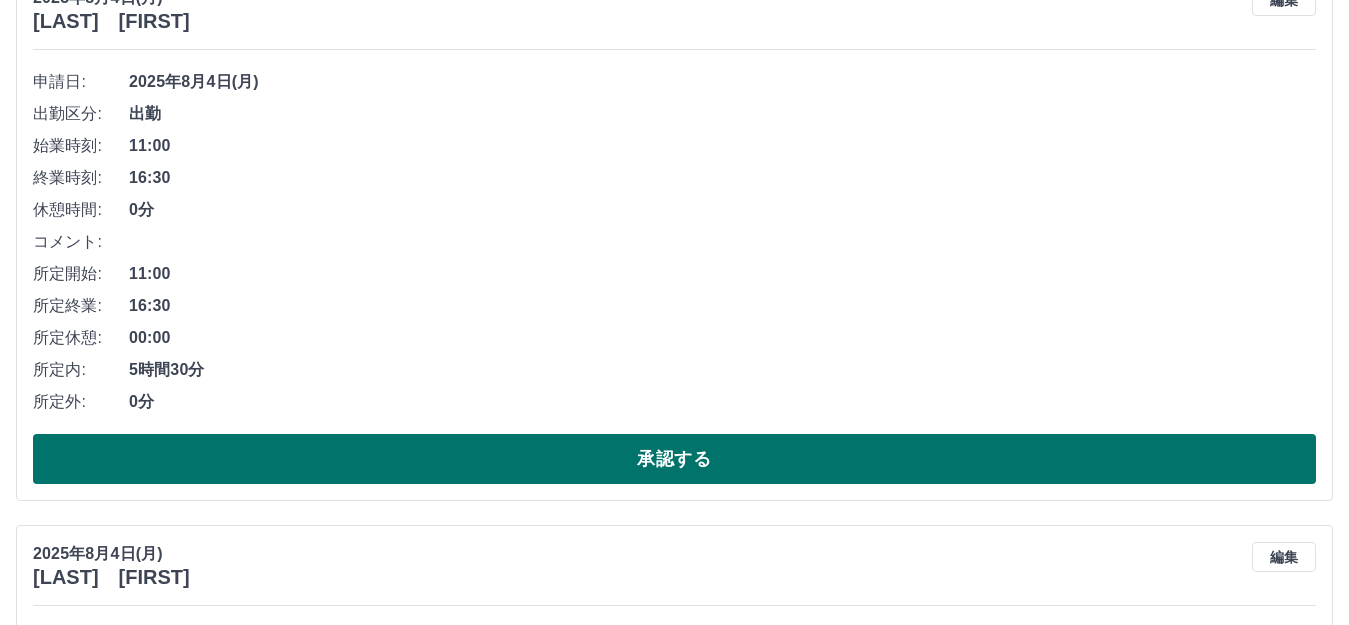 click on "承認する" at bounding box center (674, 459) 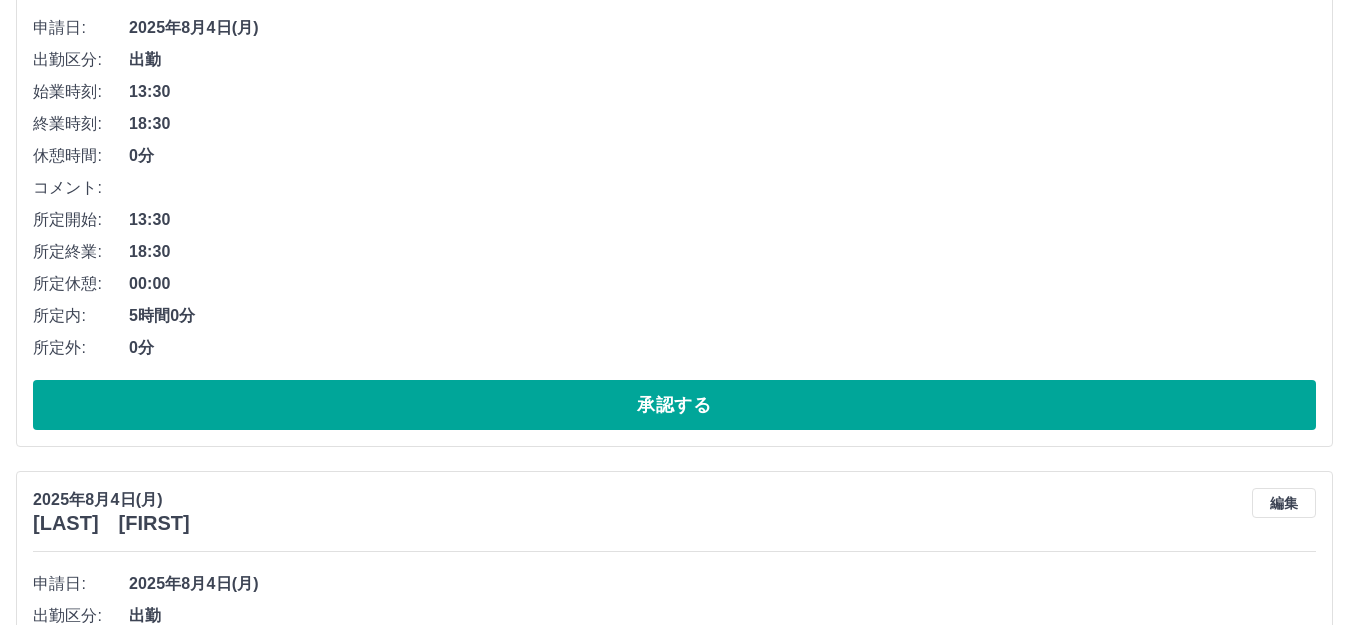 scroll, scrollTop: 400, scrollLeft: 0, axis: vertical 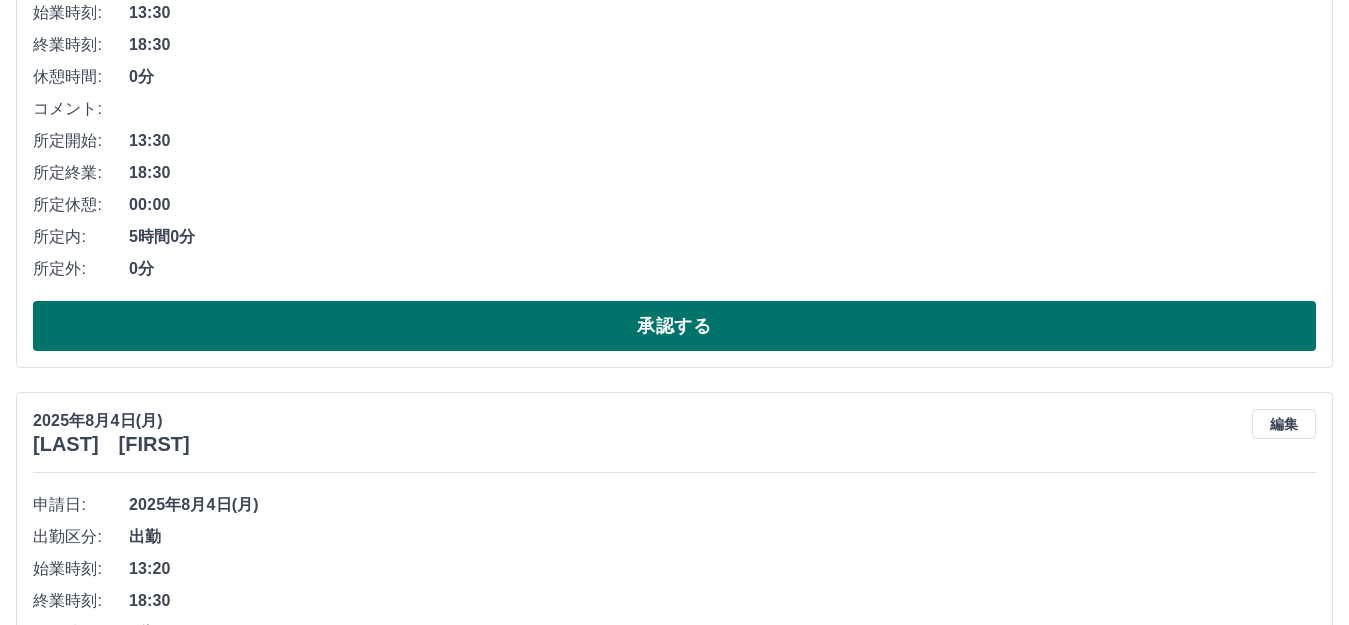 click on "承認する" at bounding box center [674, 326] 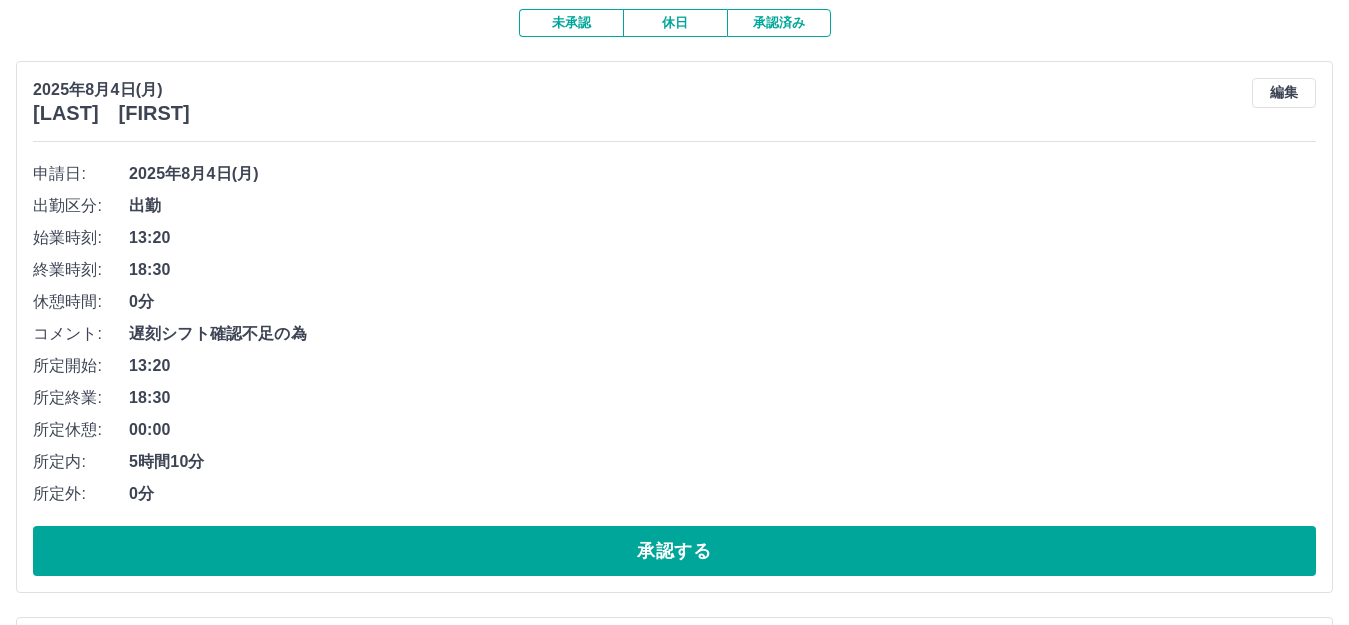 scroll, scrollTop: 267, scrollLeft: 0, axis: vertical 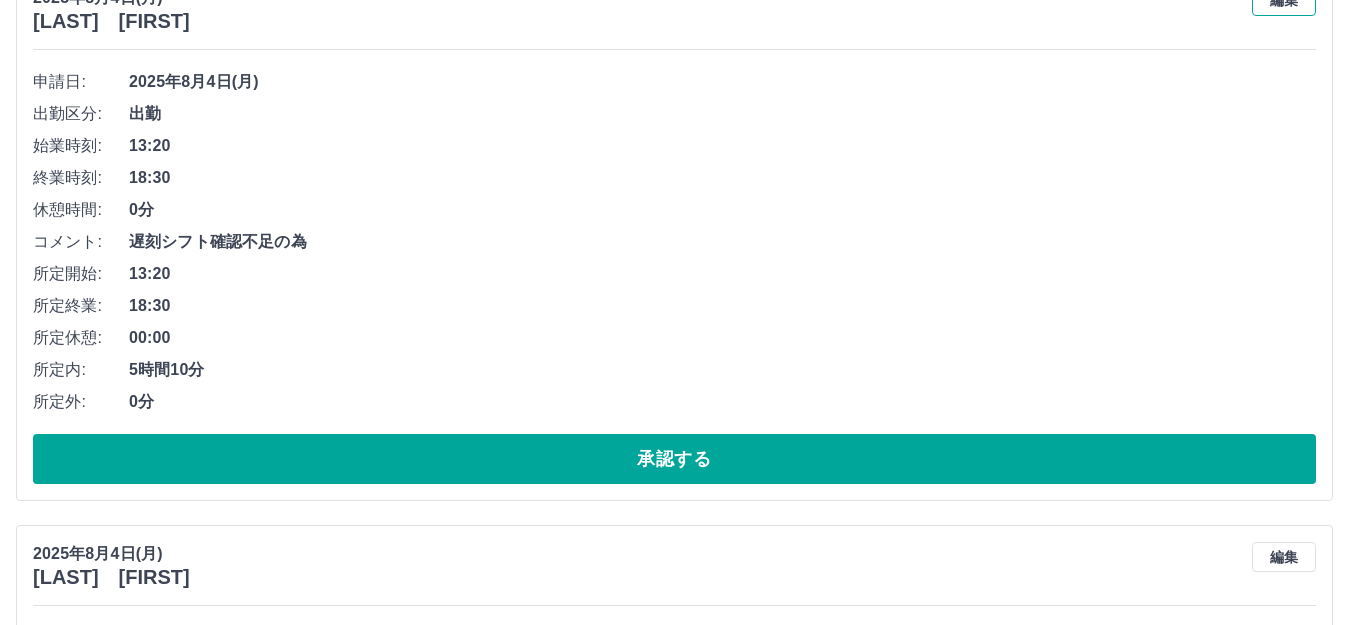 click on "編集" at bounding box center [1284, 1] 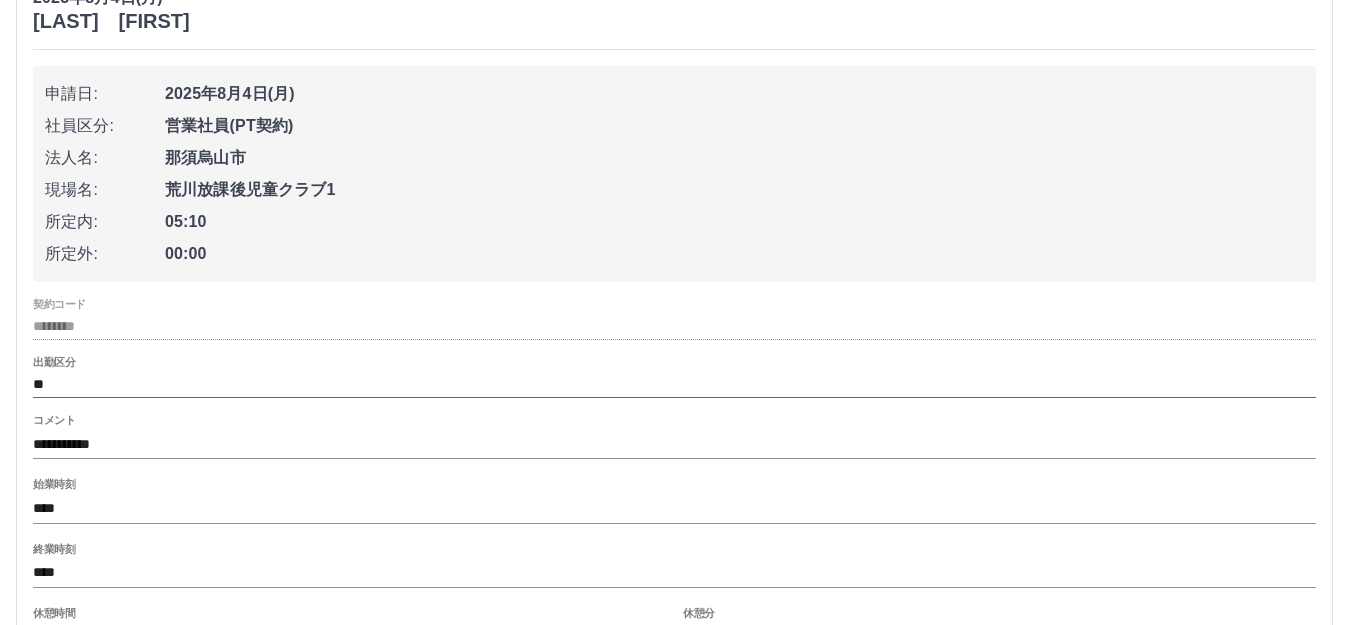click on "**" at bounding box center (674, 384) 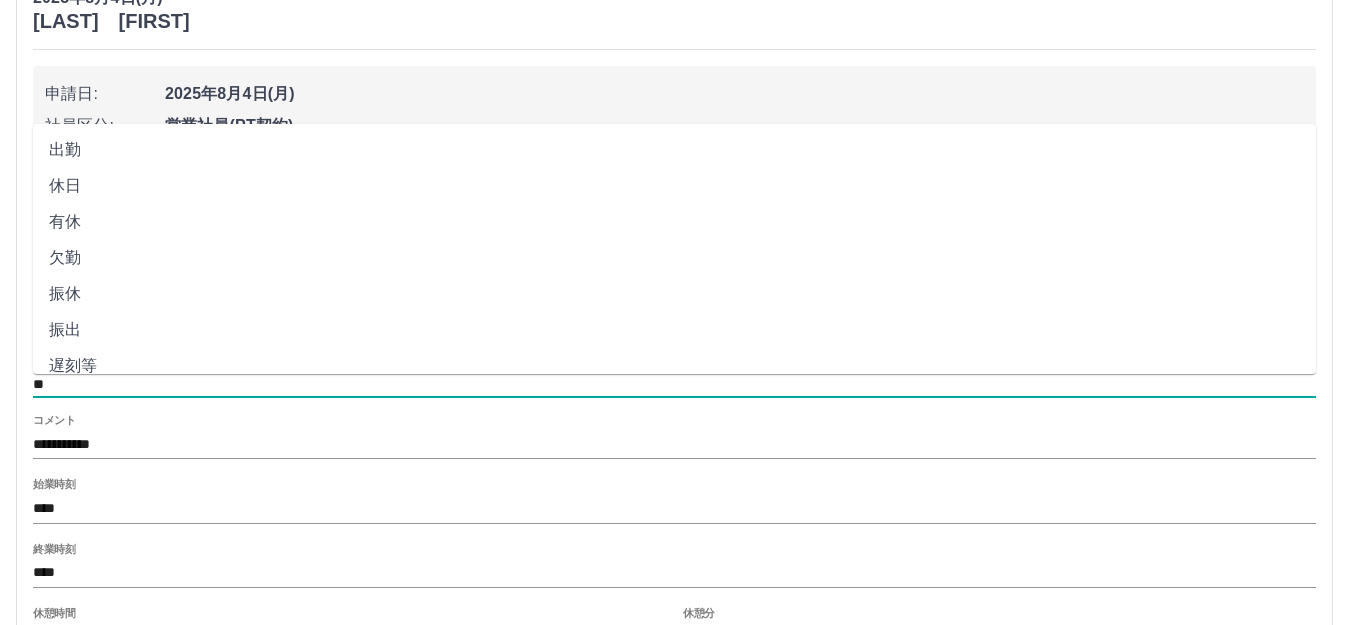 click on "遅刻等" at bounding box center [674, 366] 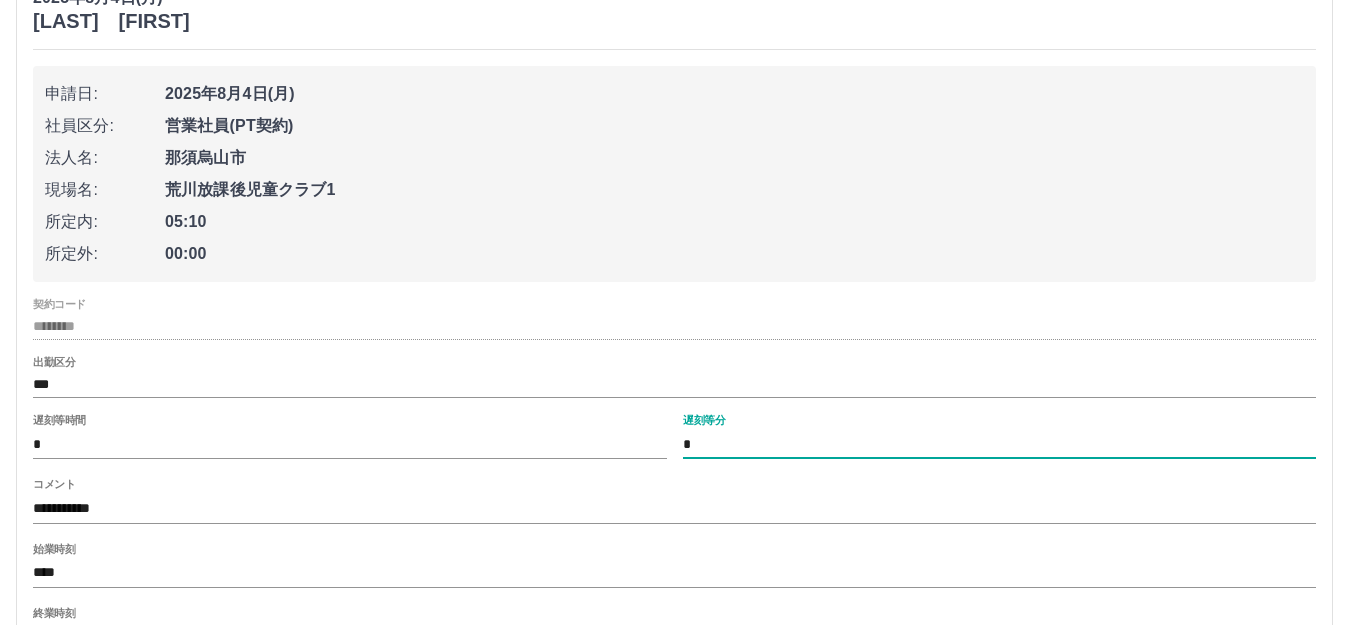 click on "*" at bounding box center (1000, 444) 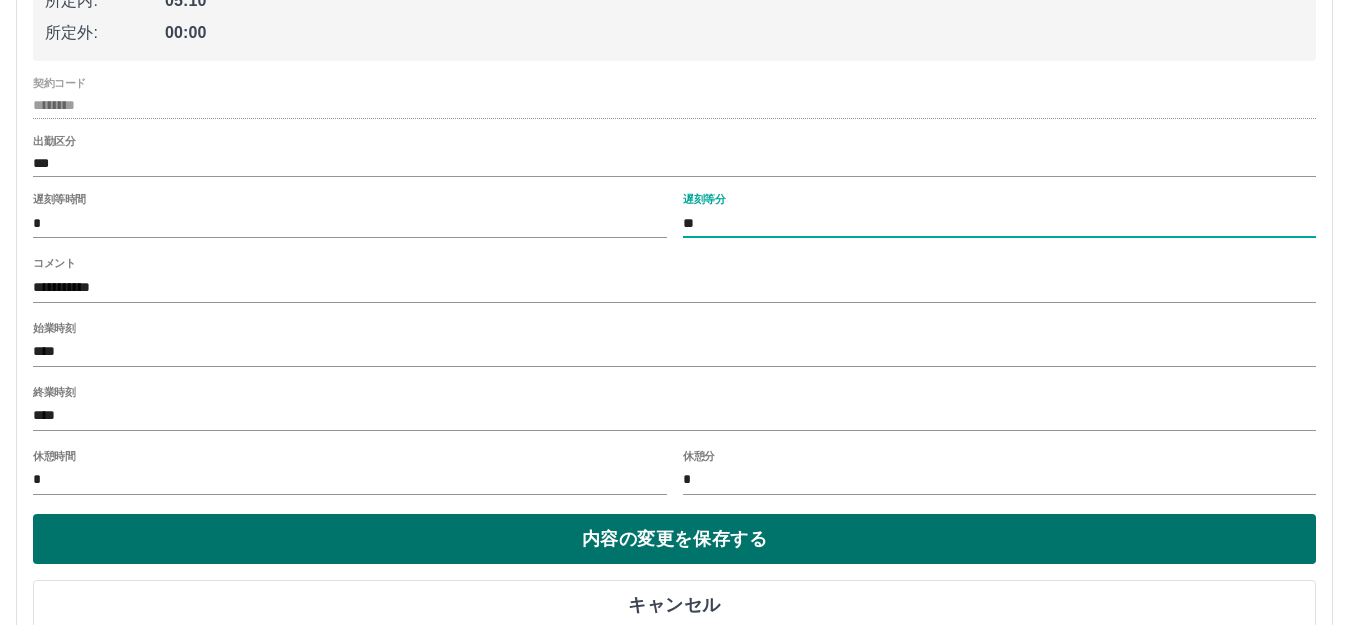 scroll, scrollTop: 534, scrollLeft: 0, axis: vertical 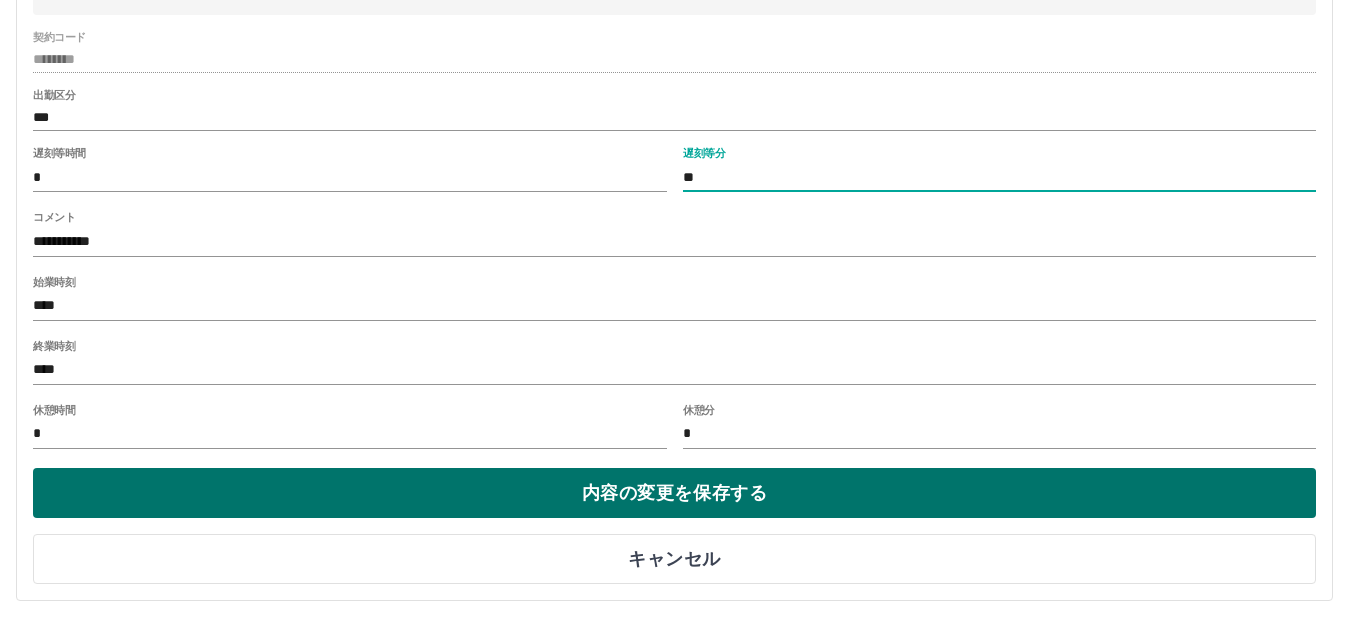 type on "**" 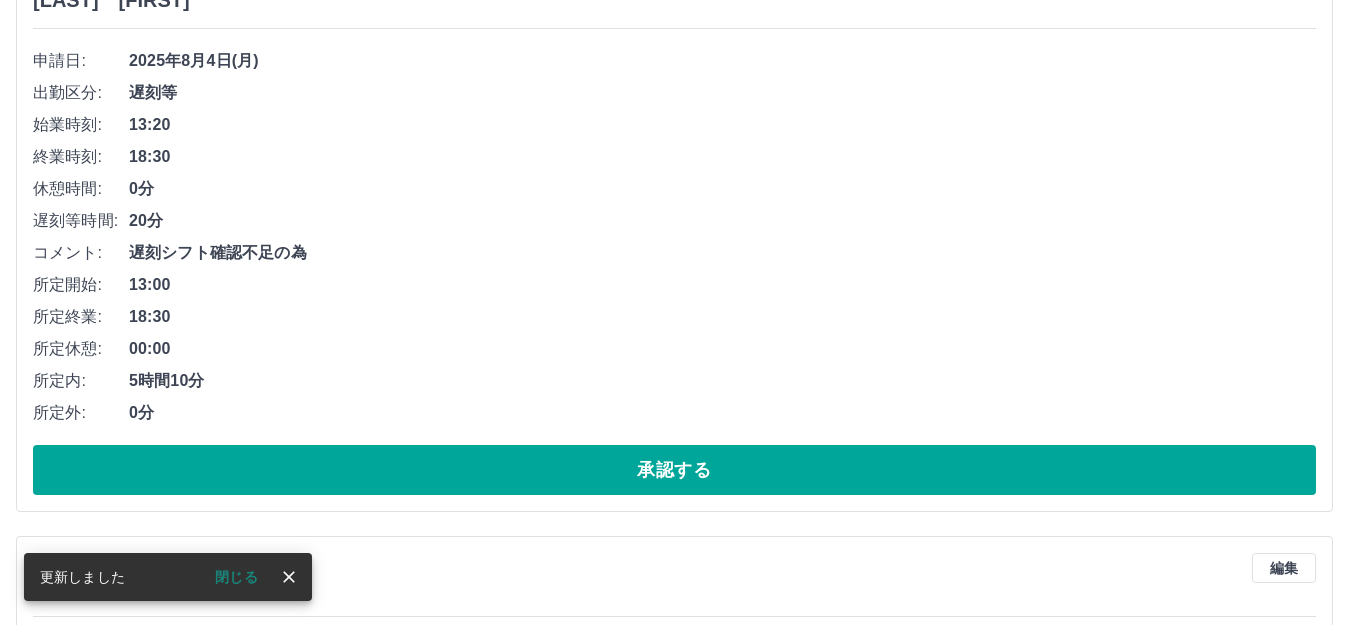 scroll, scrollTop: 400, scrollLeft: 0, axis: vertical 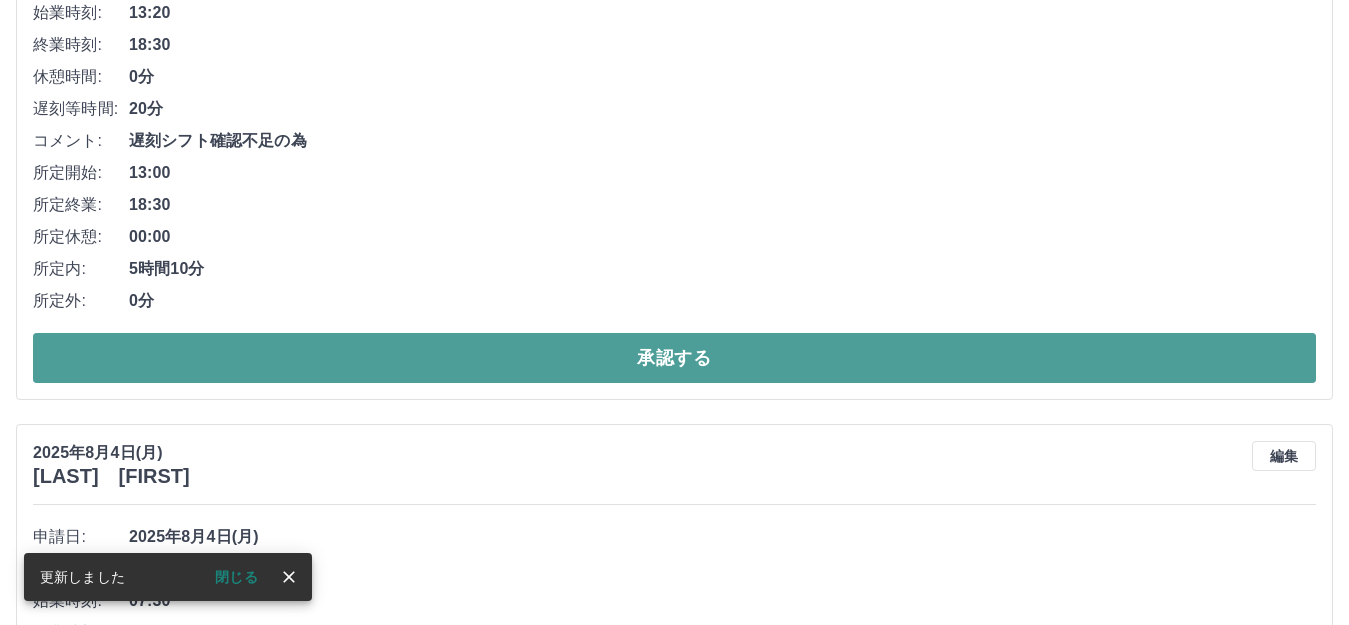 click on "承認する" at bounding box center [674, 358] 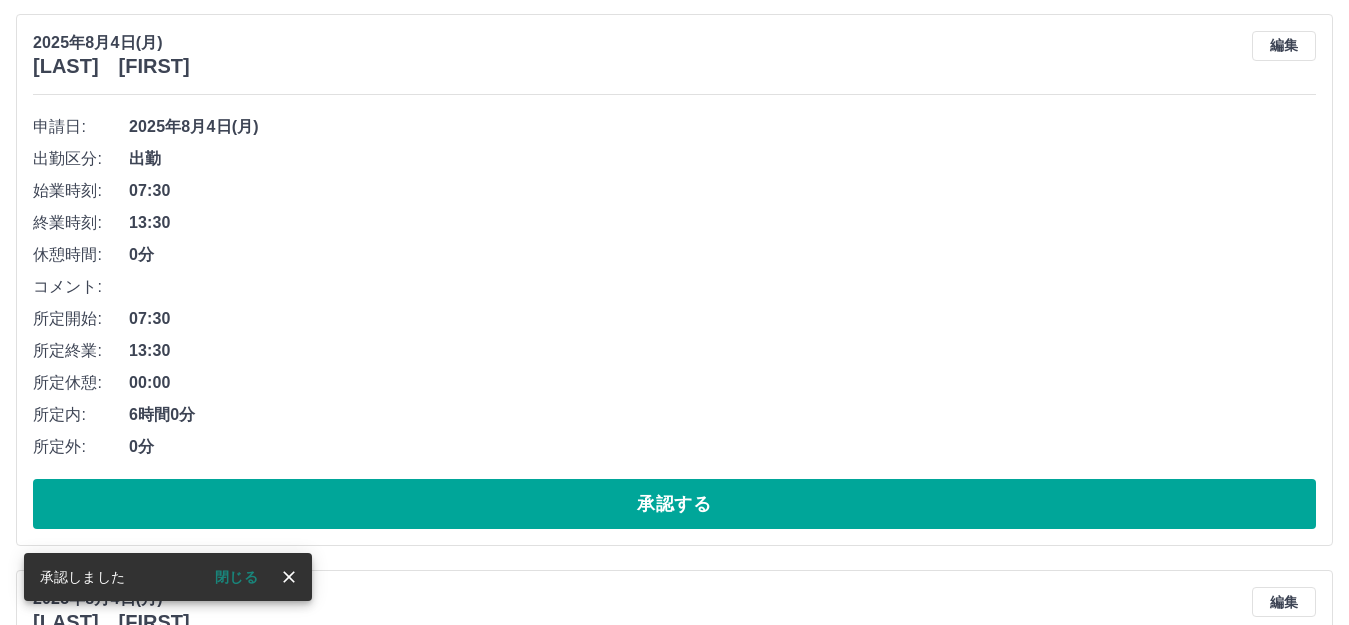 scroll, scrollTop: 267, scrollLeft: 0, axis: vertical 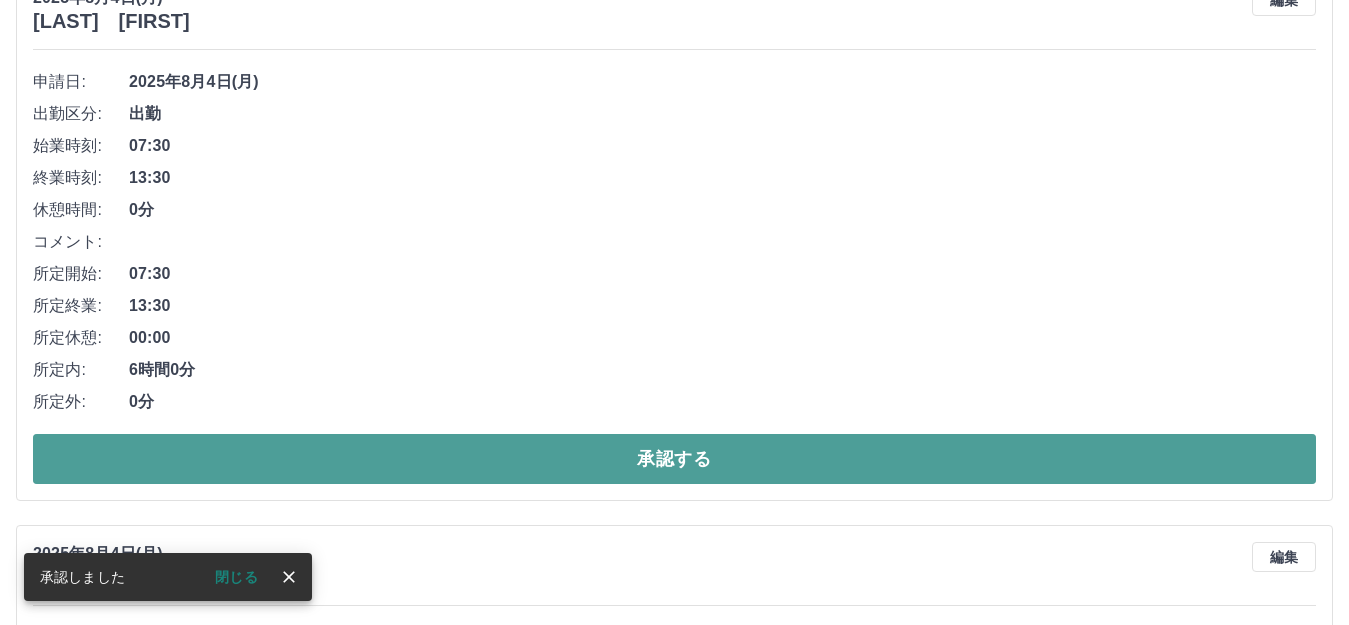 click on "承認する" at bounding box center [674, 459] 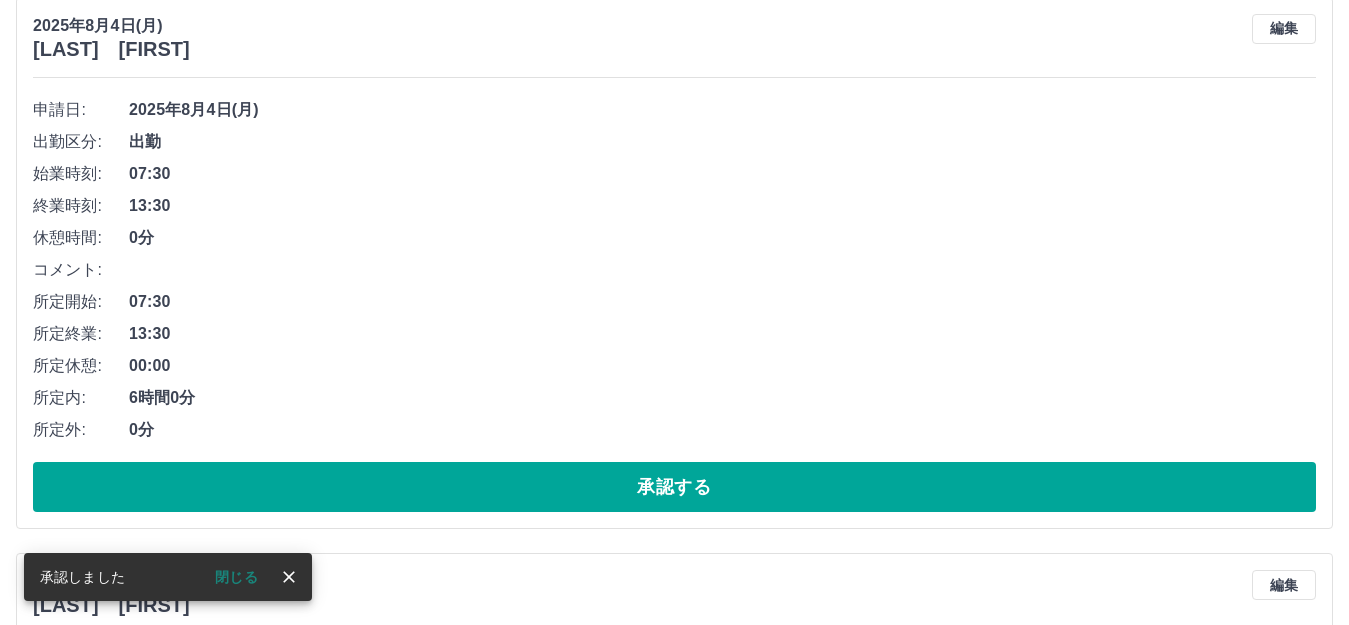 scroll, scrollTop: 267, scrollLeft: 0, axis: vertical 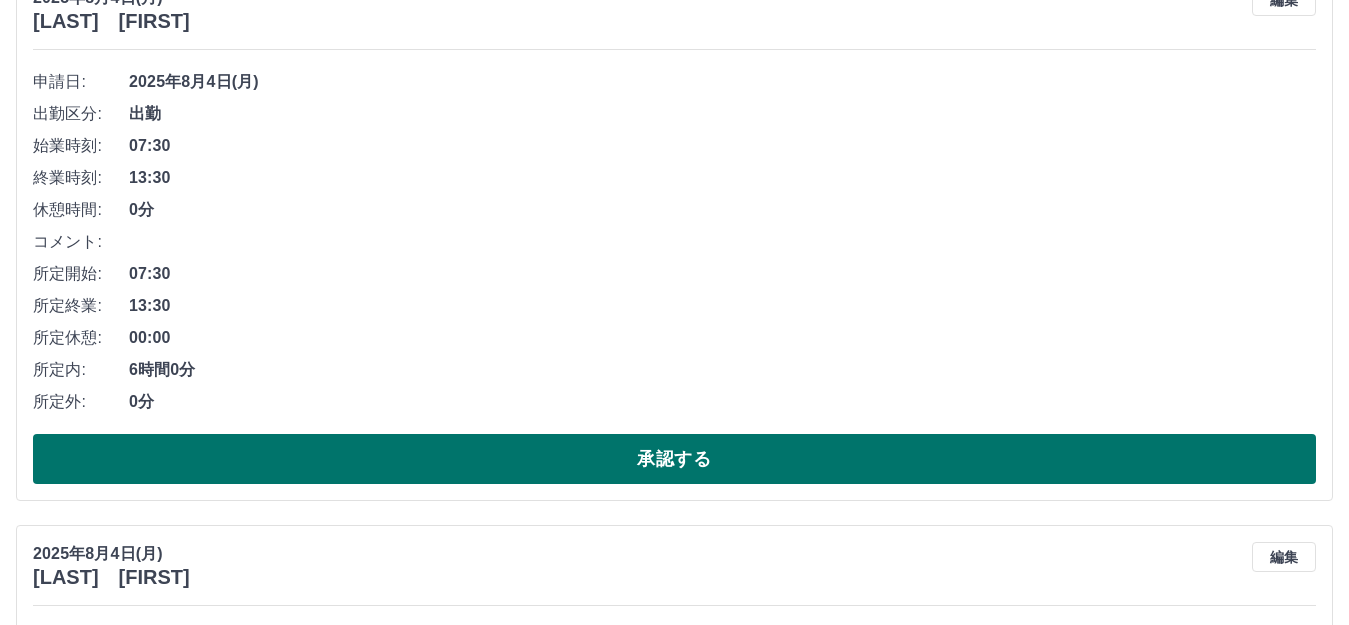 click on "承認する" at bounding box center [674, 459] 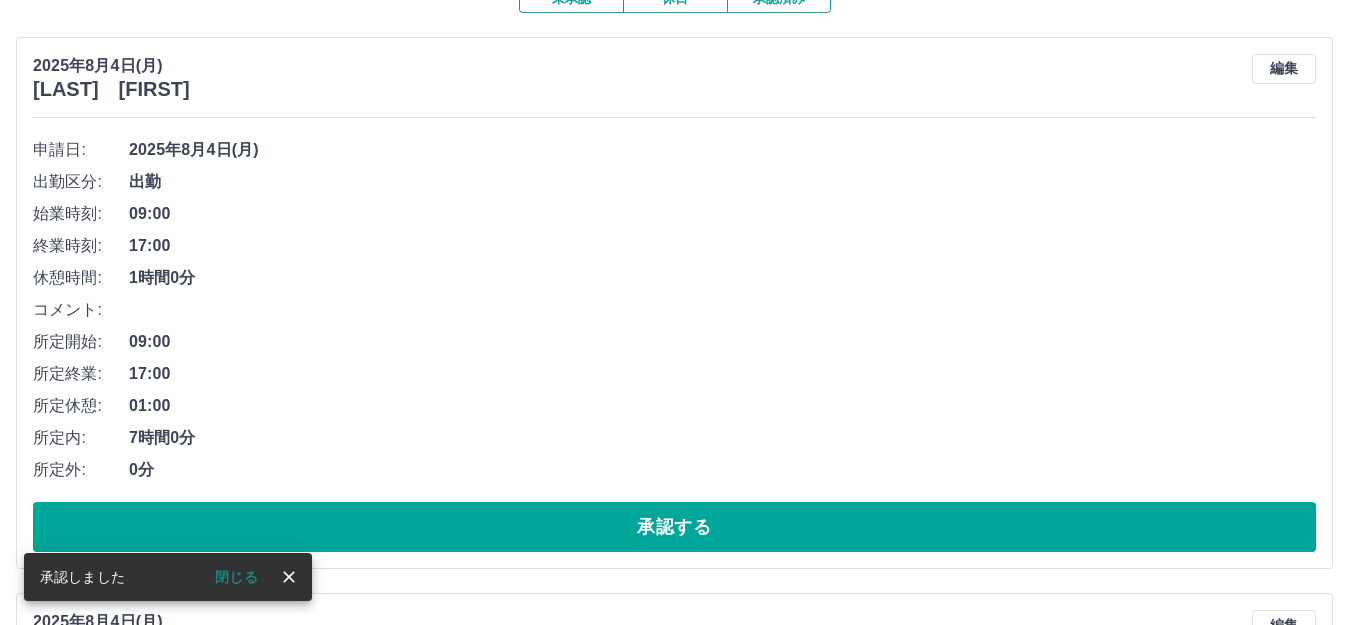 scroll, scrollTop: 244, scrollLeft: 0, axis: vertical 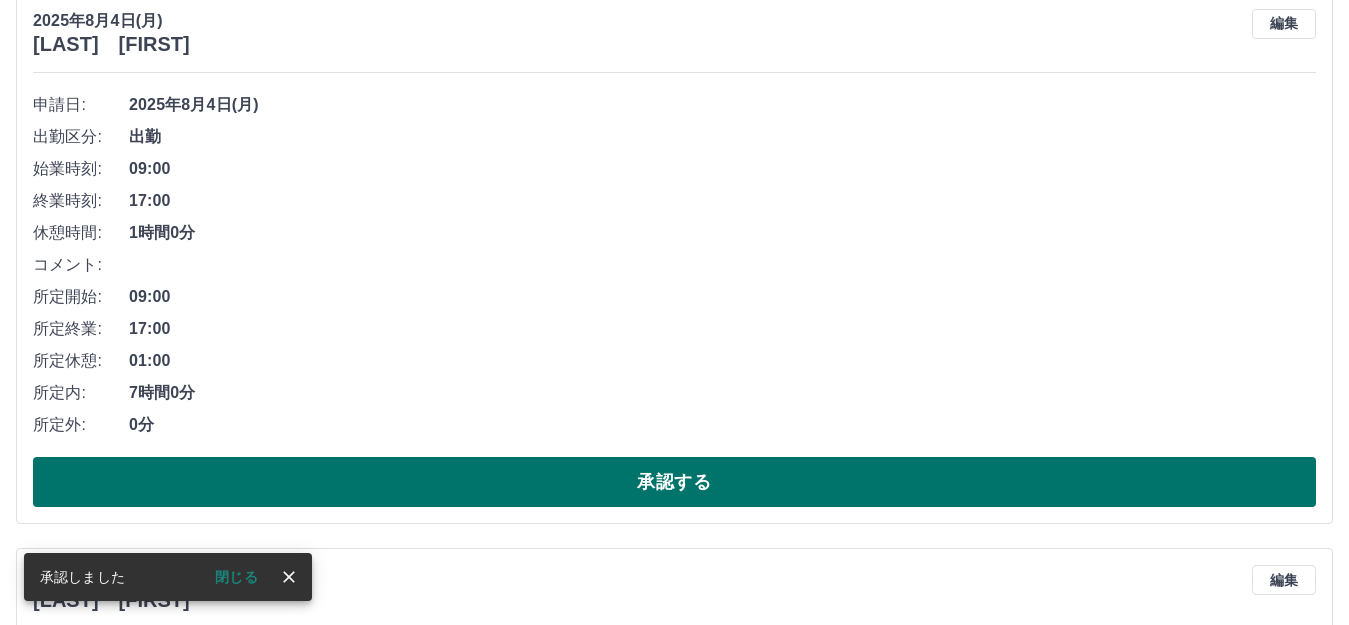 click on "承認する" at bounding box center [674, 482] 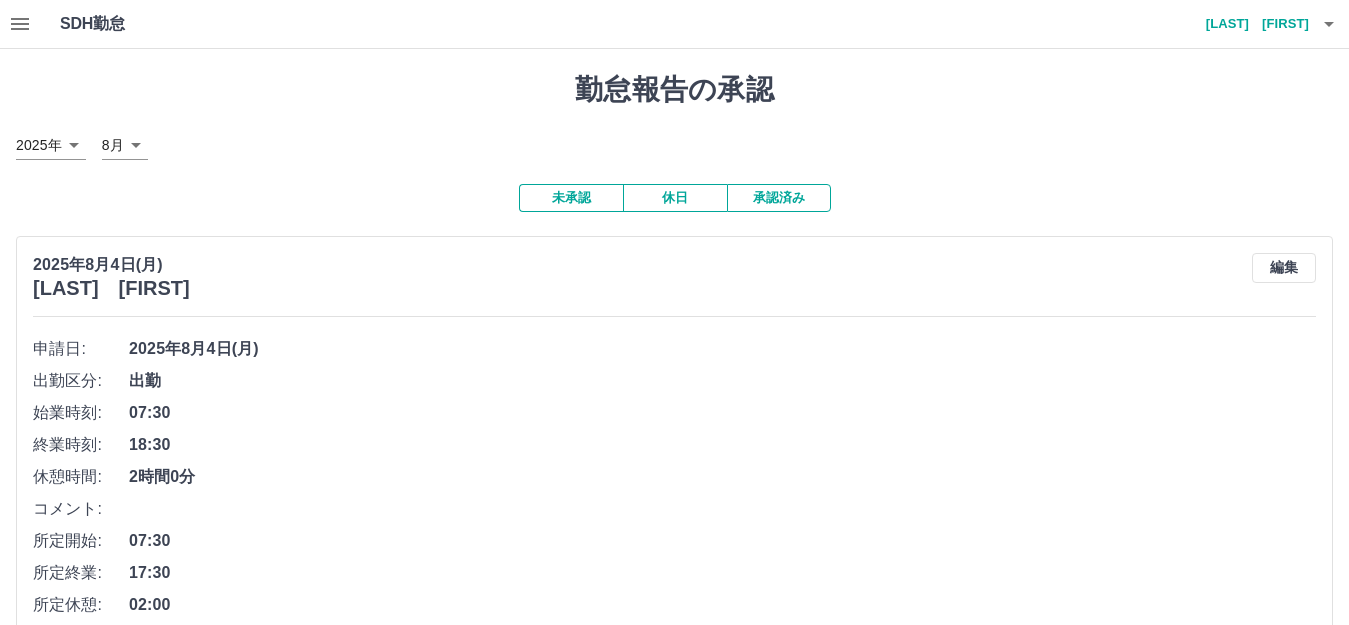 scroll, scrollTop: 133, scrollLeft: 0, axis: vertical 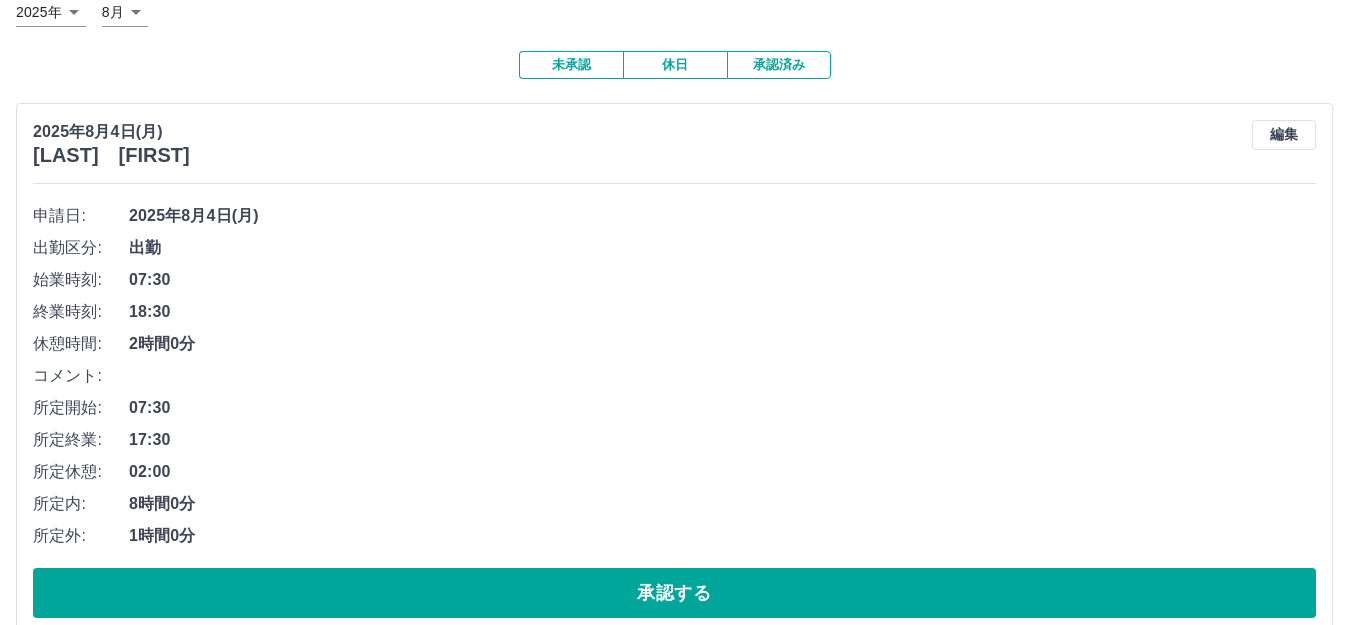 click on "承認する" at bounding box center [674, 593] 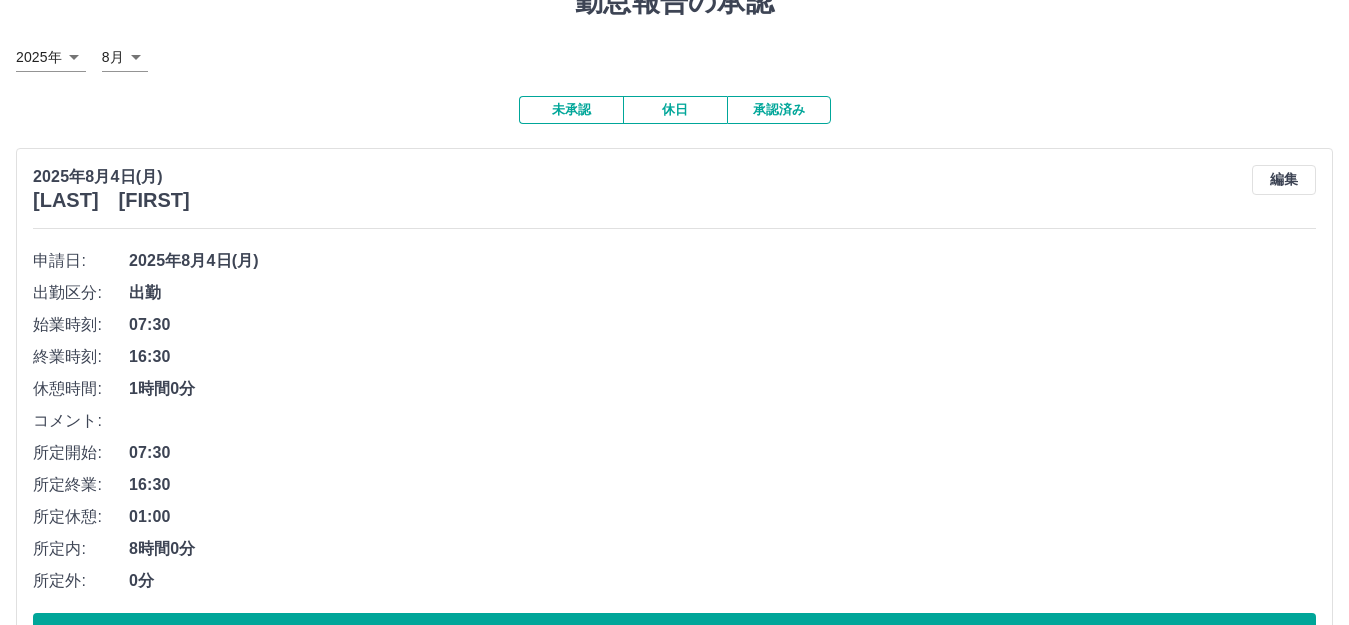 scroll, scrollTop: 133, scrollLeft: 0, axis: vertical 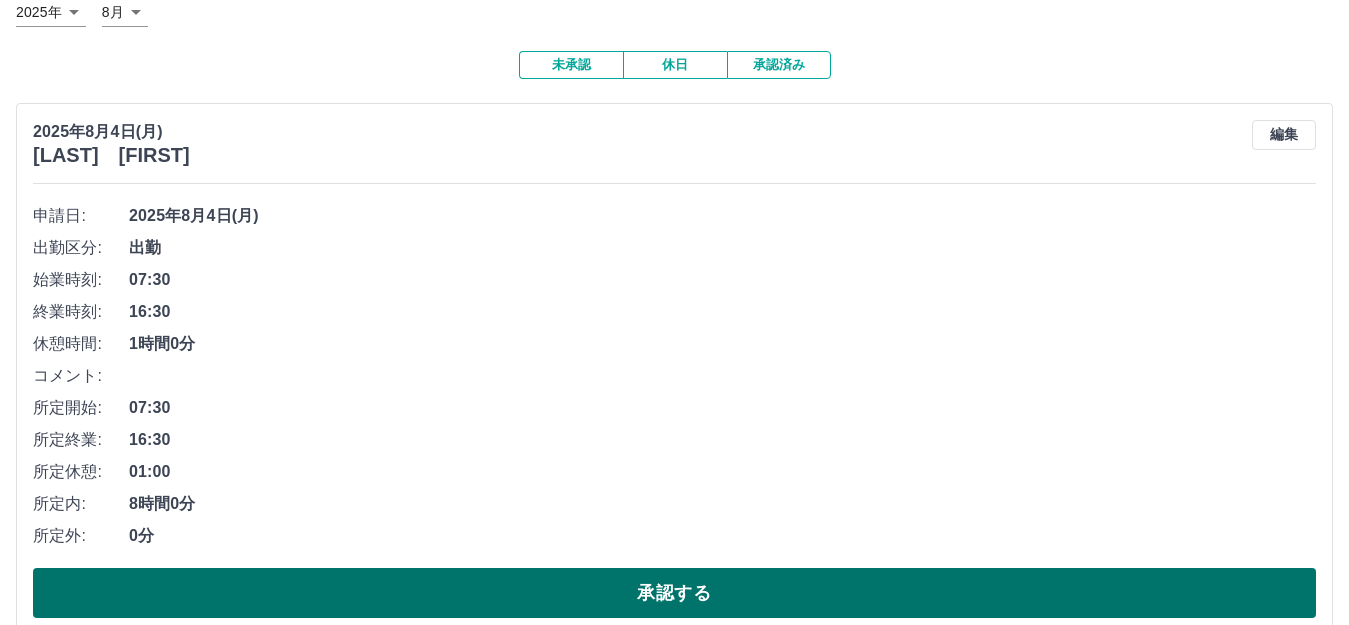 click on "承認する" at bounding box center (674, 593) 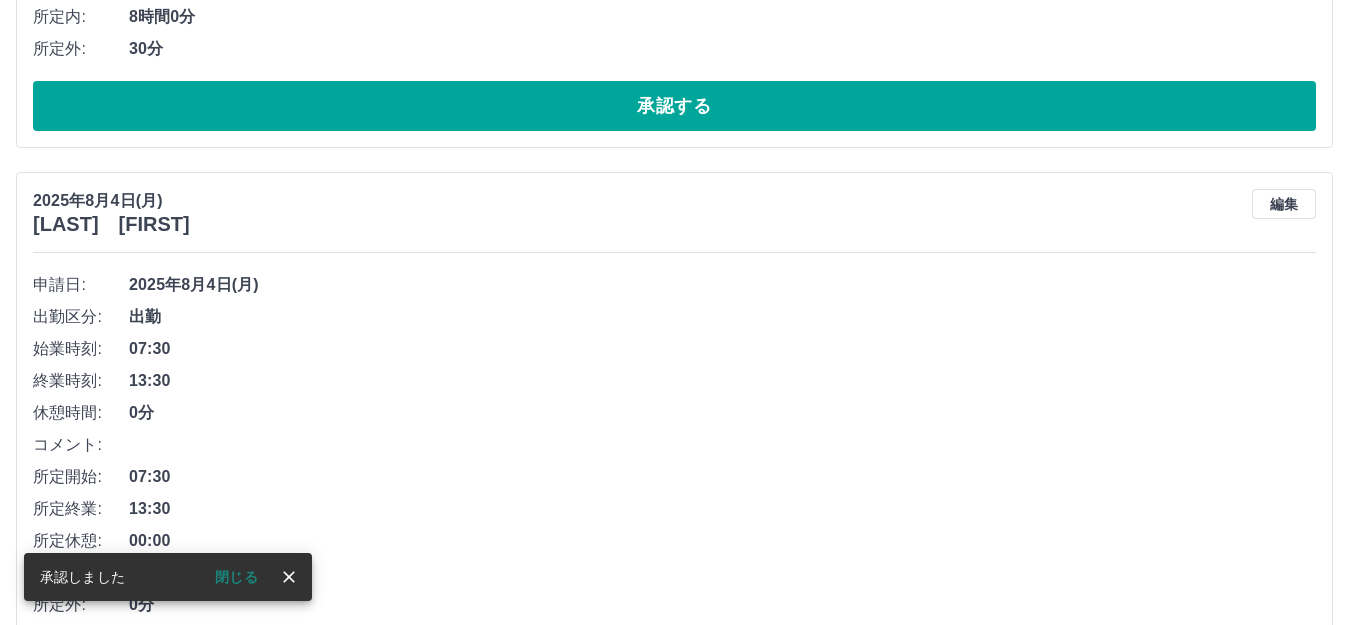 scroll, scrollTop: 267, scrollLeft: 0, axis: vertical 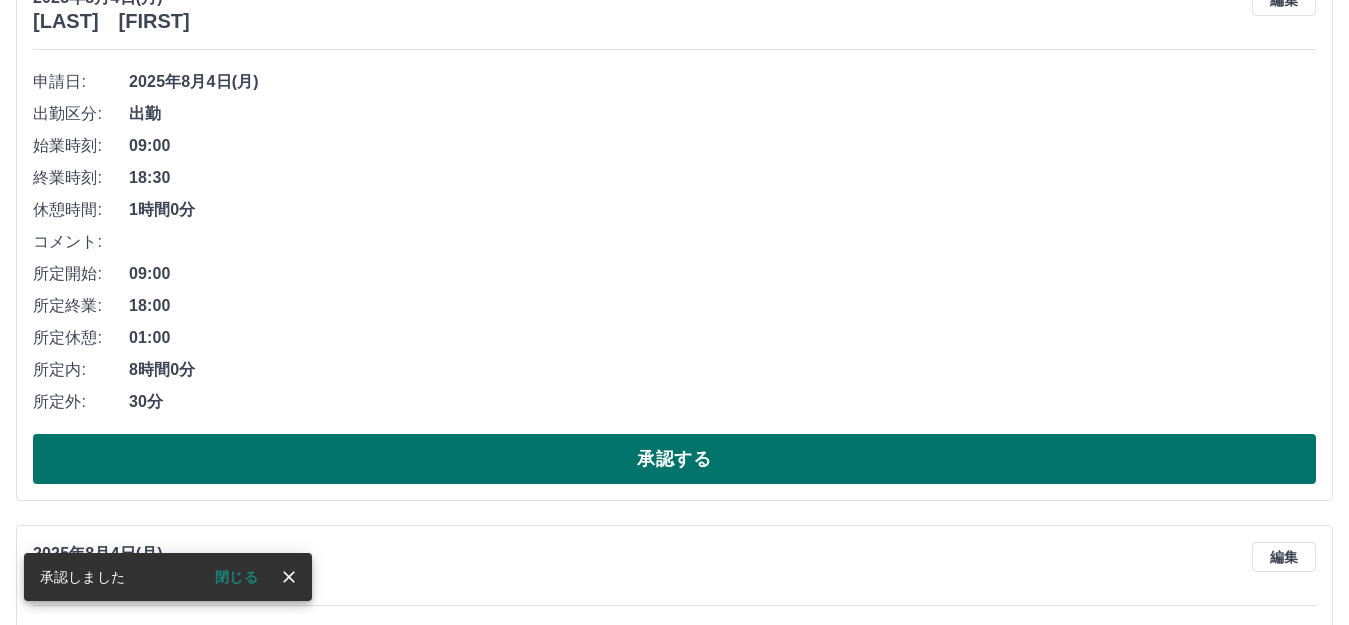 click on "承認する" at bounding box center [674, 459] 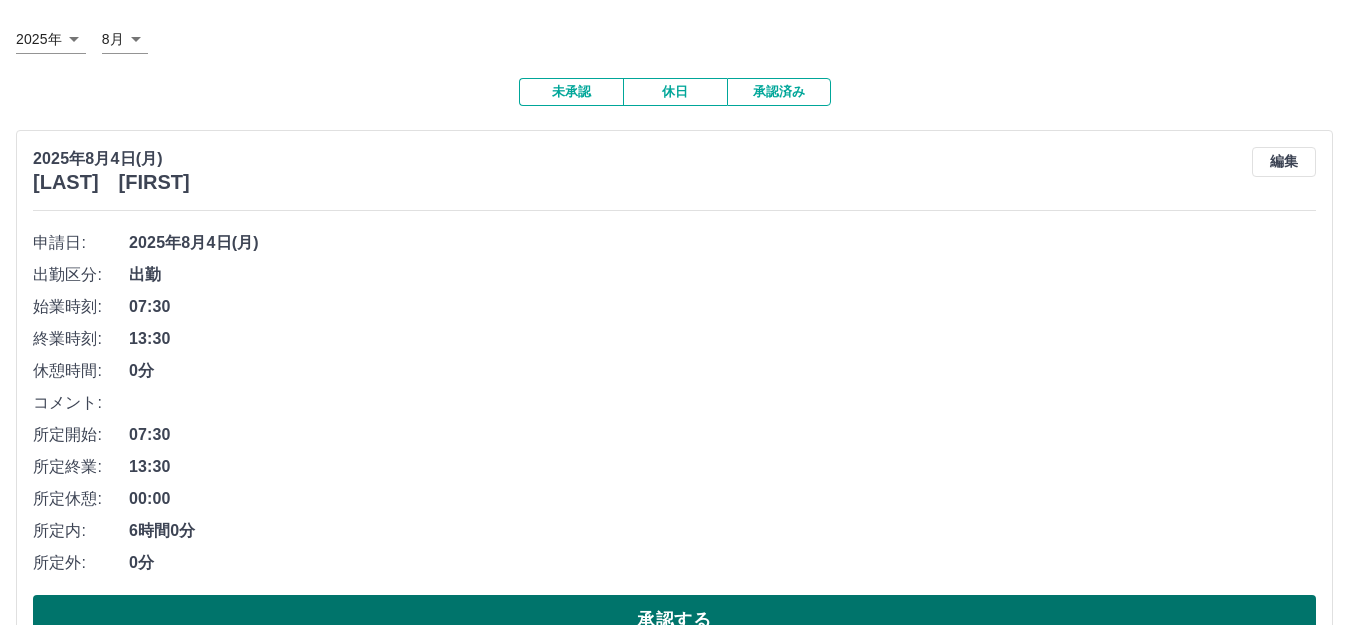 scroll, scrollTop: 267, scrollLeft: 0, axis: vertical 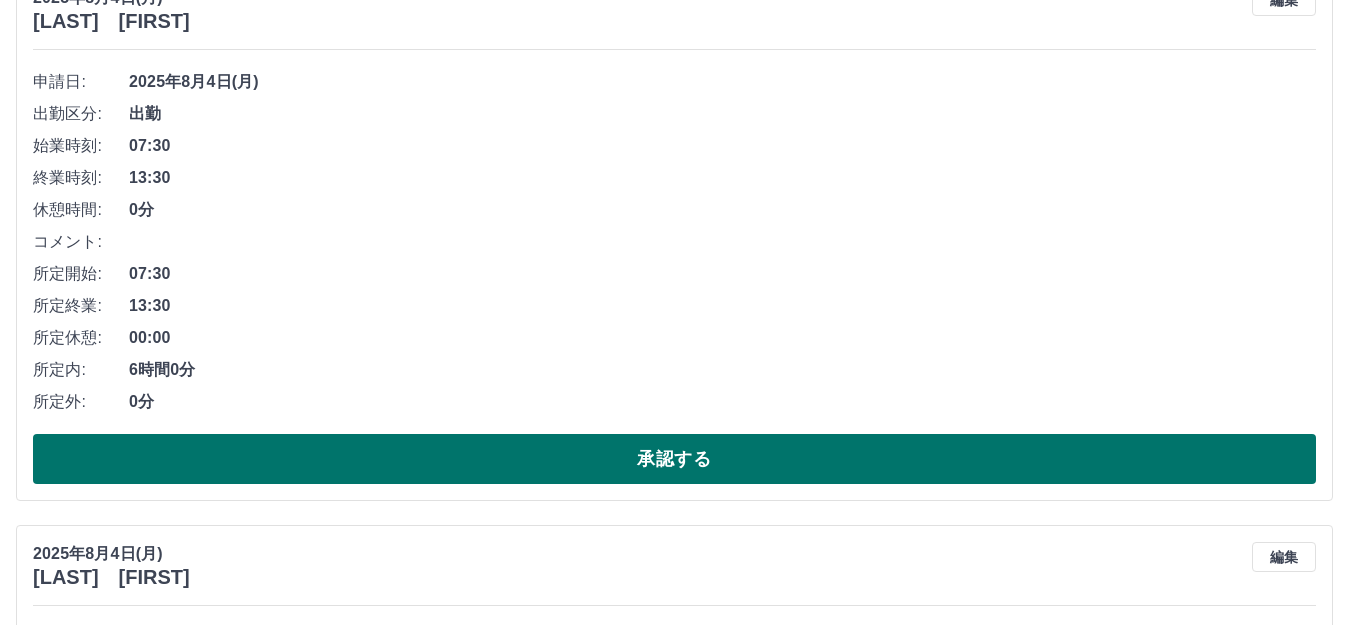 click on "承認する" at bounding box center (674, 459) 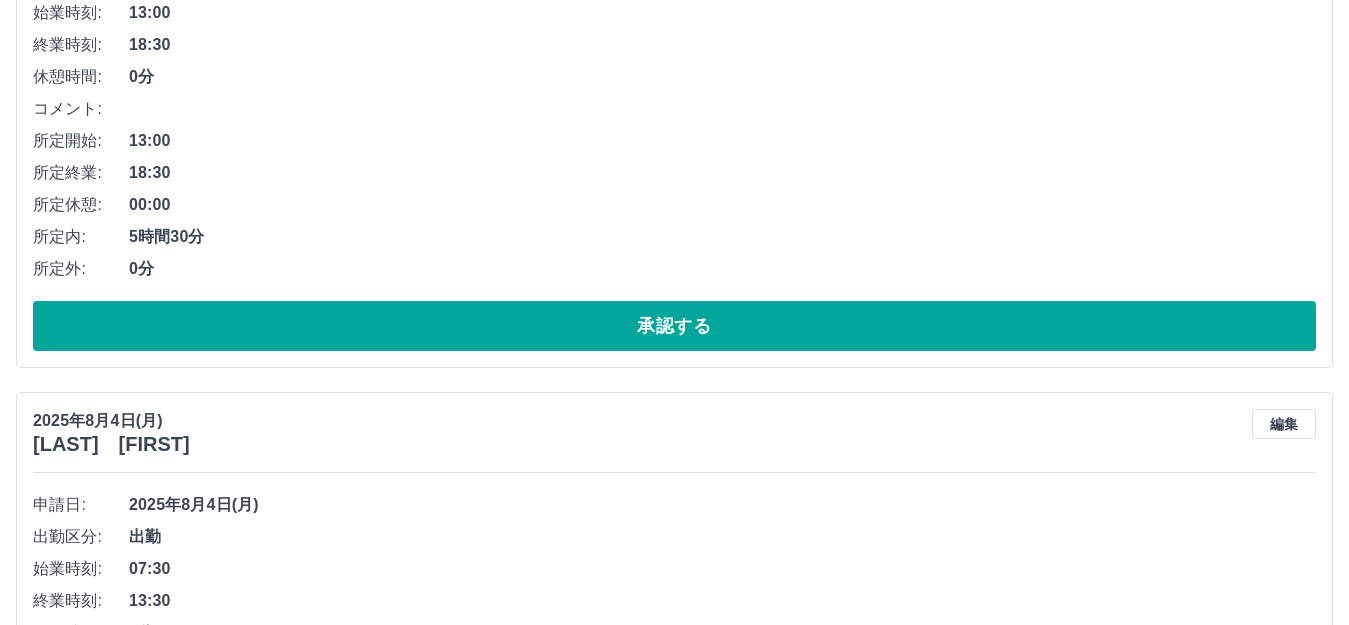 scroll, scrollTop: 267, scrollLeft: 0, axis: vertical 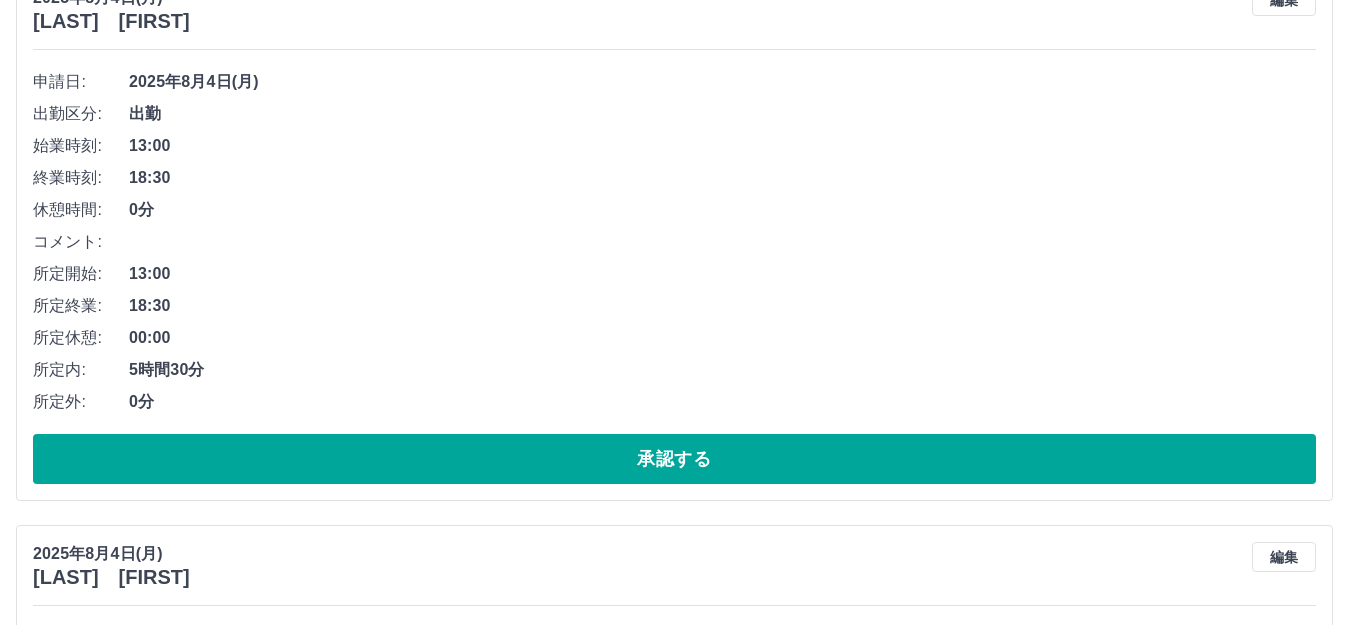 click on "承認する" at bounding box center (674, 459) 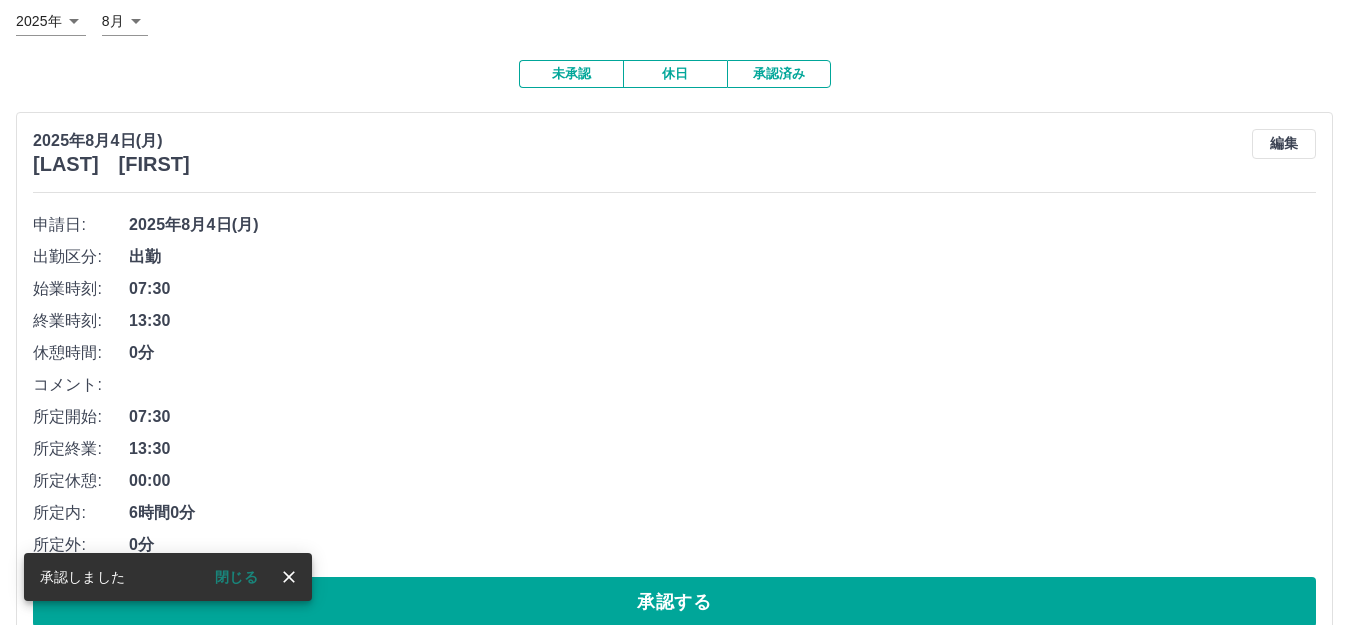 scroll, scrollTop: 267, scrollLeft: 0, axis: vertical 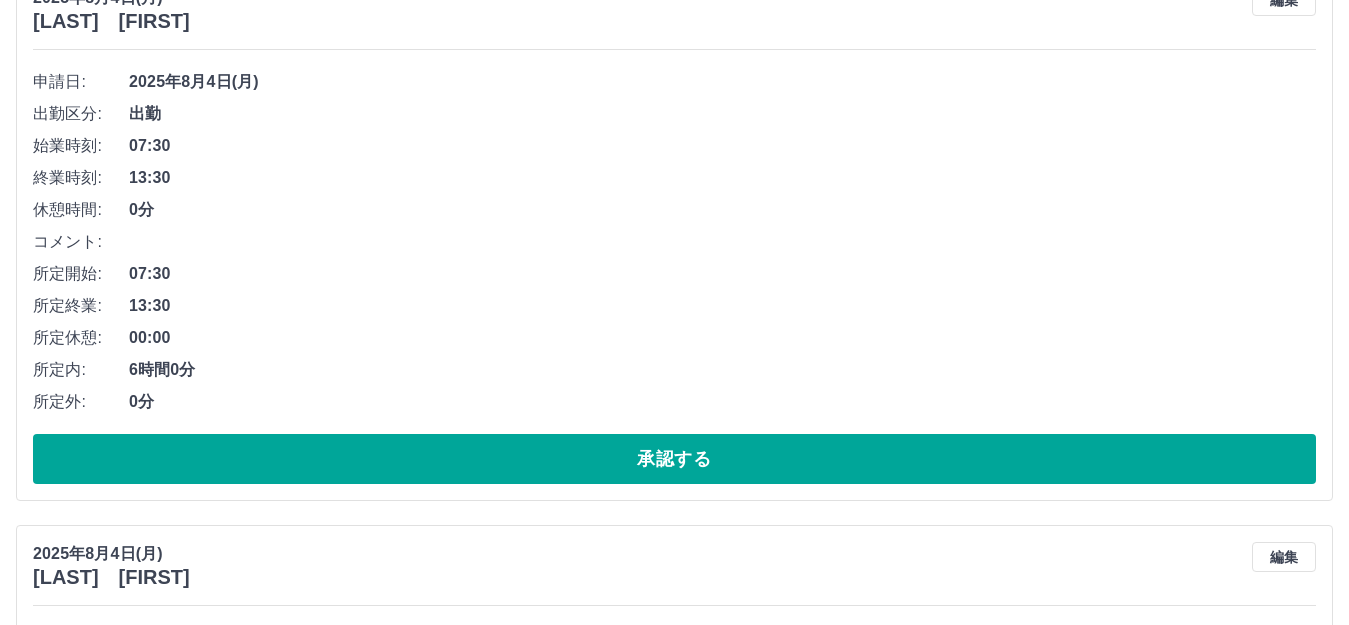 click on "承認する" at bounding box center (674, 459) 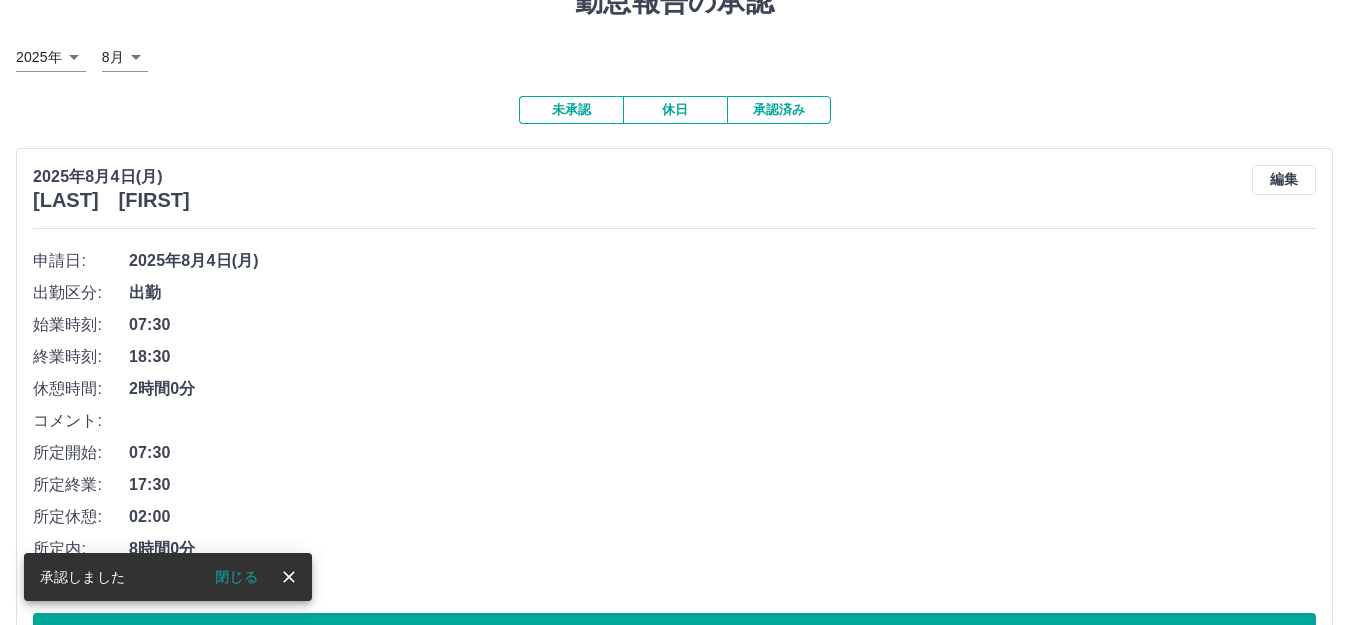 scroll, scrollTop: 133, scrollLeft: 0, axis: vertical 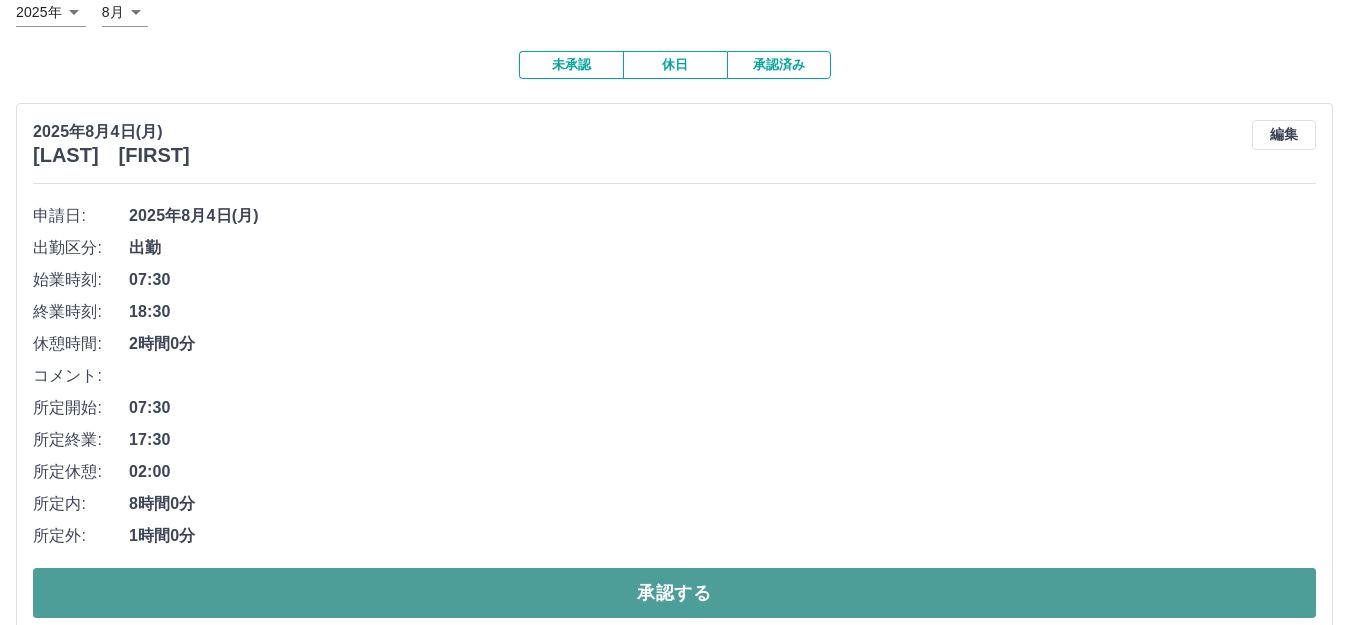 click on "承認する" at bounding box center (674, 593) 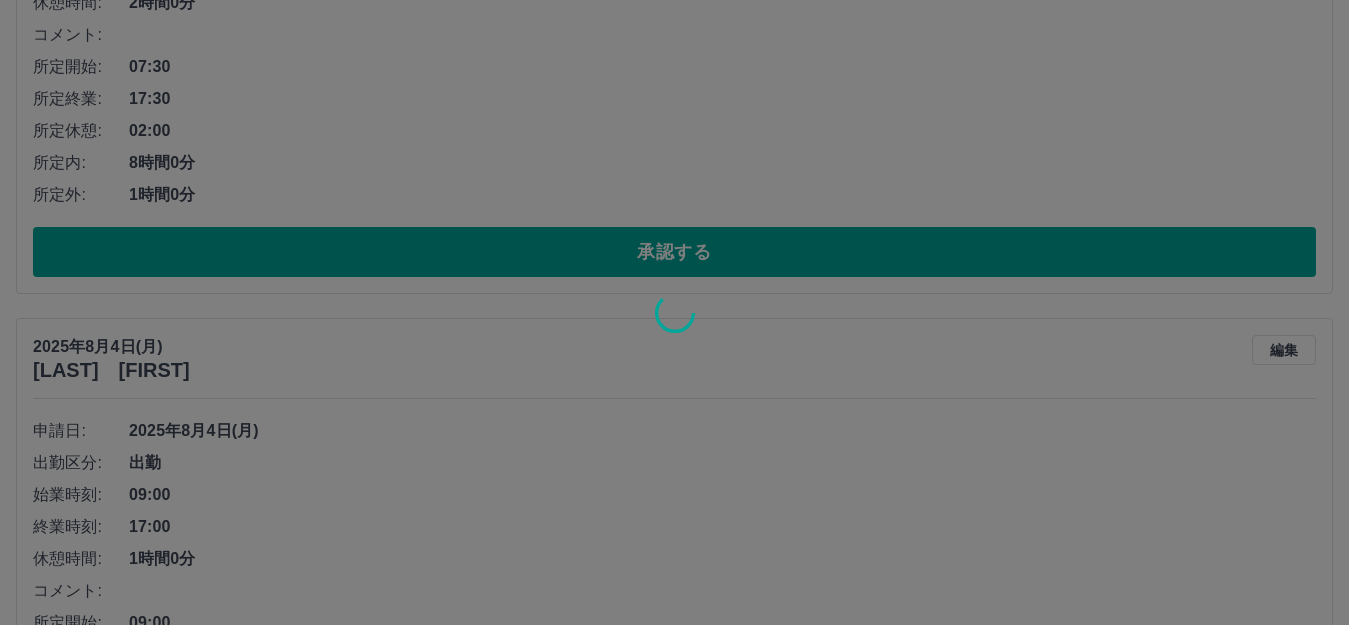 scroll, scrollTop: 111, scrollLeft: 0, axis: vertical 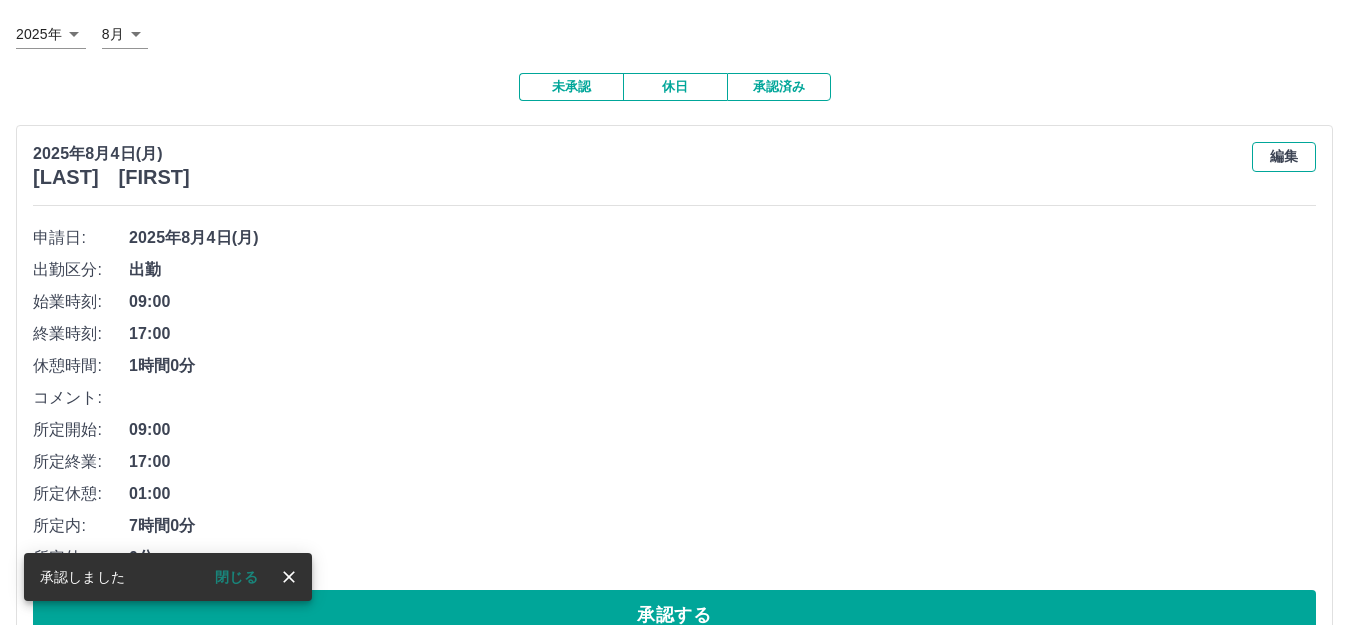 click on "編集" at bounding box center (1284, 157) 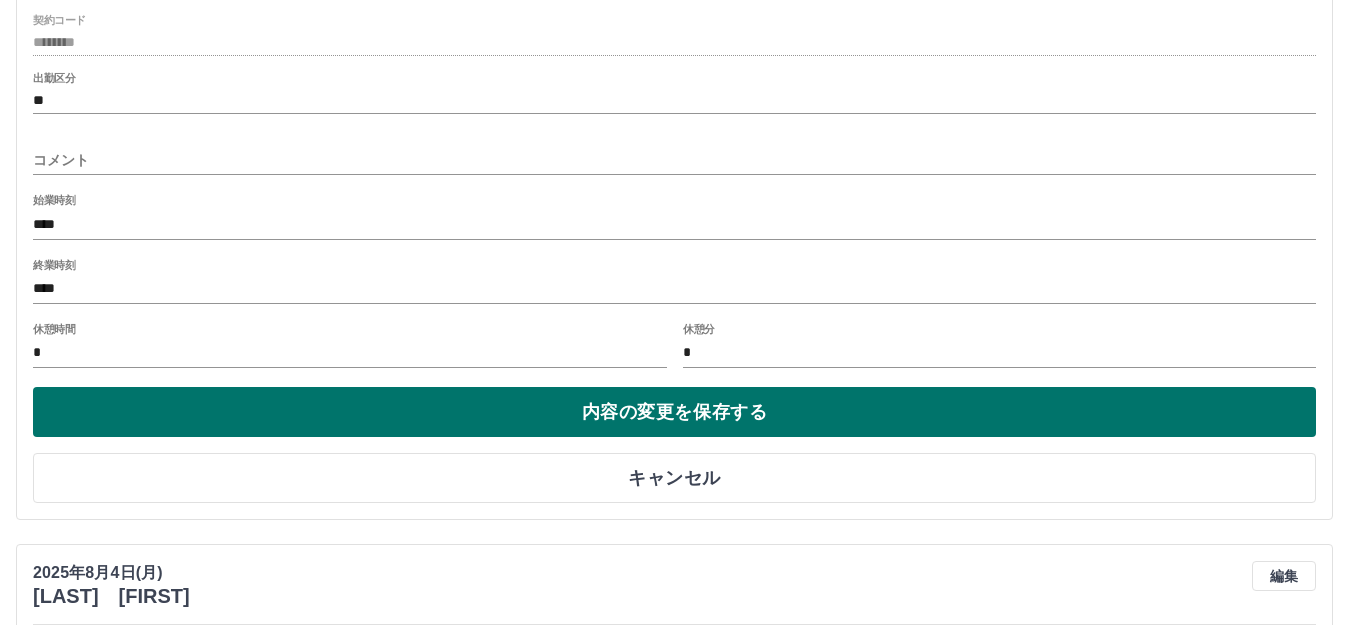 scroll, scrollTop: 644, scrollLeft: 0, axis: vertical 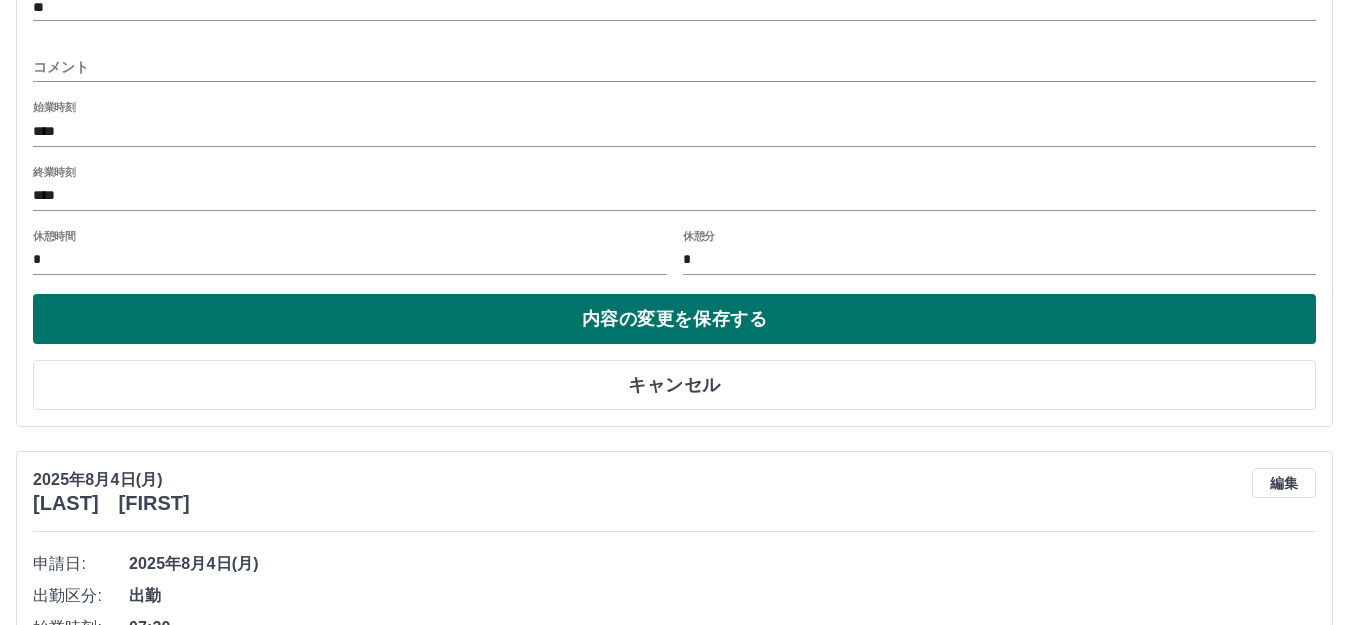 click on "内容の変更を保存する" at bounding box center (674, 319) 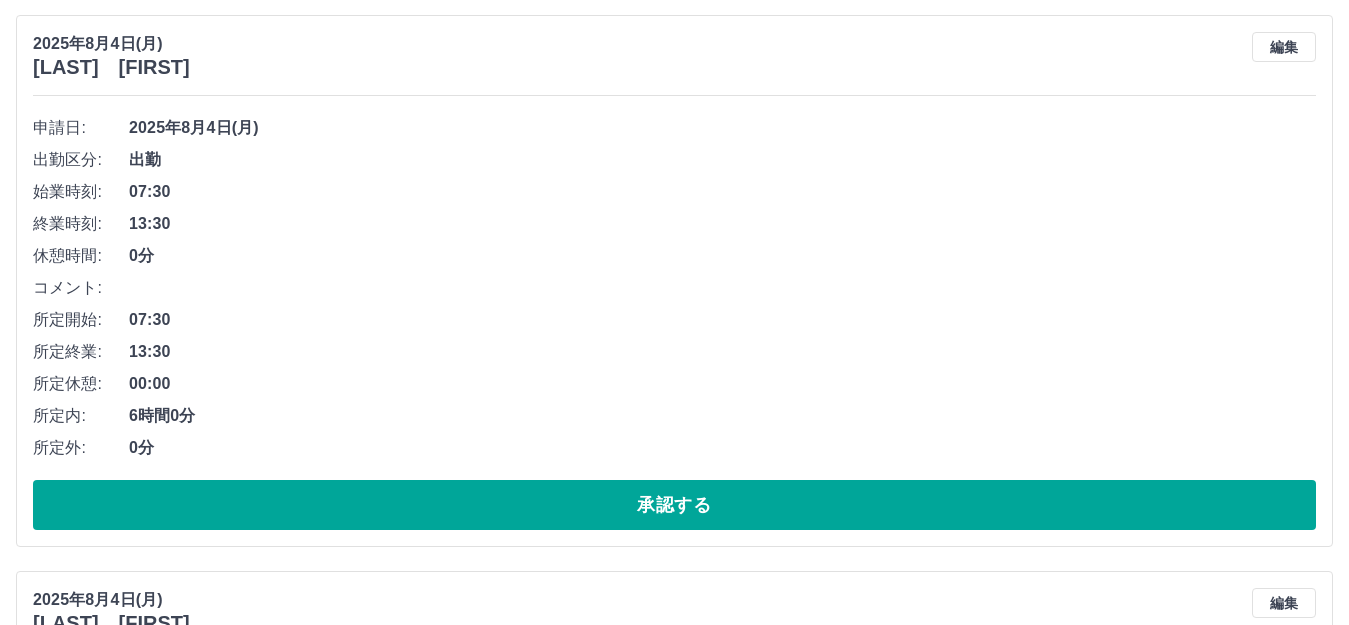 scroll, scrollTop: 377, scrollLeft: 0, axis: vertical 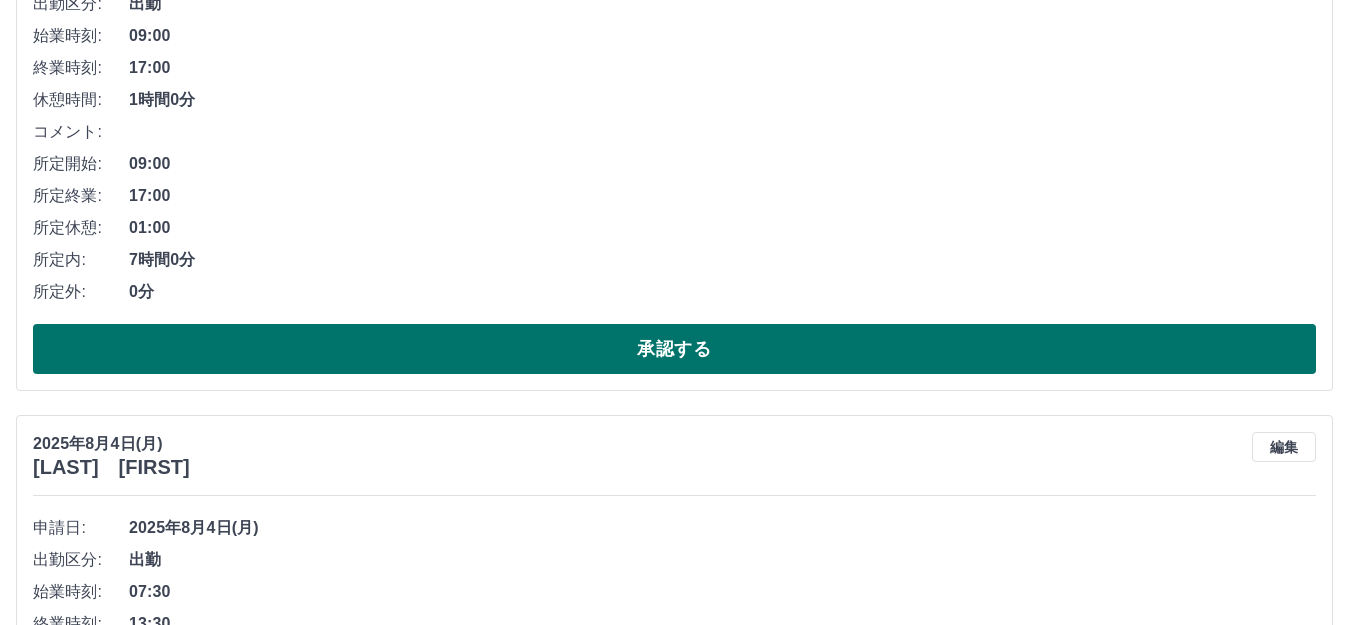 click on "承認する" at bounding box center (674, 349) 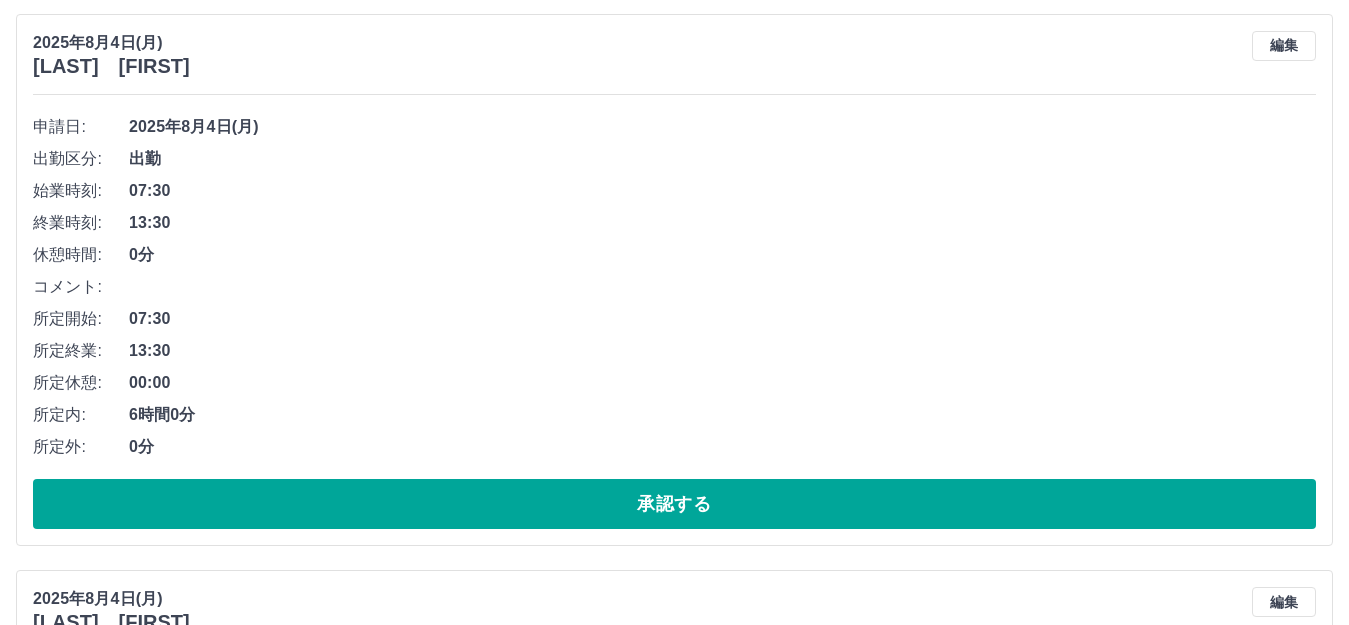 scroll, scrollTop: 267, scrollLeft: 0, axis: vertical 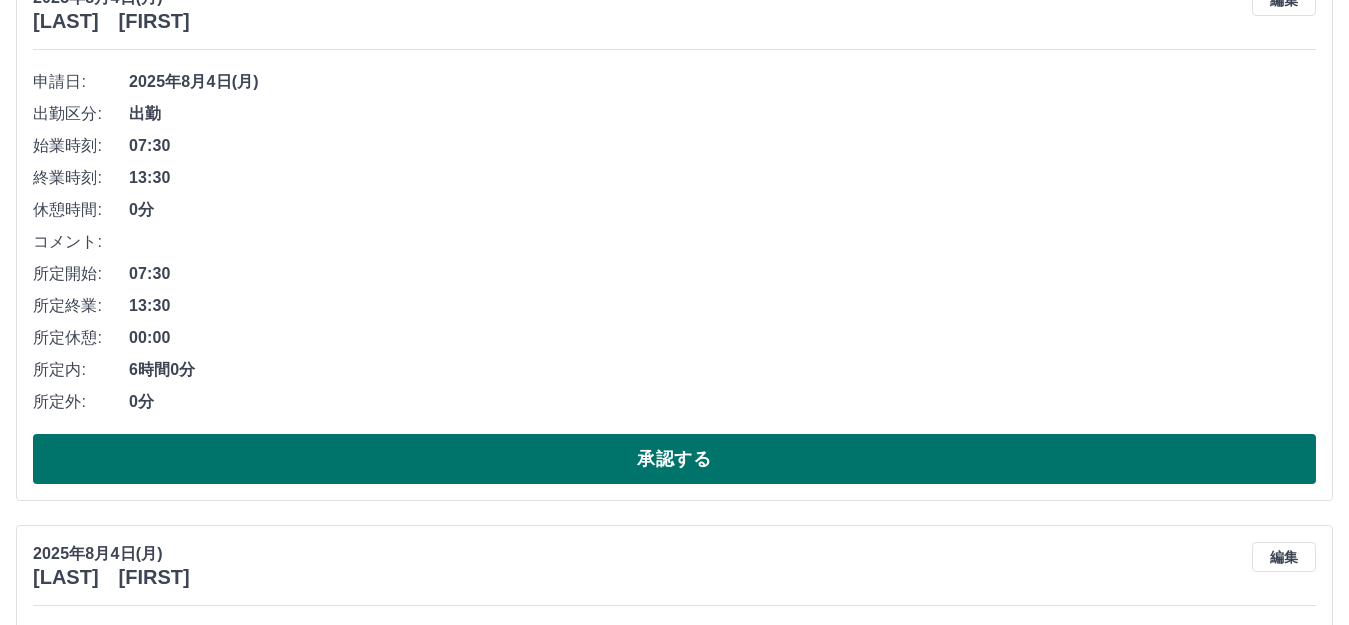 click on "承認する" at bounding box center [674, 459] 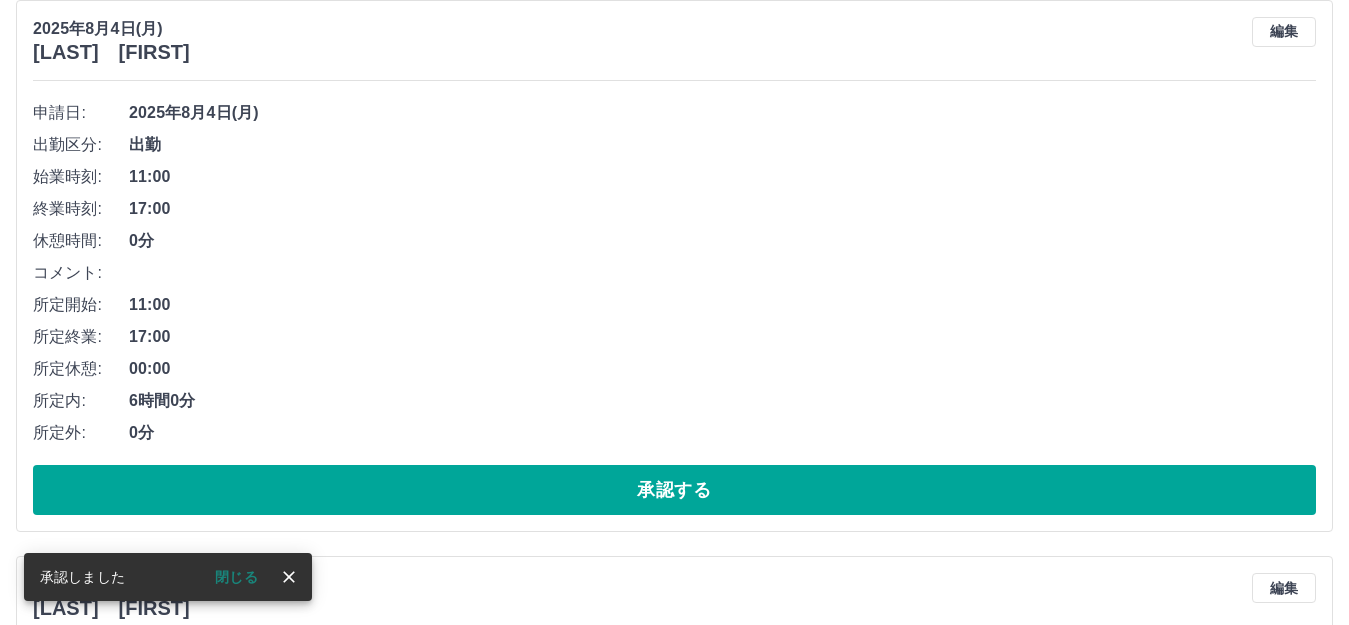 scroll, scrollTop: 267, scrollLeft: 0, axis: vertical 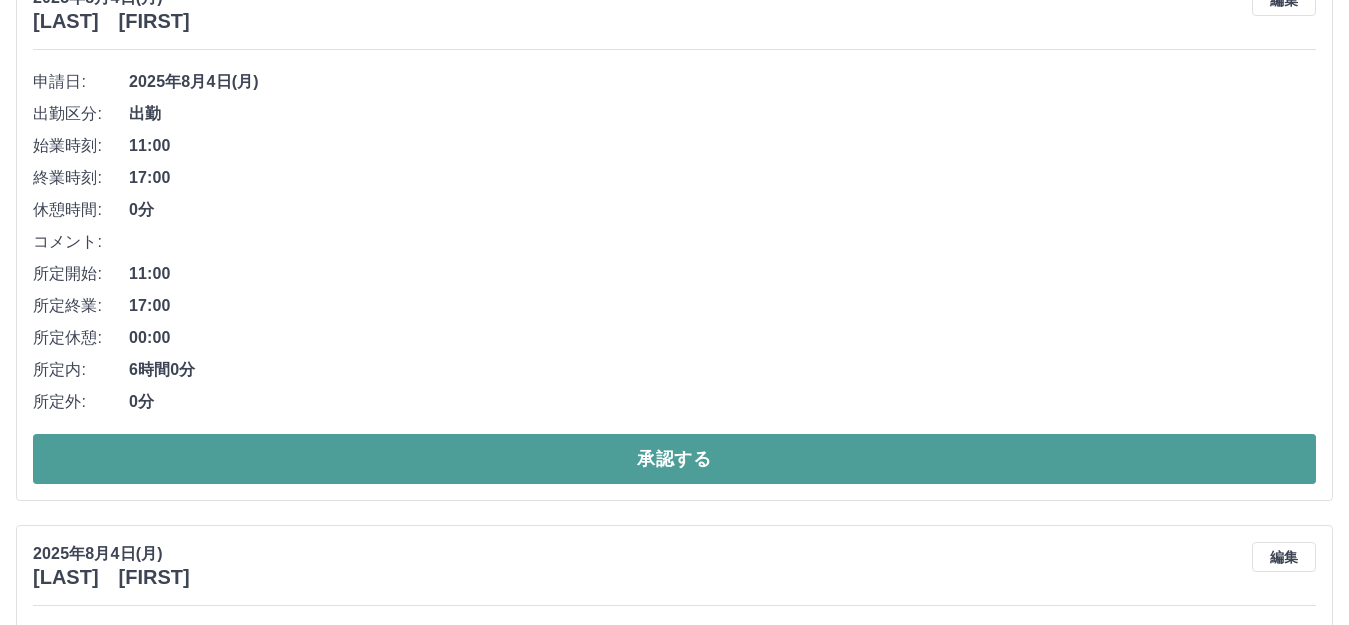drag, startPoint x: 493, startPoint y: 473, endPoint x: 481, endPoint y: 477, distance: 12.649111 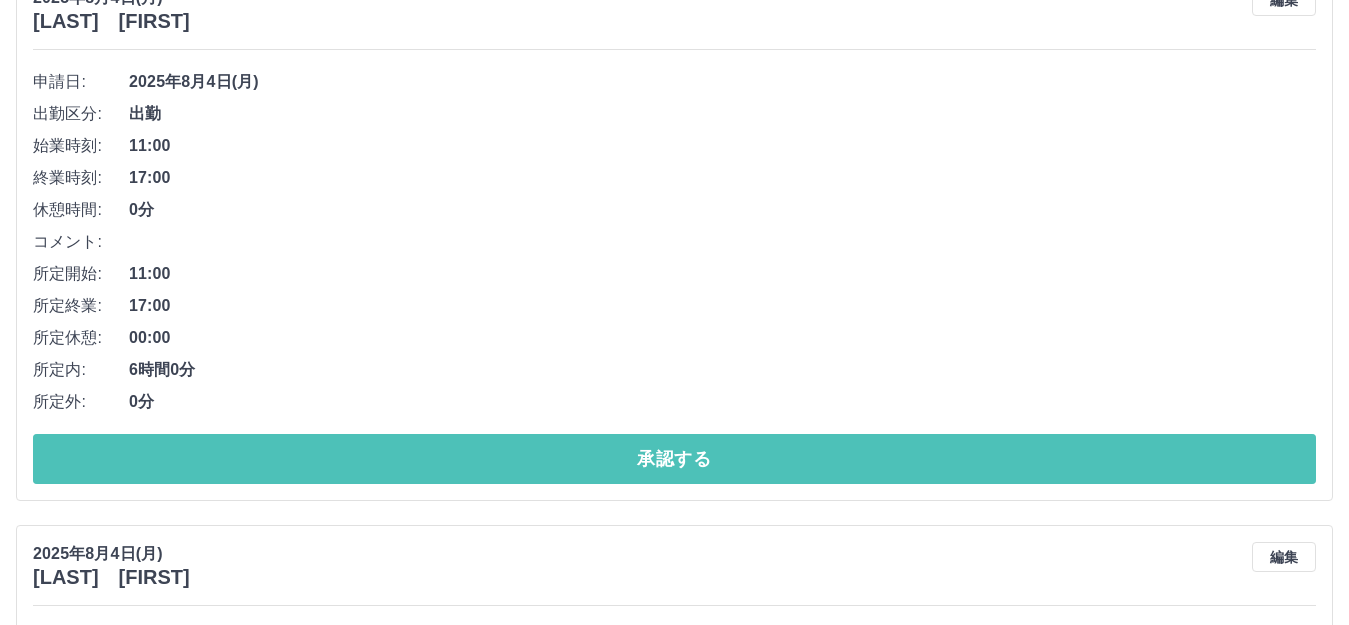 click on "承認する" at bounding box center [674, 459] 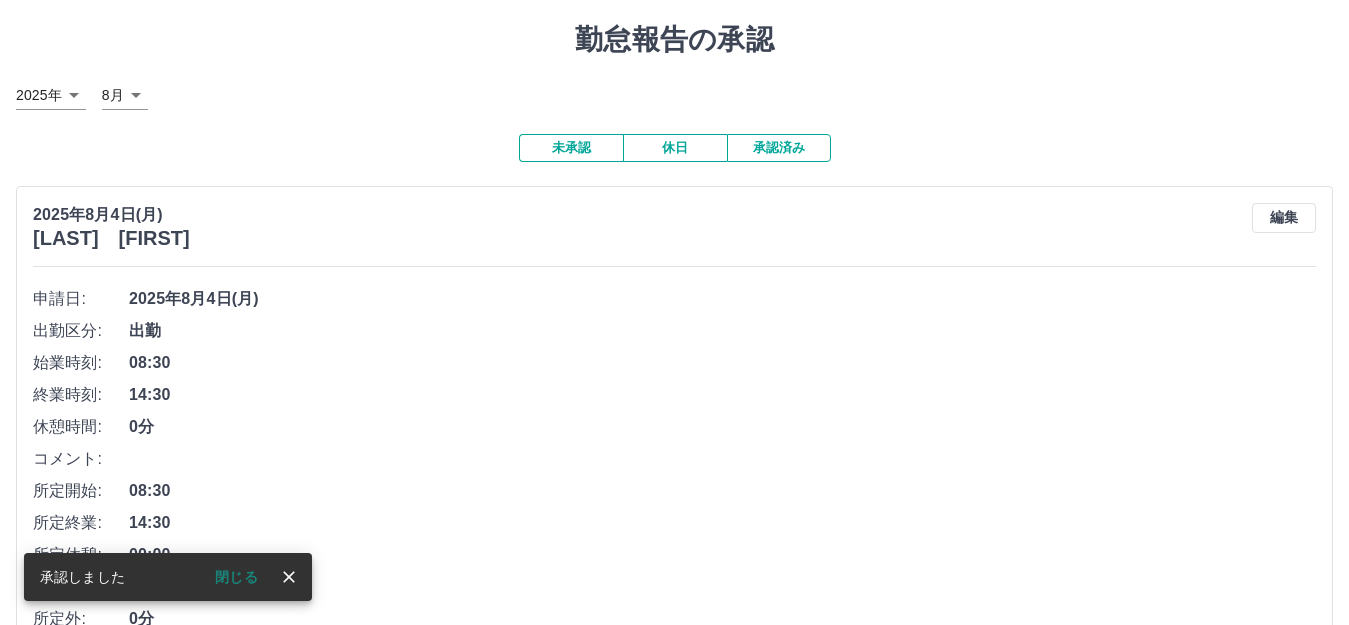 scroll, scrollTop: 133, scrollLeft: 0, axis: vertical 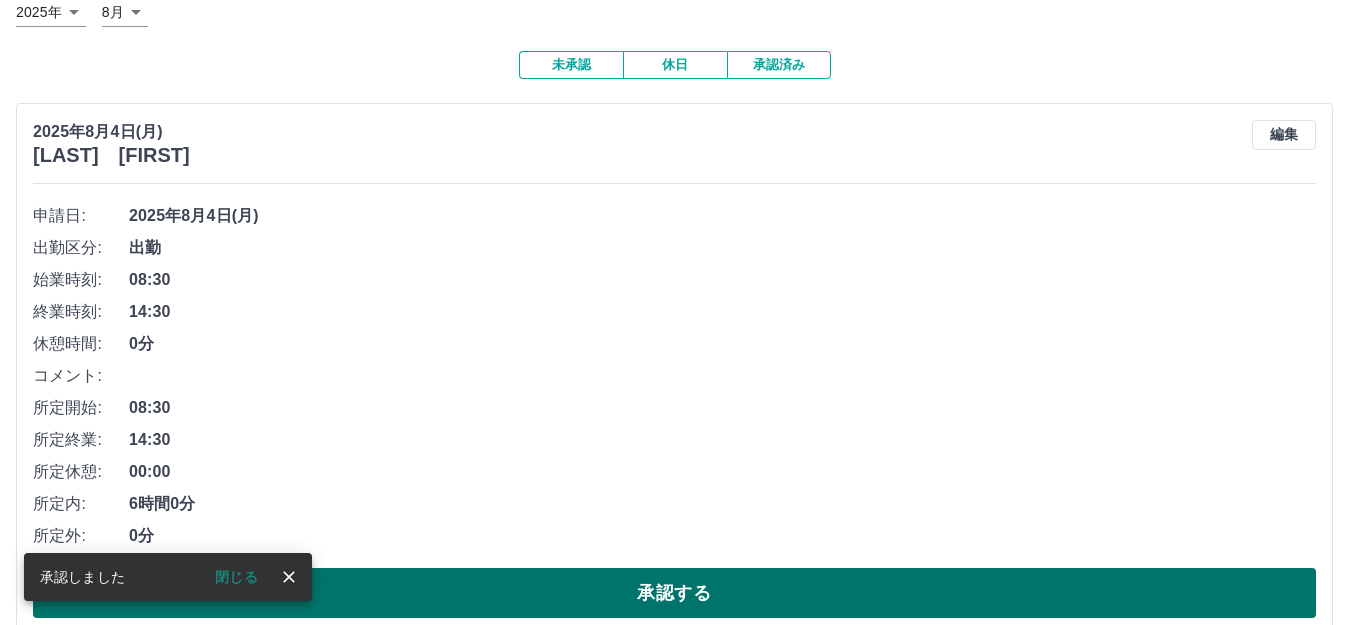 click on "承認する" at bounding box center (674, 593) 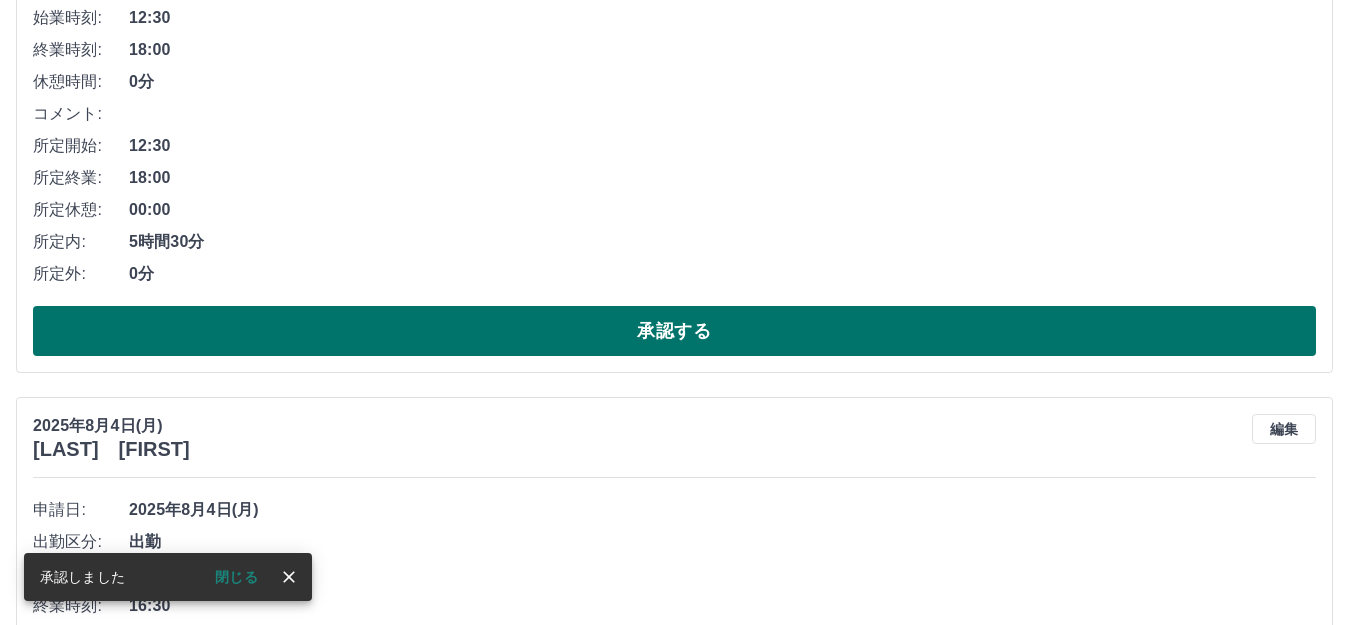 scroll, scrollTop: 267, scrollLeft: 0, axis: vertical 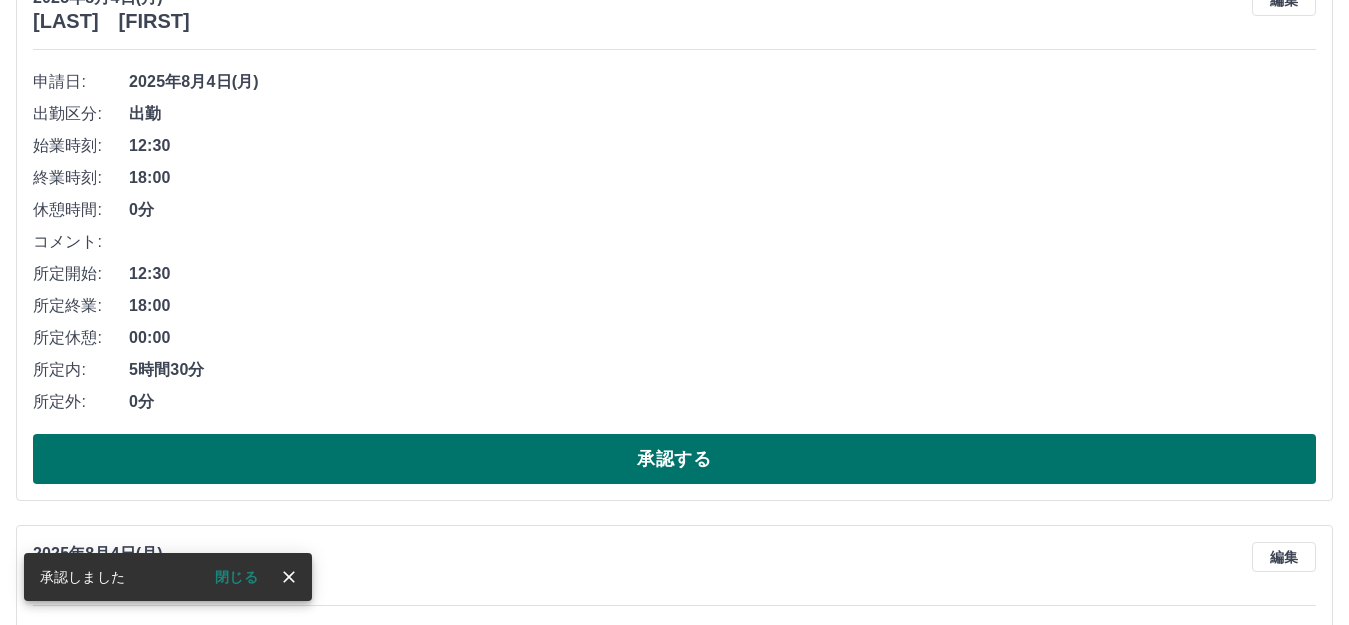 click on "承認する" at bounding box center [674, 459] 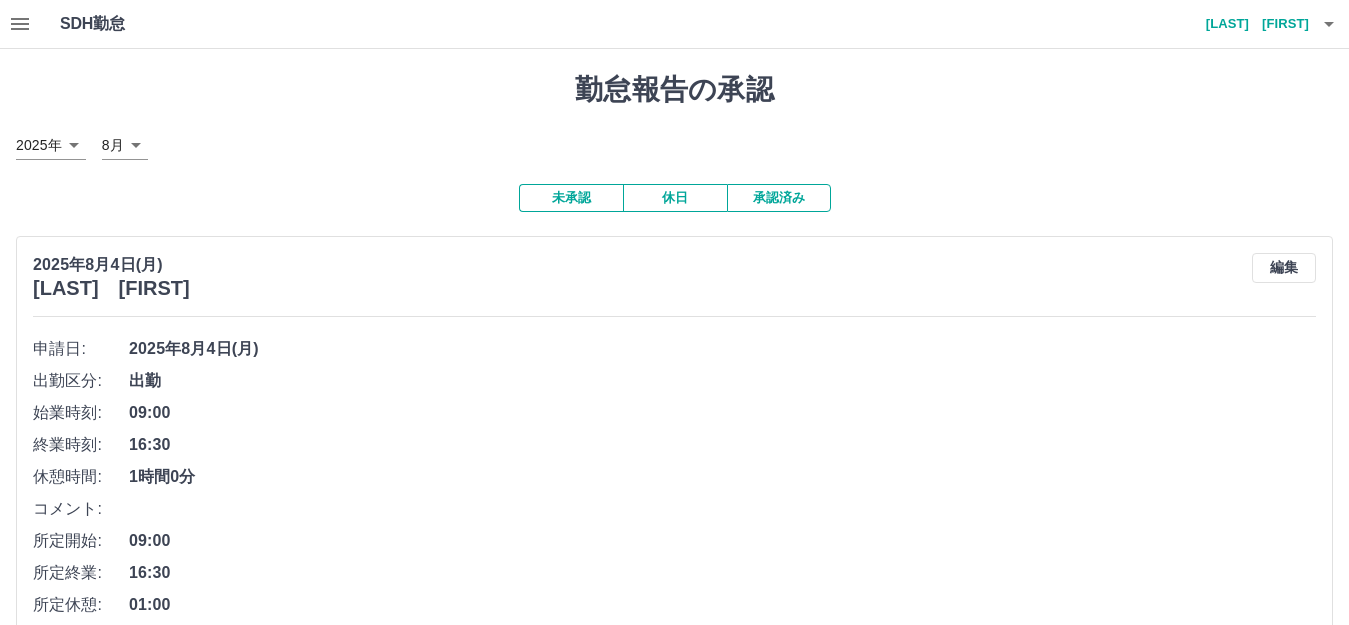scroll, scrollTop: 133, scrollLeft: 0, axis: vertical 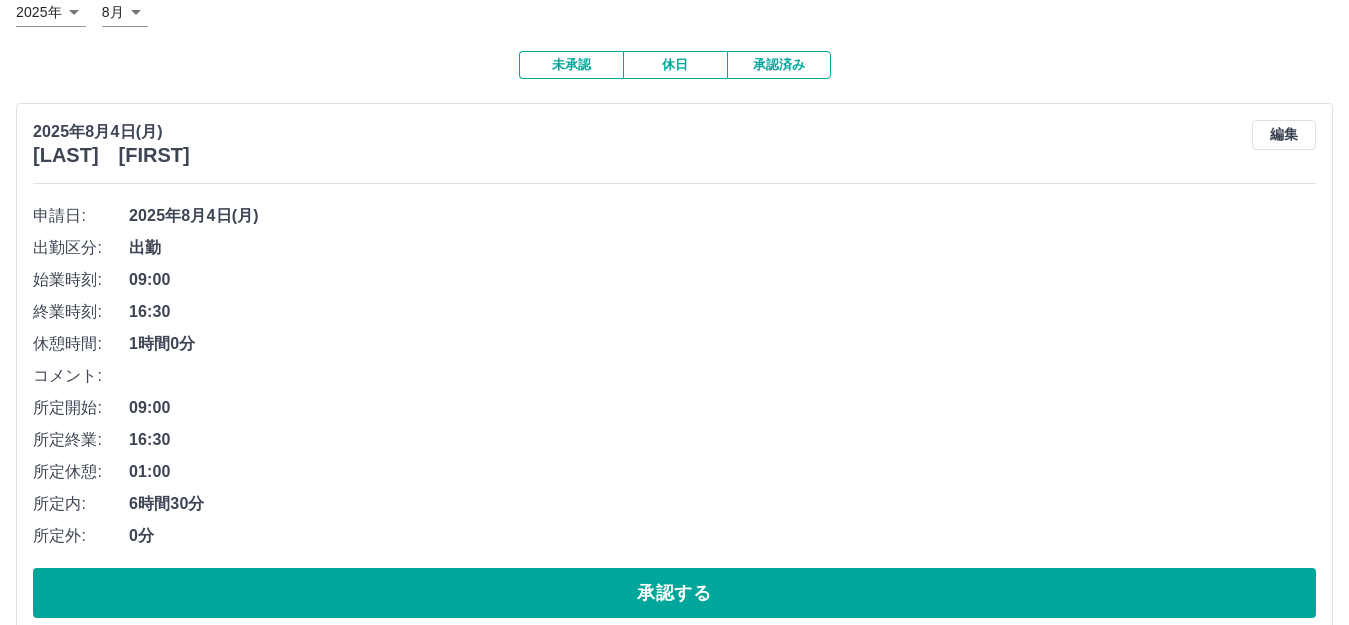 drag, startPoint x: 459, startPoint y: 598, endPoint x: 449, endPoint y: 601, distance: 10.440307 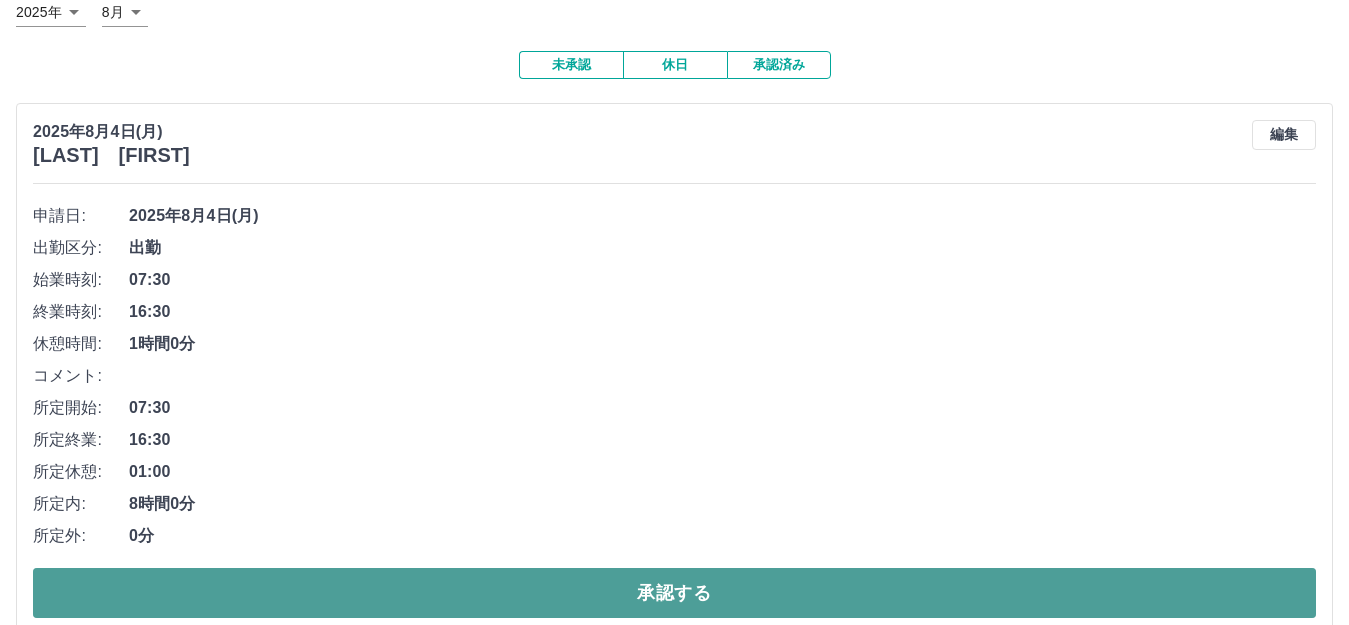 click on "承認する" at bounding box center (674, 593) 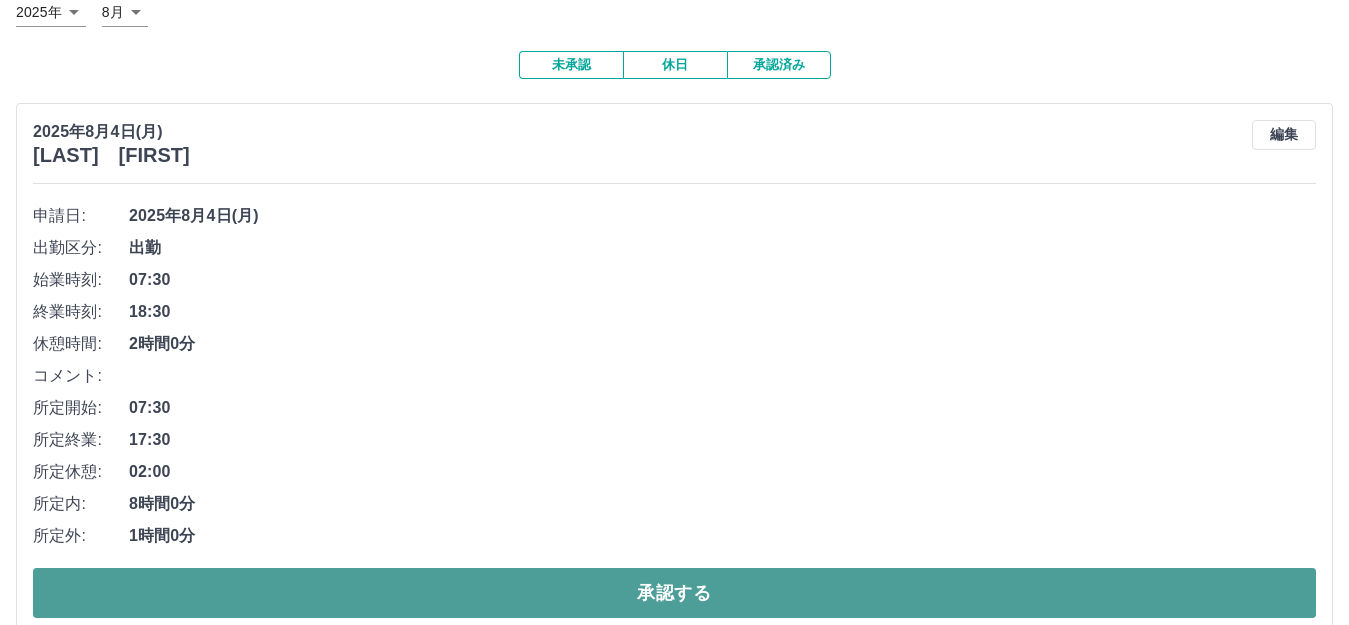 click on "承認する" at bounding box center (674, 593) 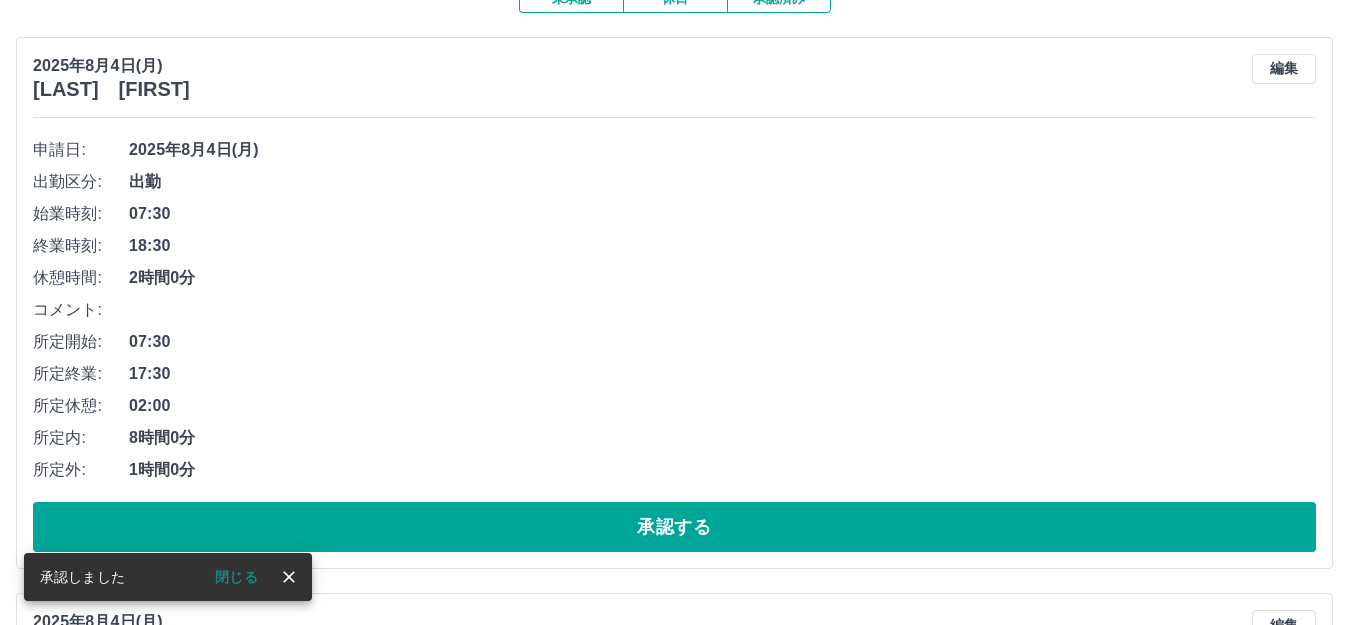 scroll, scrollTop: 244, scrollLeft: 0, axis: vertical 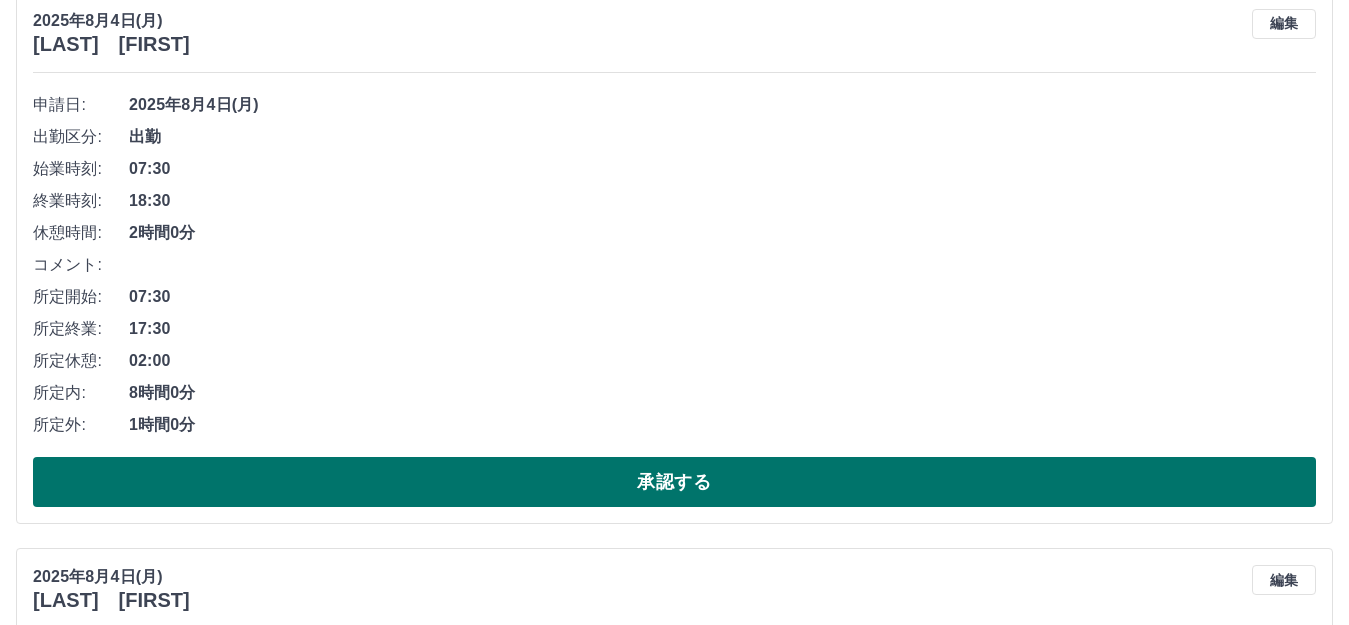click on "承認する" at bounding box center [674, 482] 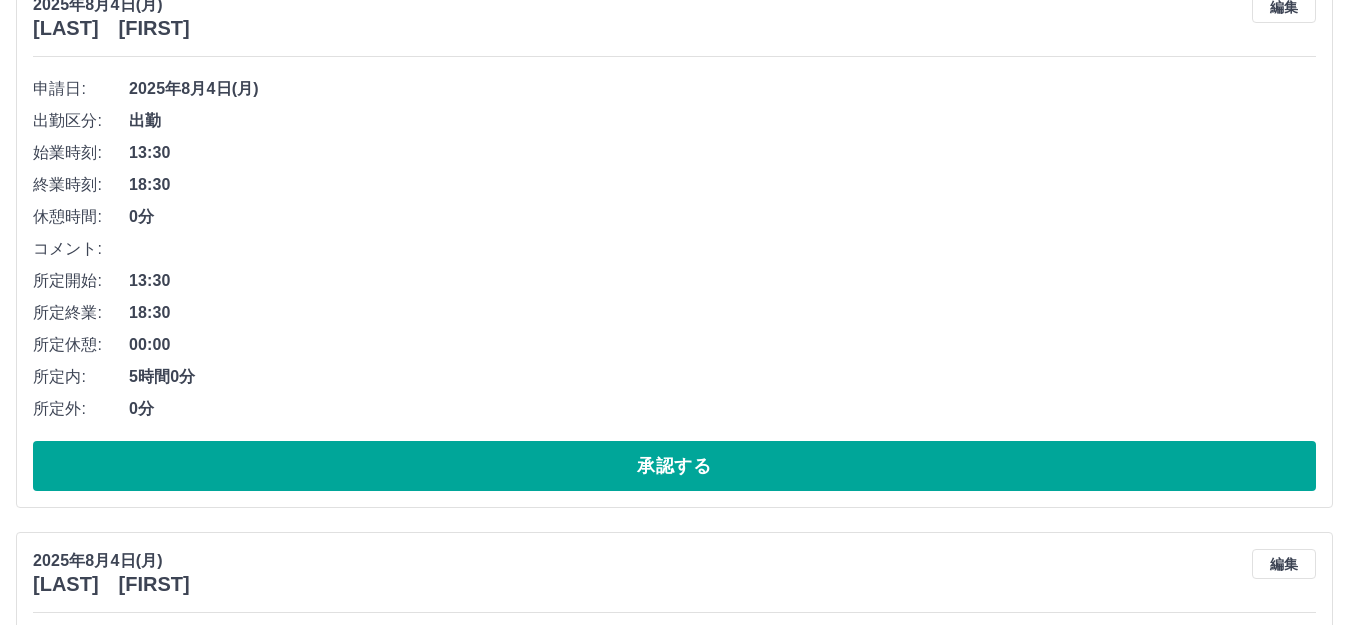 scroll, scrollTop: 488, scrollLeft: 0, axis: vertical 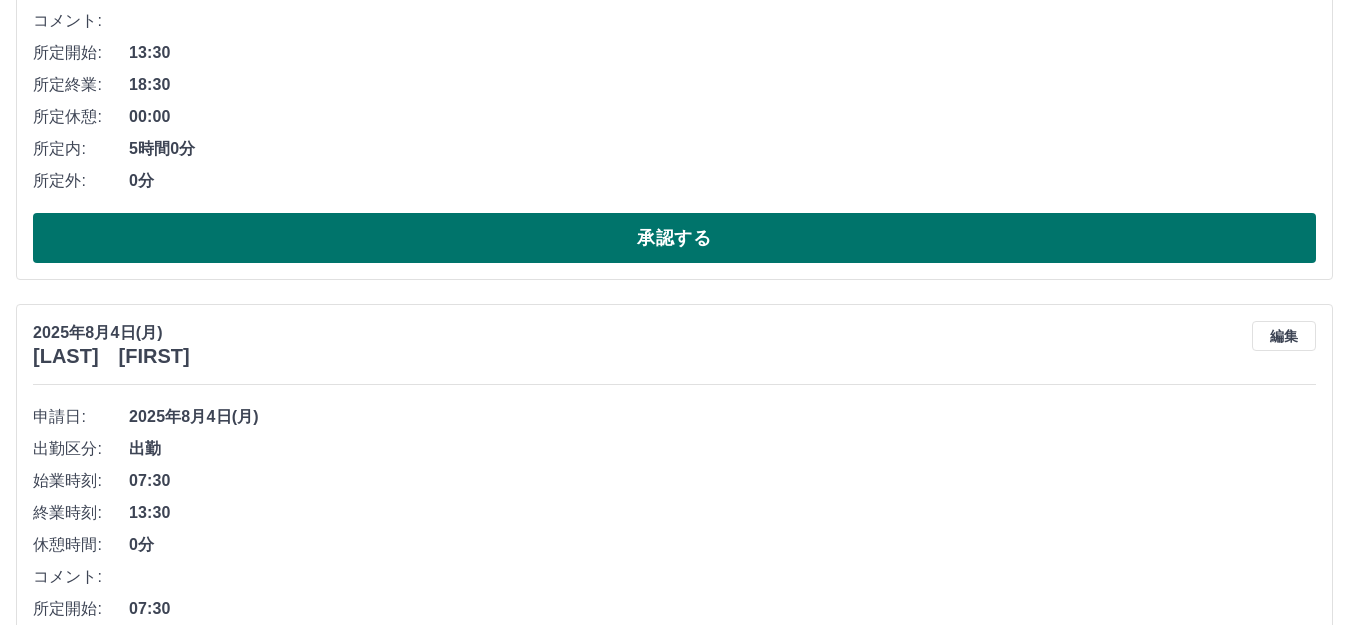 click on "承認する" at bounding box center [674, 238] 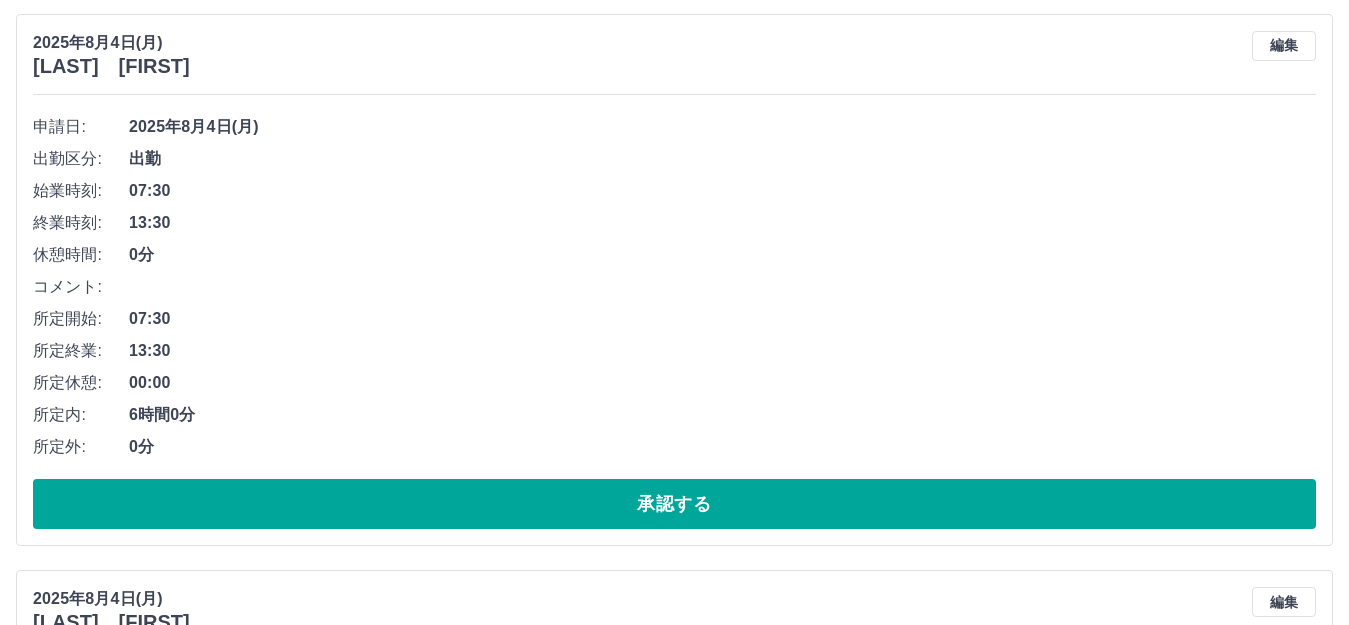 scroll, scrollTop: 267, scrollLeft: 0, axis: vertical 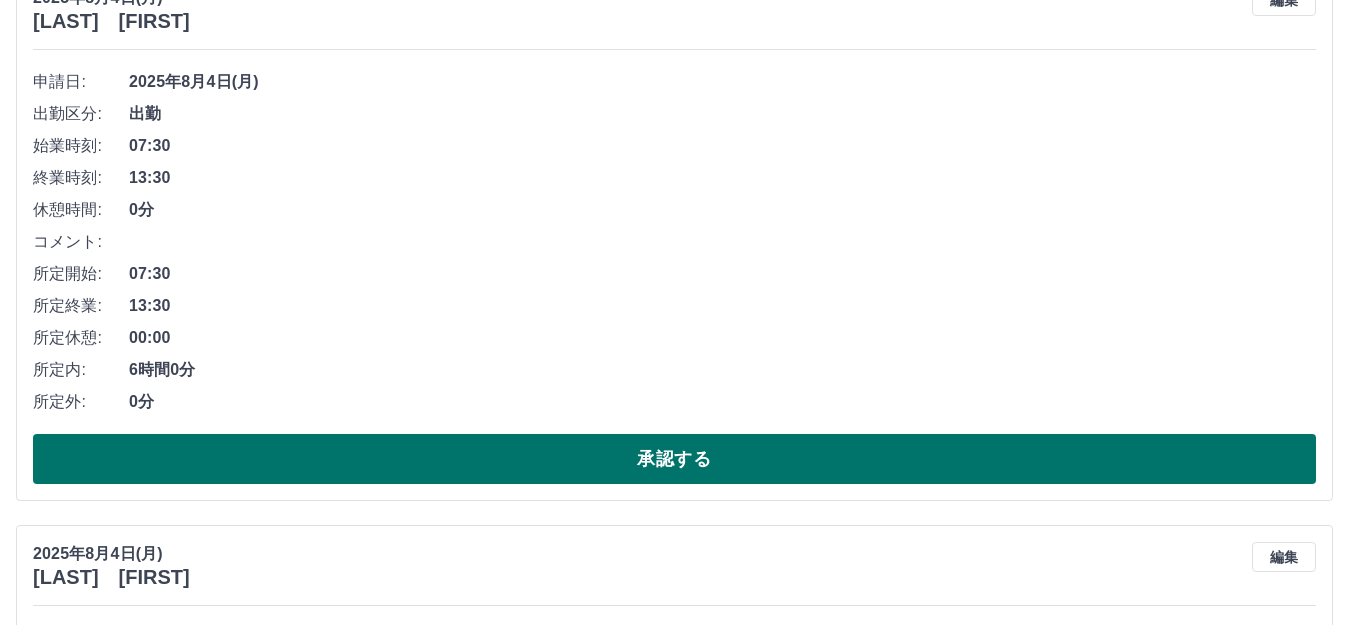 click on "承認する" at bounding box center [674, 459] 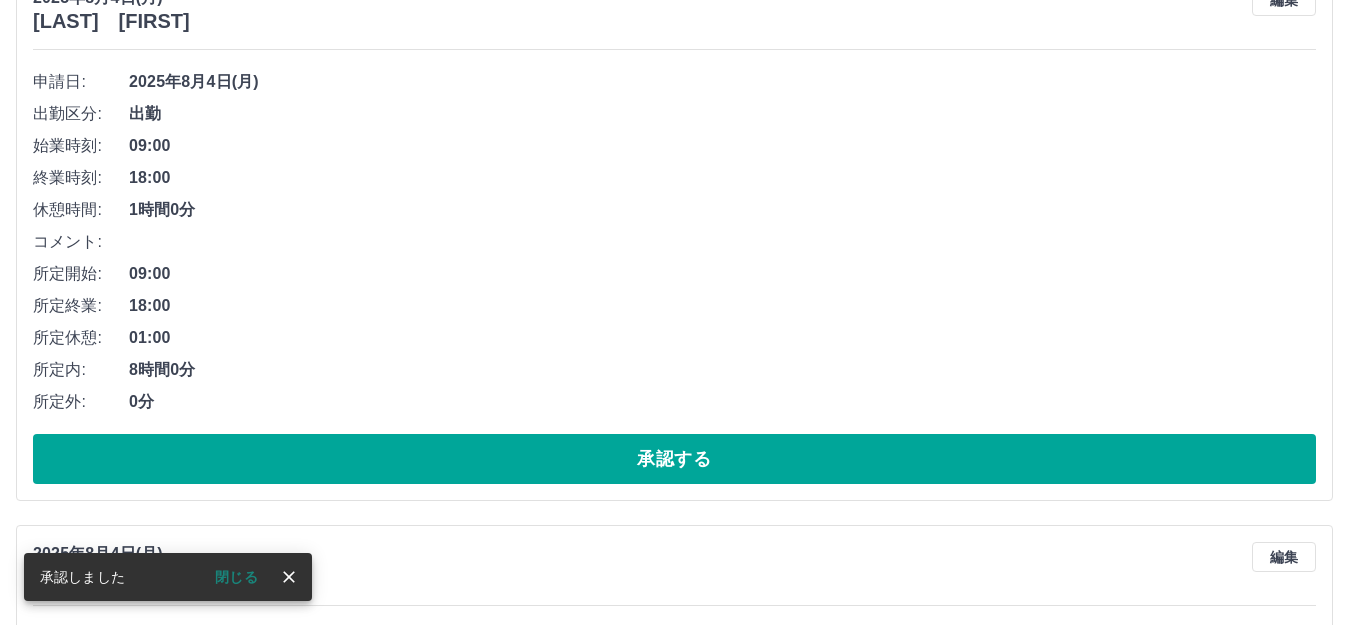 scroll, scrollTop: 0, scrollLeft: 0, axis: both 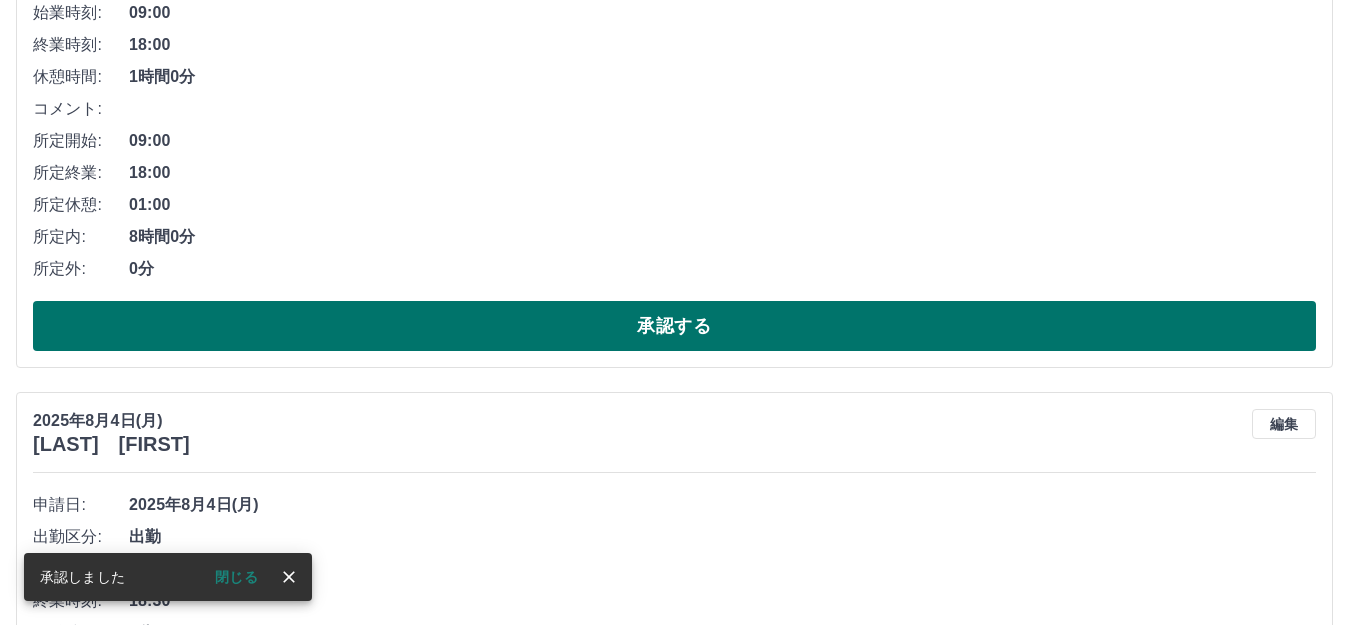 click on "承認する" at bounding box center [674, 326] 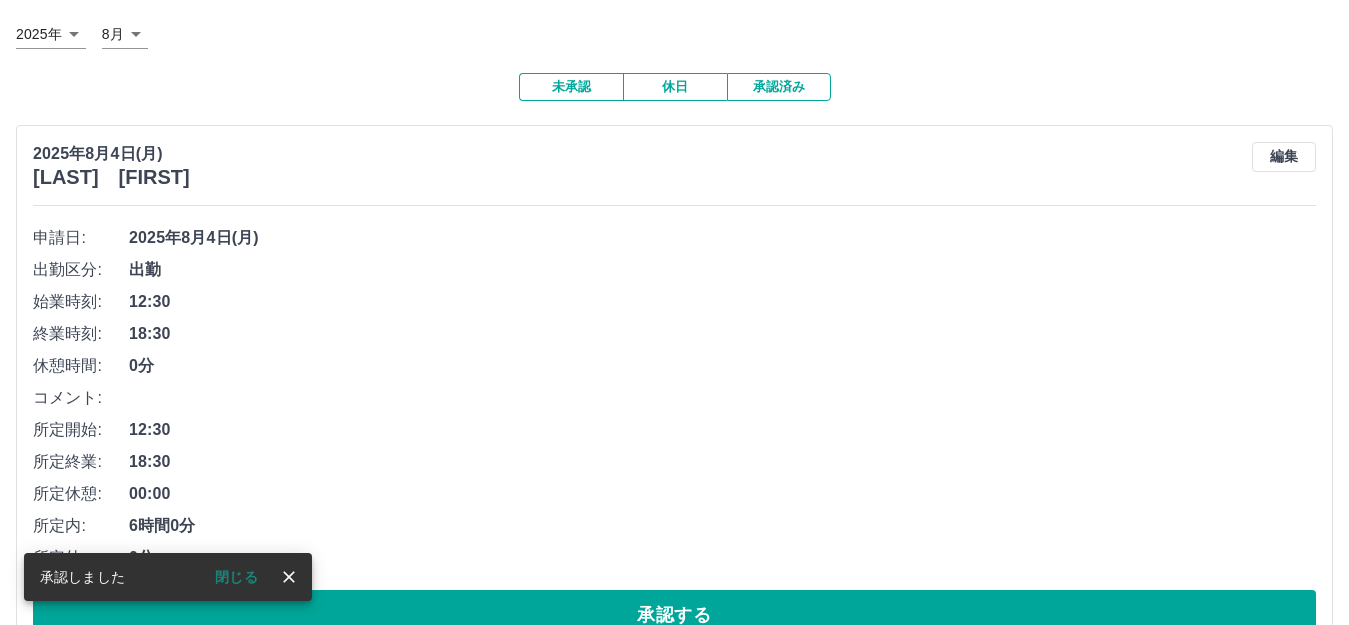 scroll, scrollTop: 244, scrollLeft: 0, axis: vertical 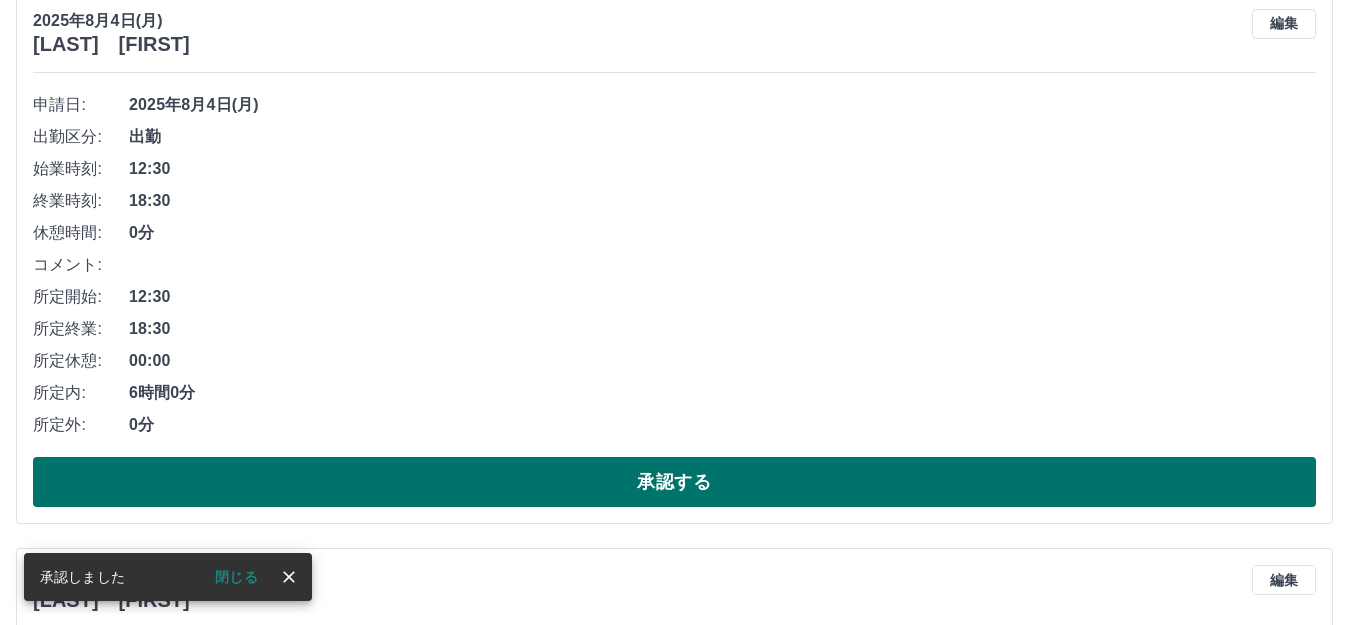 click on "承認する" at bounding box center [674, 482] 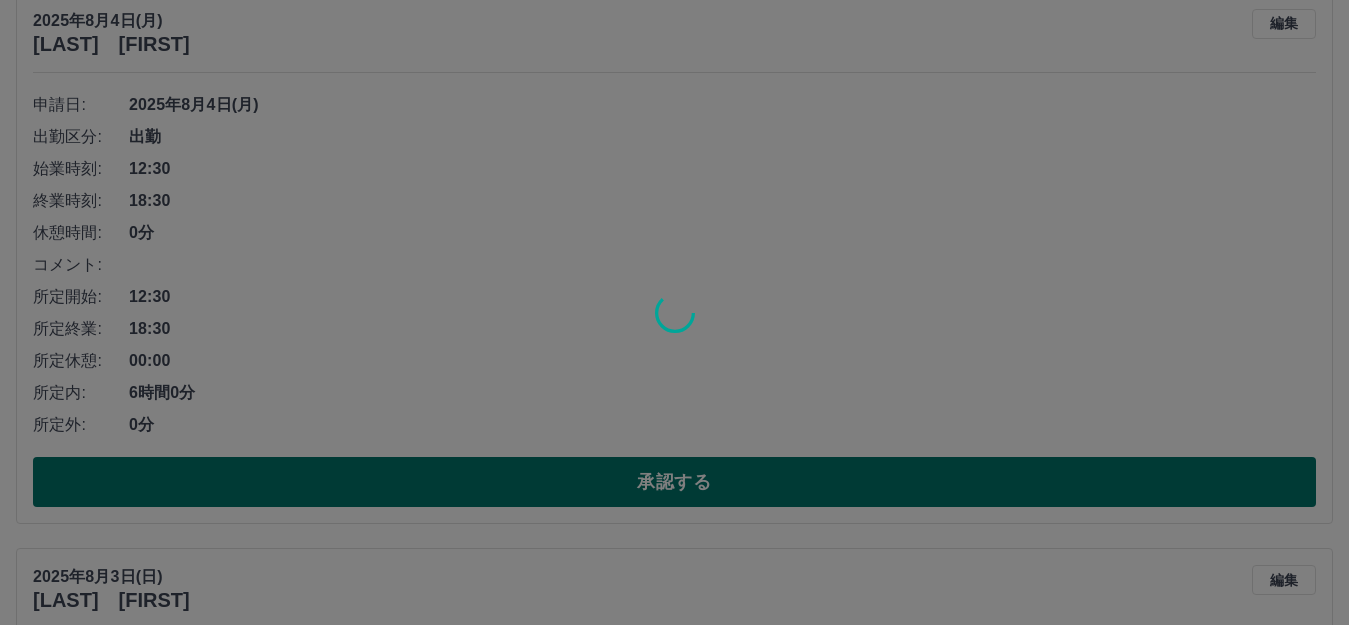 scroll, scrollTop: 0, scrollLeft: 0, axis: both 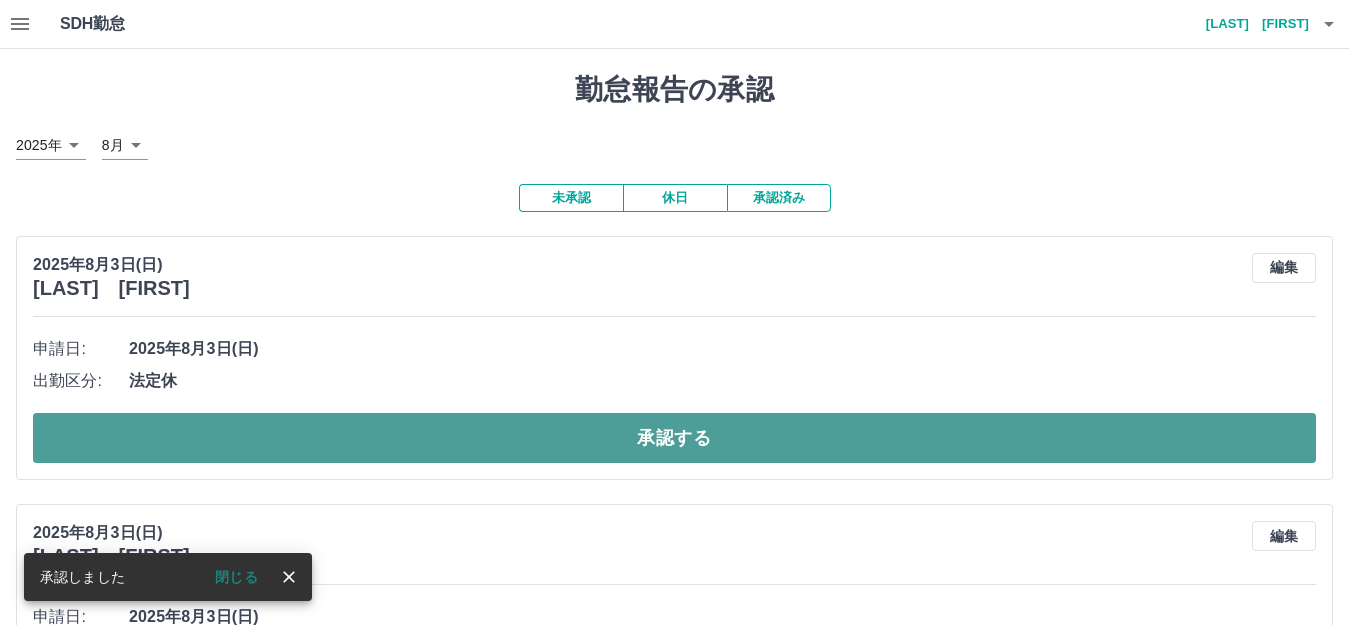 click on "承認する" at bounding box center [674, 438] 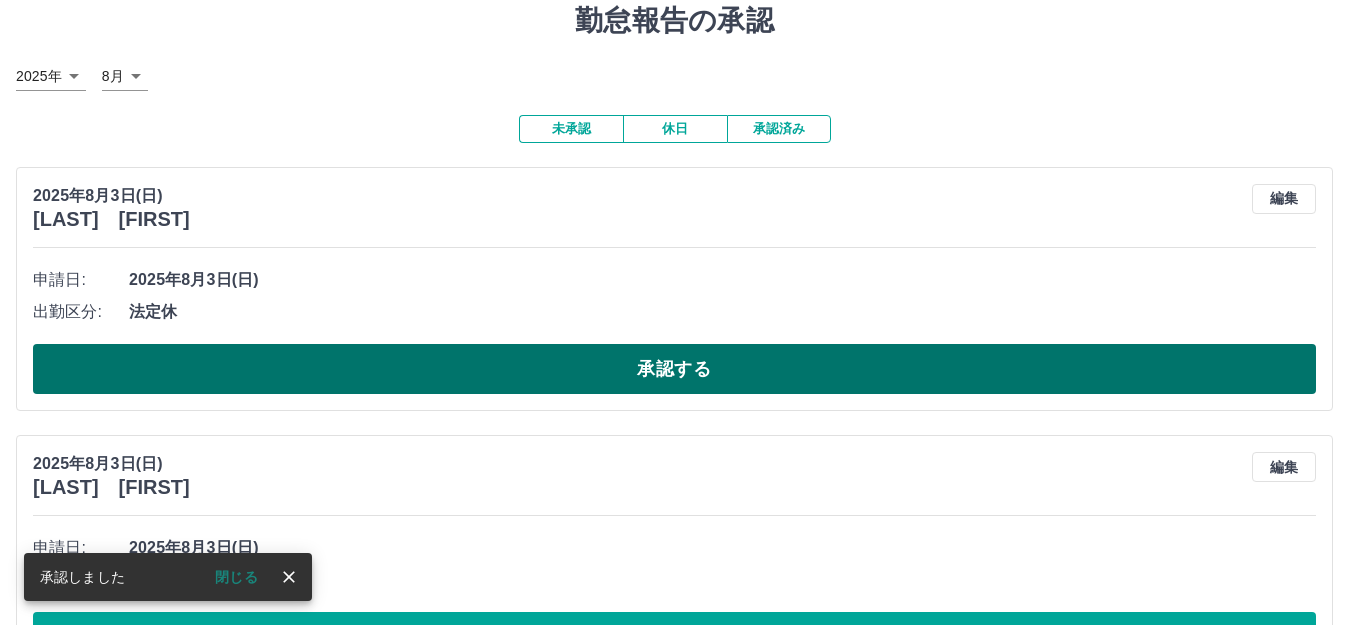 scroll, scrollTop: 133, scrollLeft: 0, axis: vertical 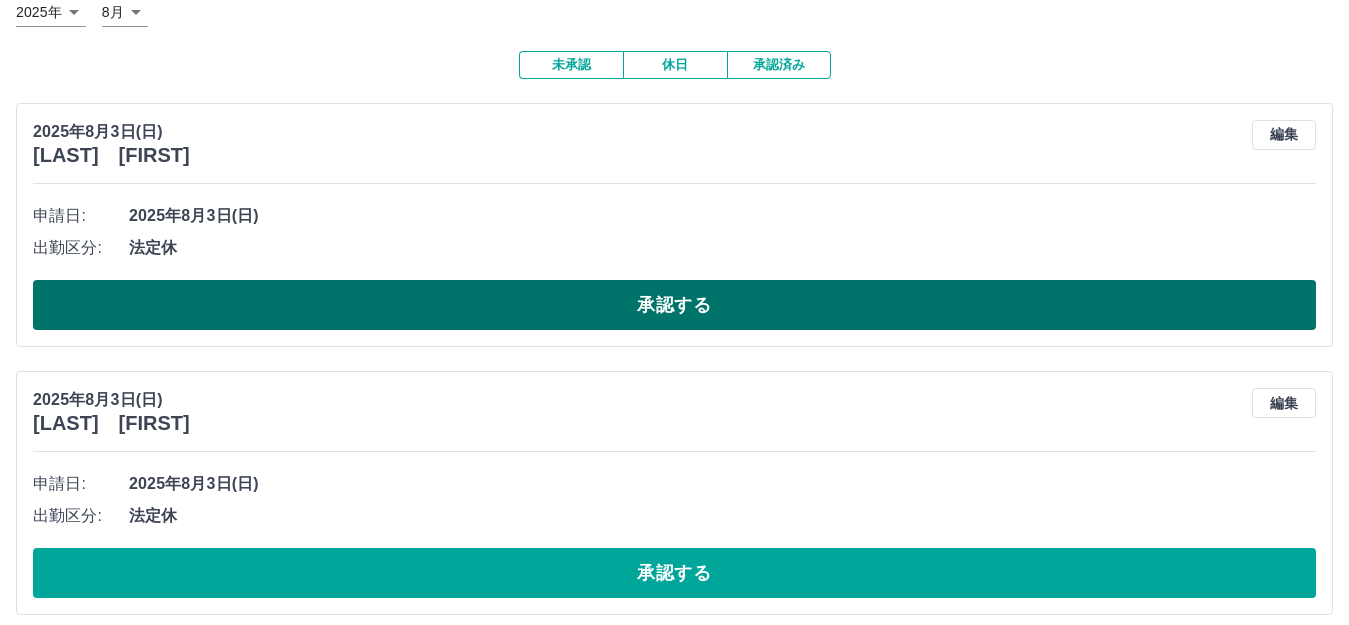 click on "承認する" at bounding box center (674, 305) 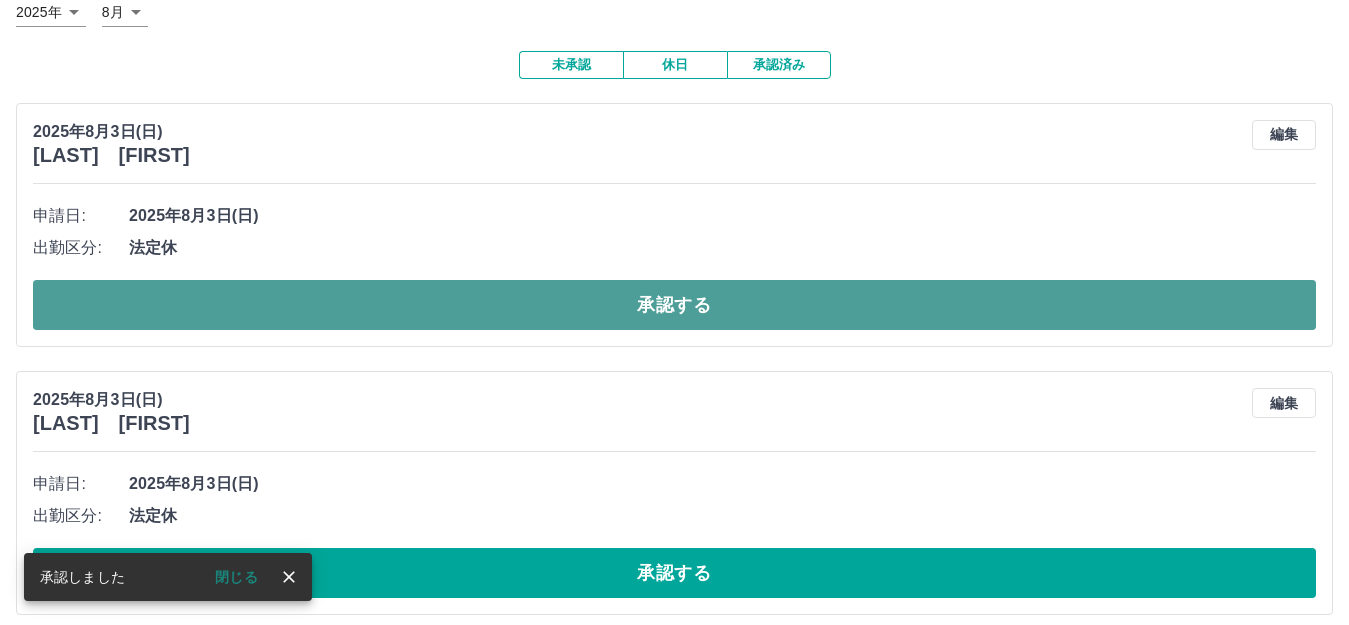 click on "承認する" at bounding box center (674, 305) 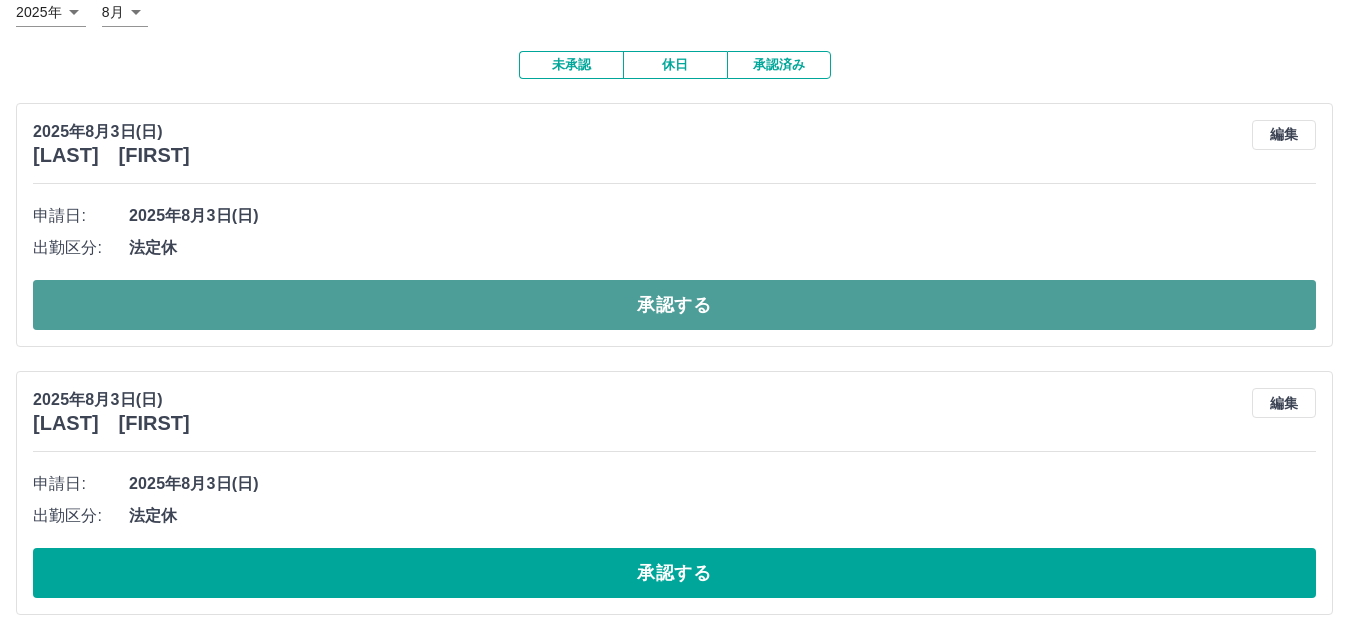 click on "承認する" at bounding box center [674, 305] 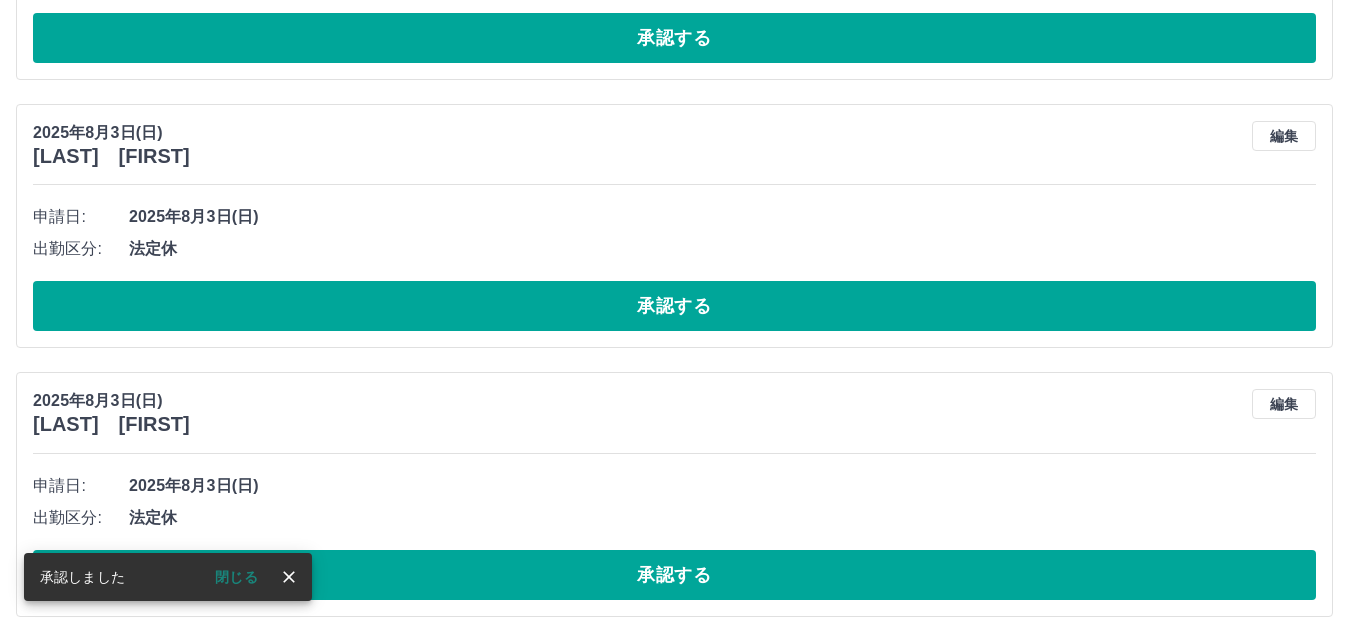 scroll, scrollTop: 132, scrollLeft: 0, axis: vertical 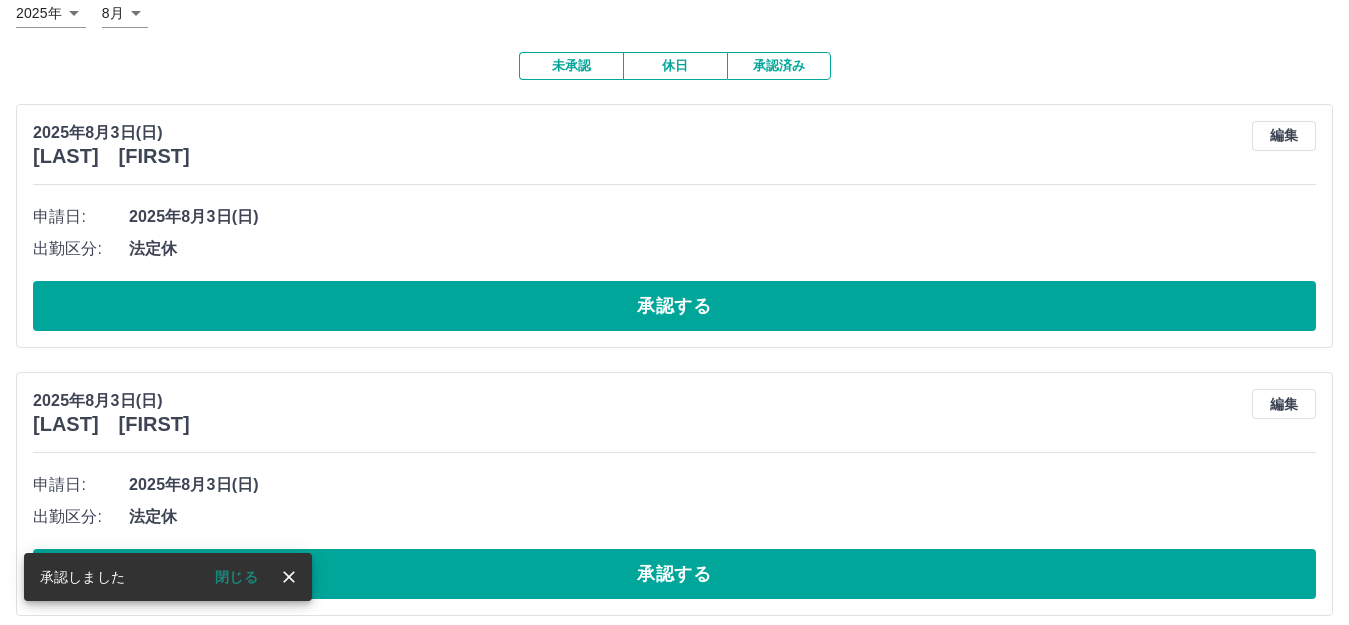 click on "承認する" at bounding box center [674, 306] 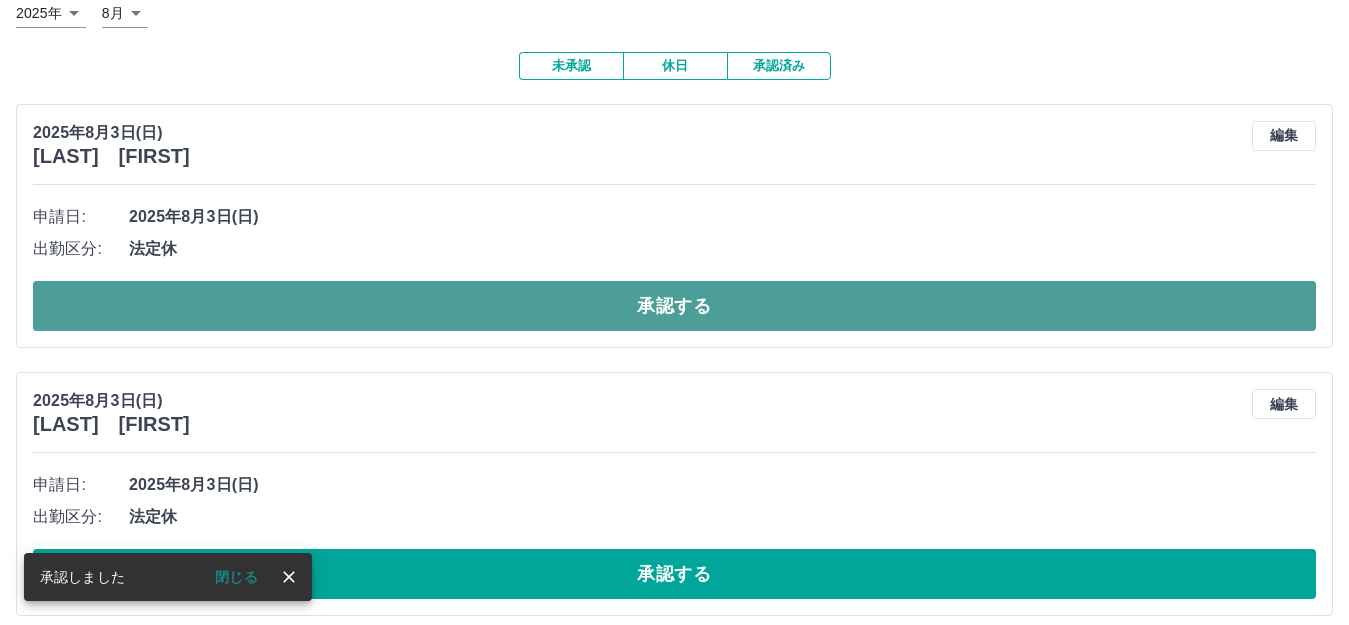 click on "承認する" at bounding box center [674, 306] 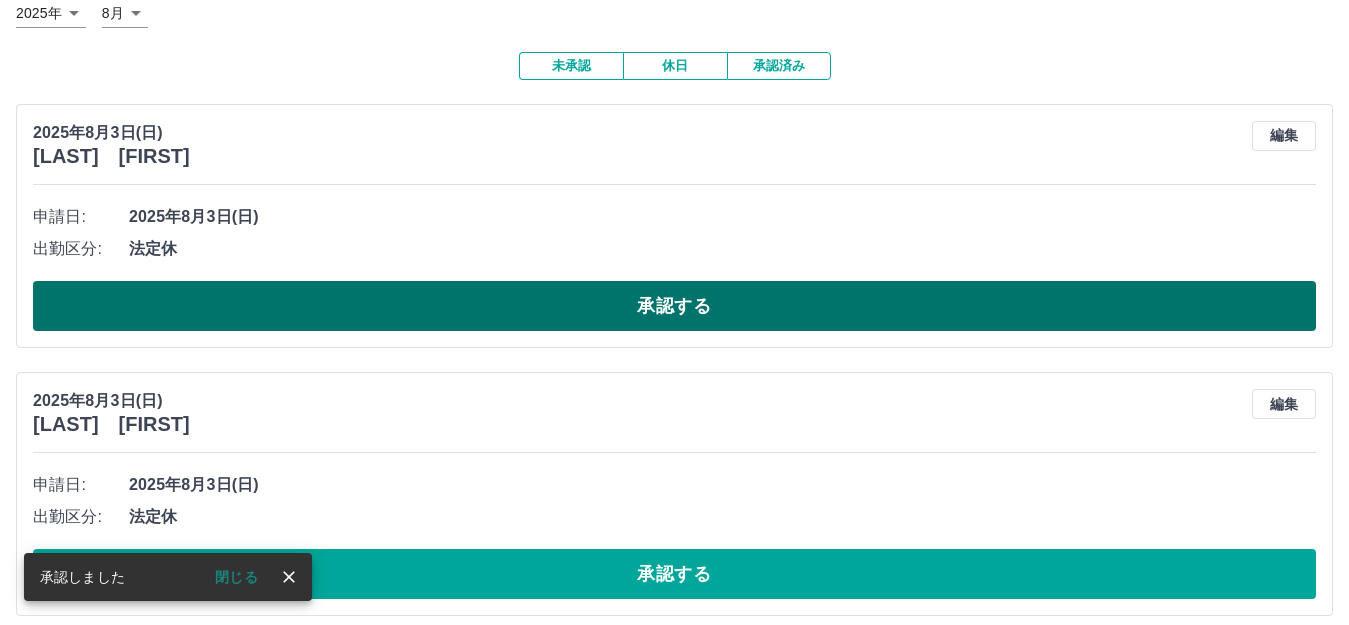 click on "承認する" at bounding box center (674, 306) 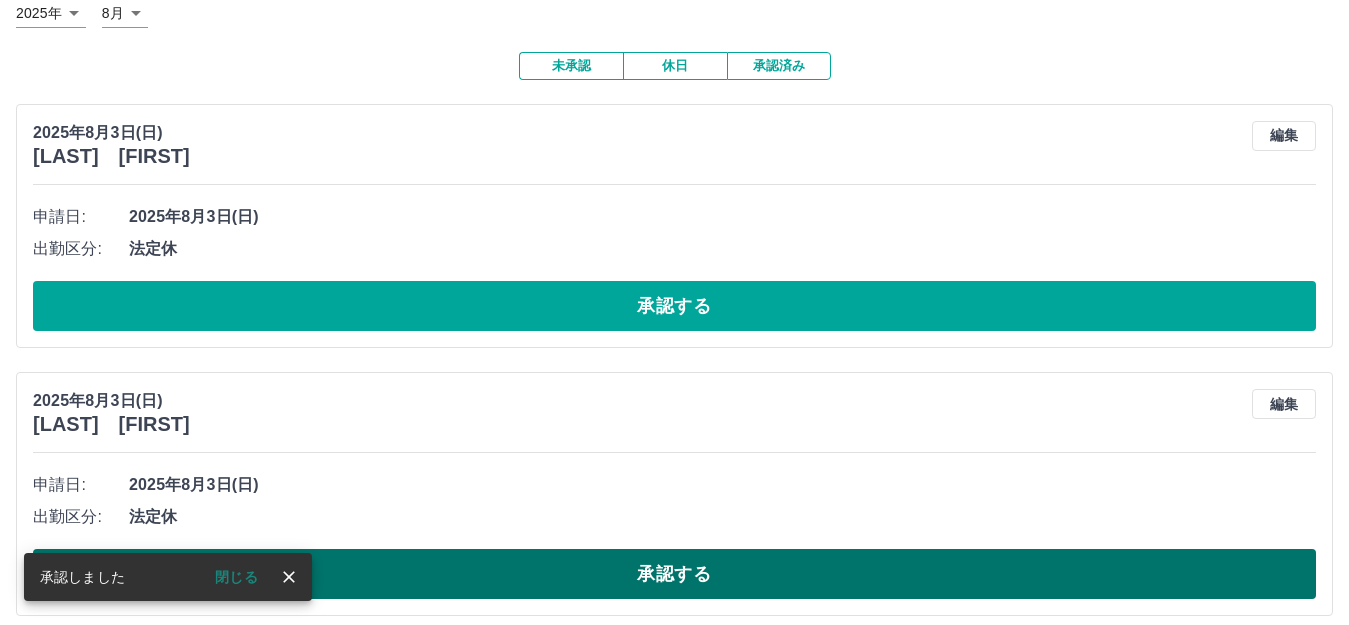 click on "承認する" at bounding box center [674, 574] 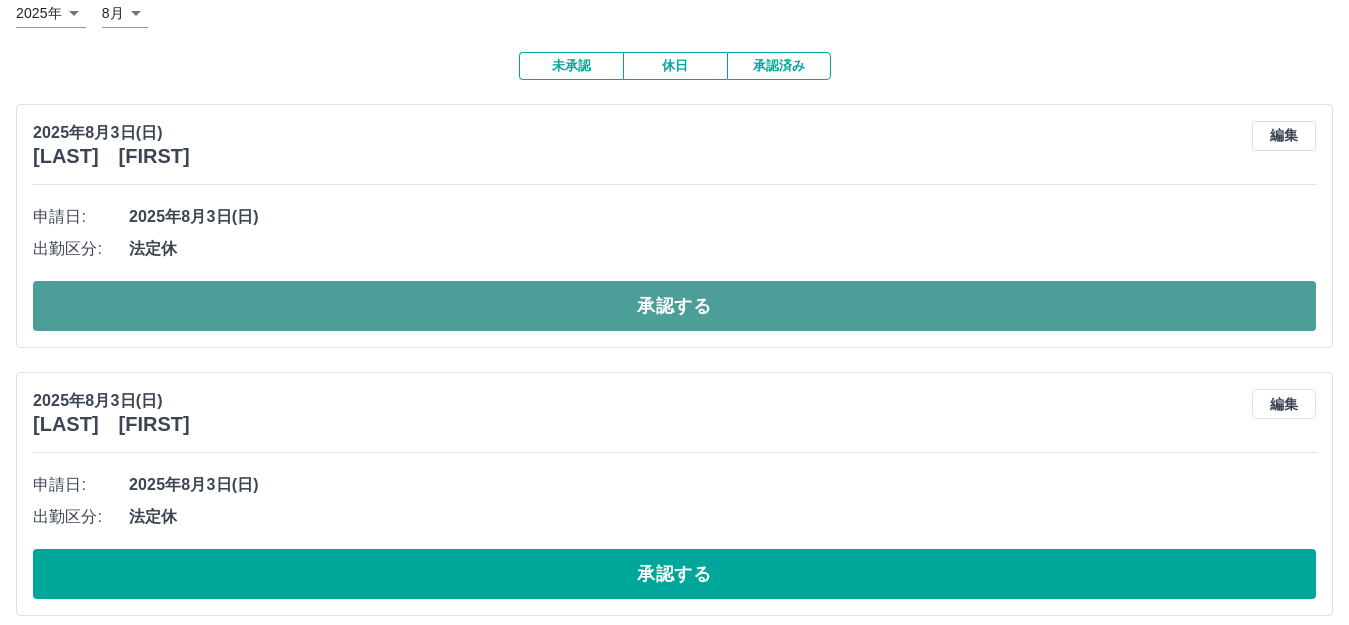 click on "承認する" at bounding box center [674, 306] 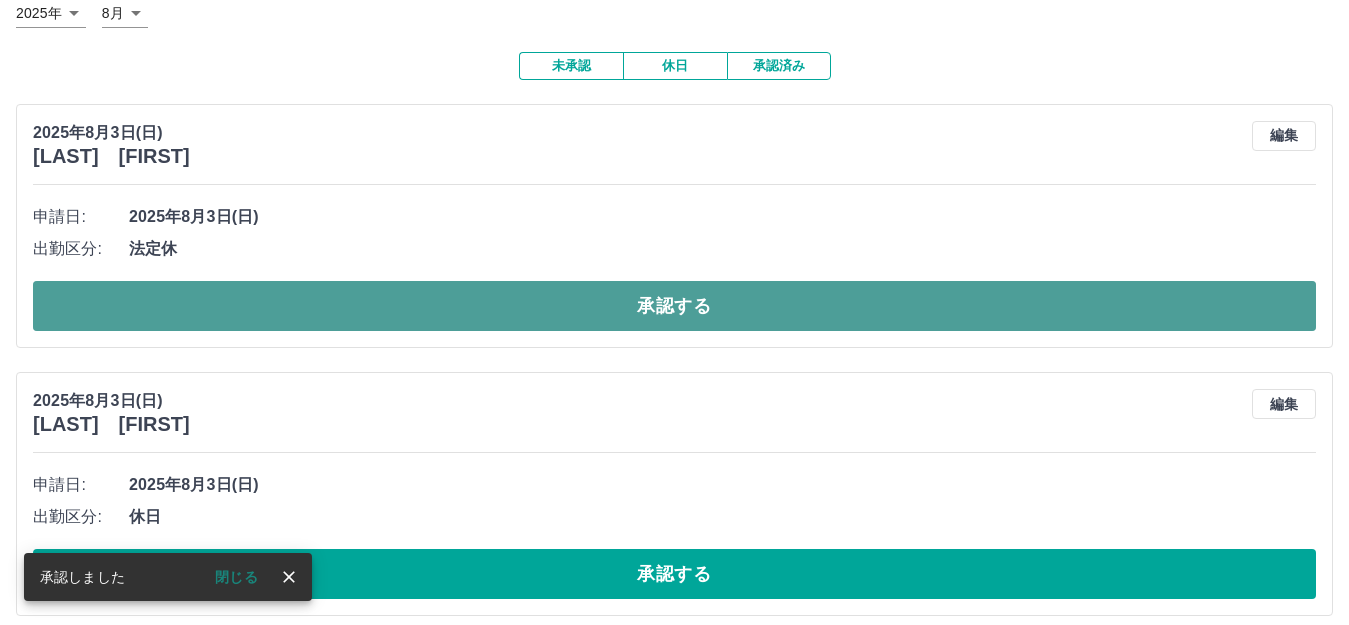 click on "承認する" at bounding box center (674, 306) 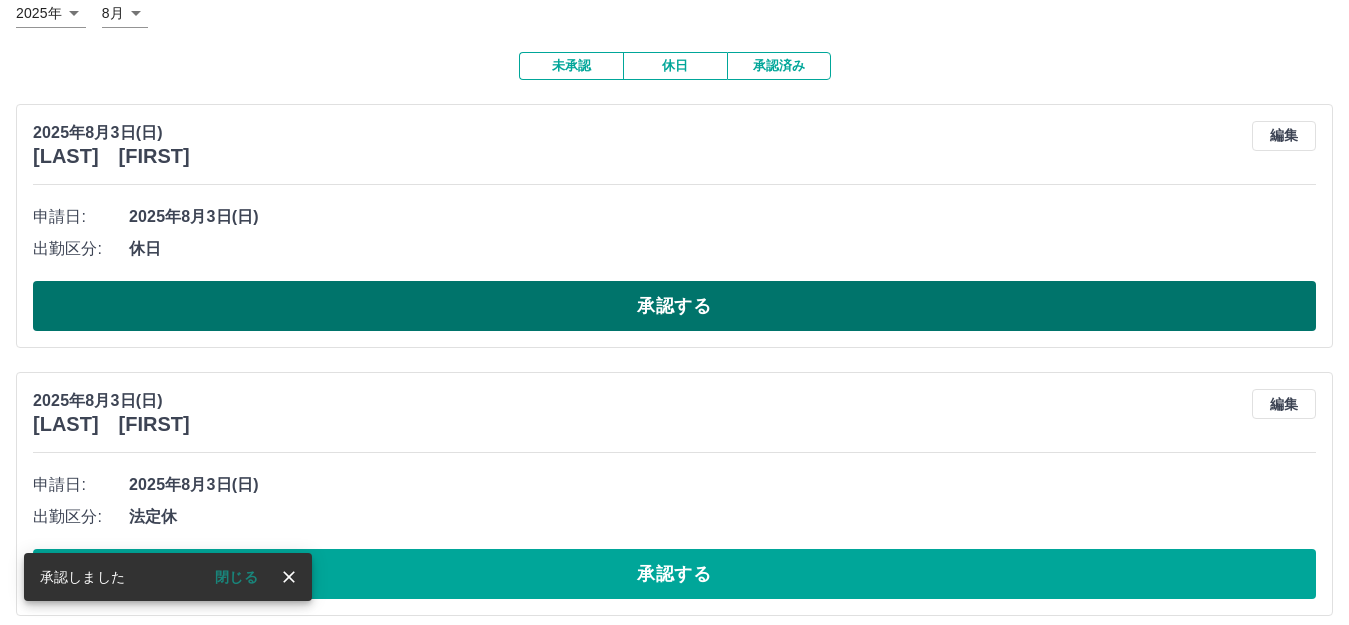 click on "承認する" at bounding box center [674, 306] 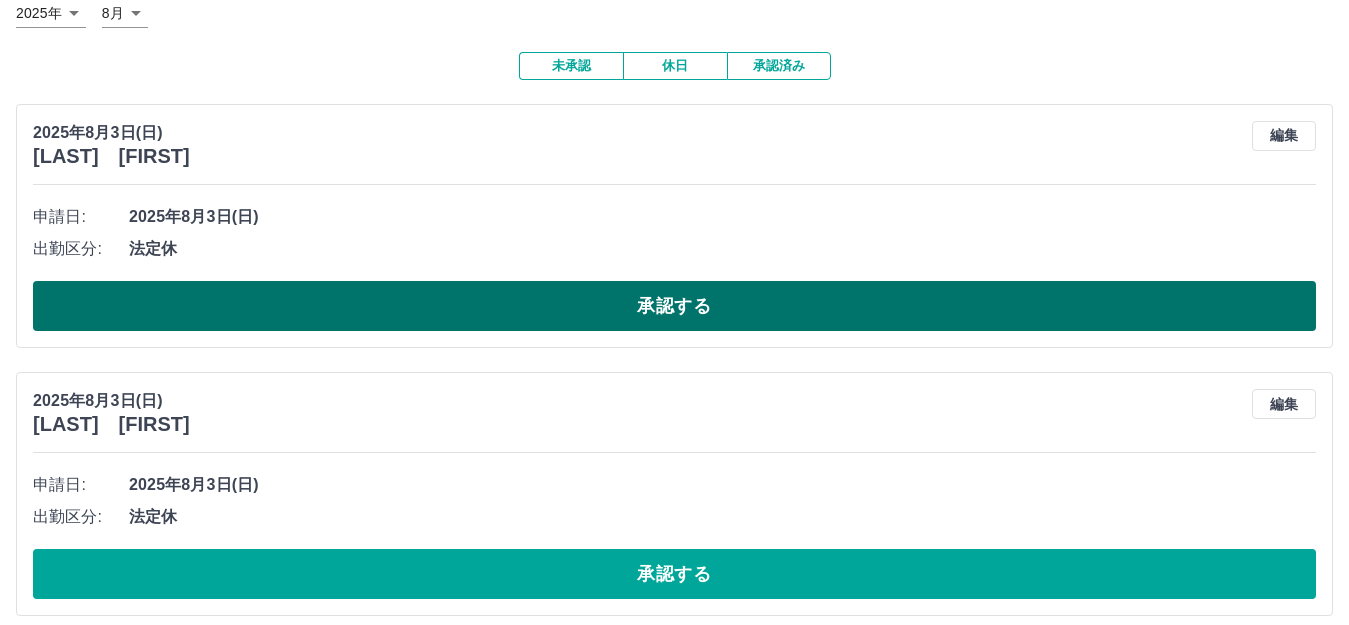 drag, startPoint x: 447, startPoint y: 303, endPoint x: 432, endPoint y: 310, distance: 16.552946 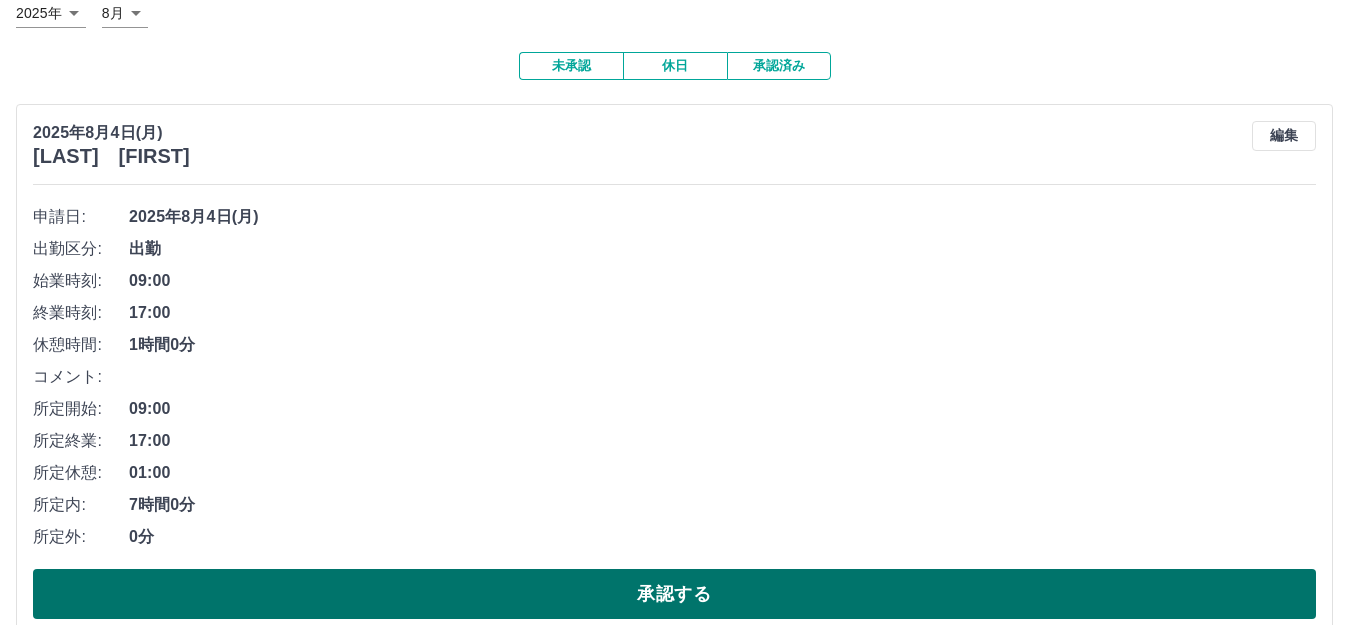 drag, startPoint x: 425, startPoint y: 607, endPoint x: 395, endPoint y: 601, distance: 30.594116 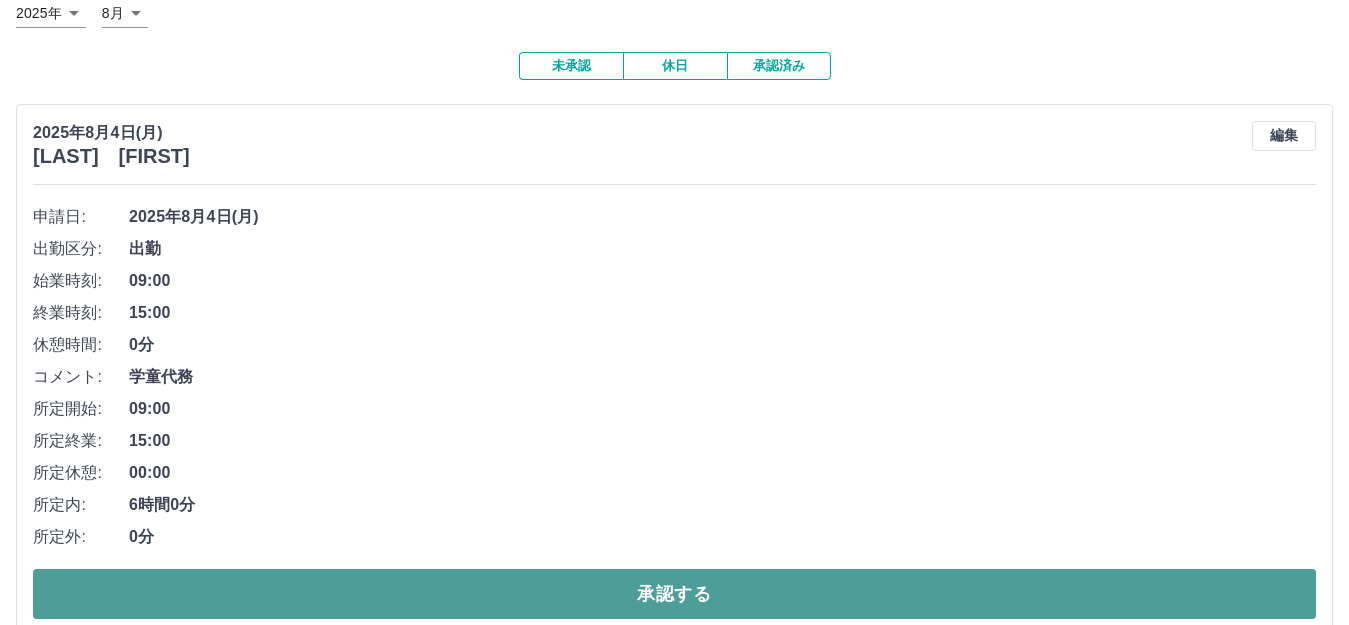 click on "承認する" at bounding box center (674, 594) 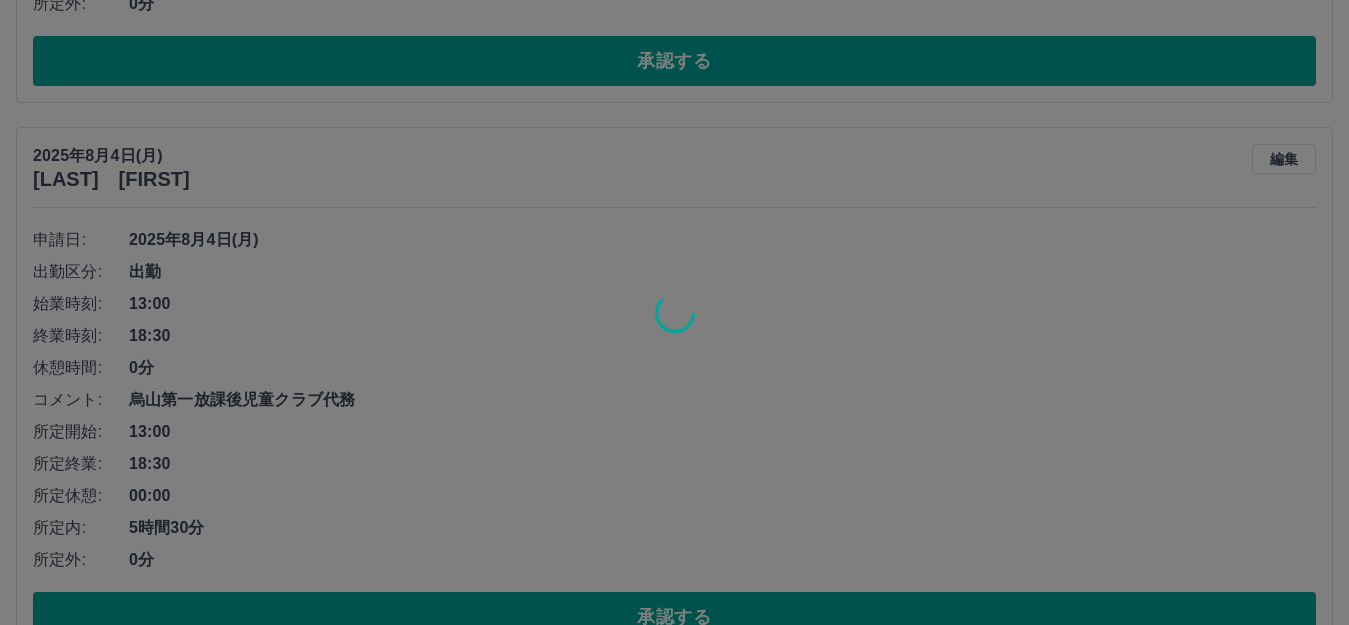 scroll, scrollTop: 109, scrollLeft: 0, axis: vertical 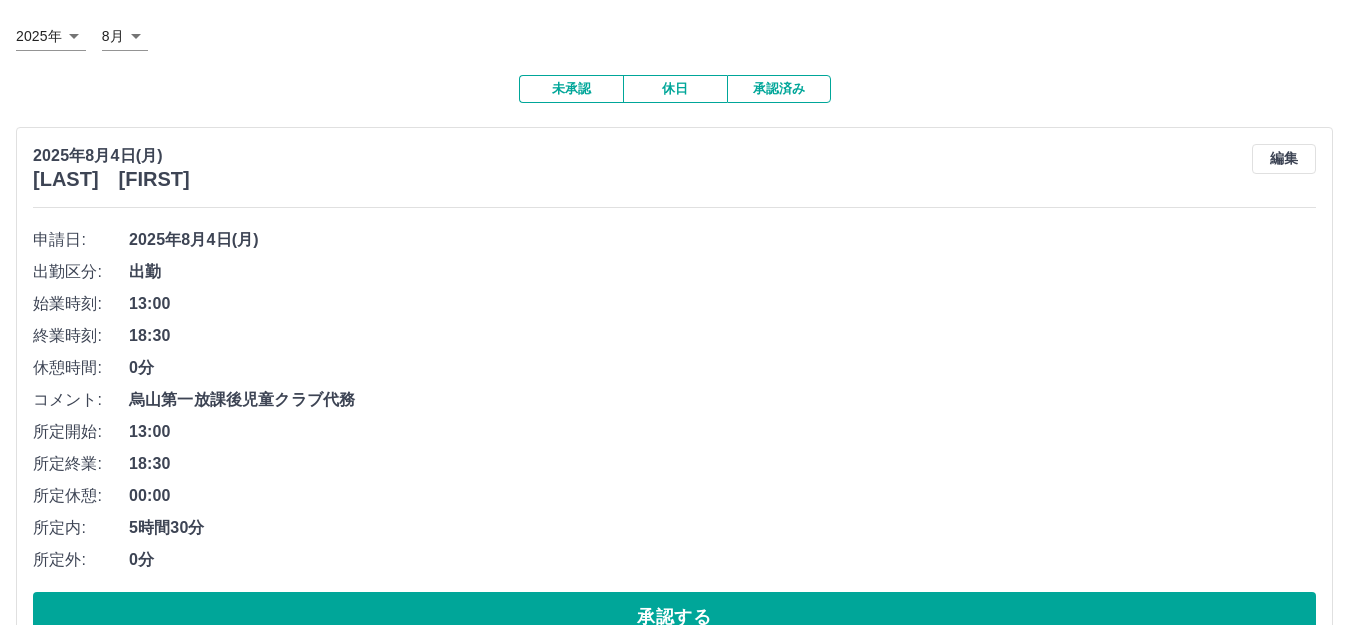 click on "承認する" at bounding box center (674, 617) 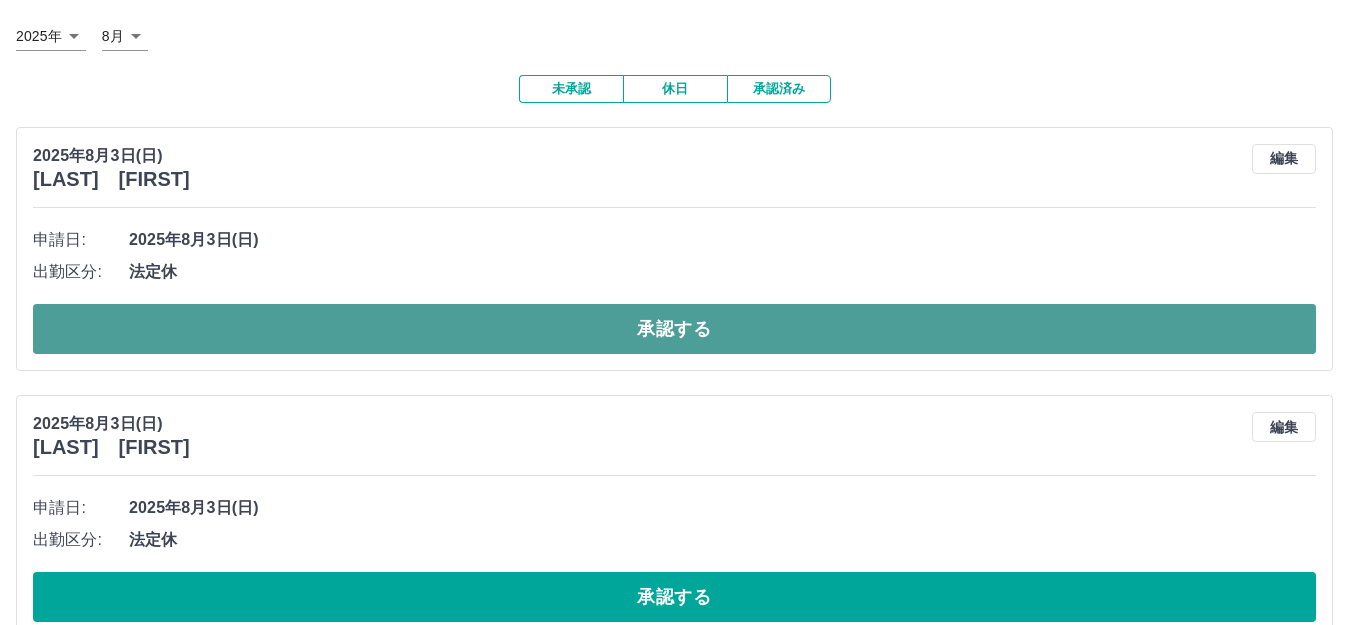 click on "承認する" at bounding box center [674, 329] 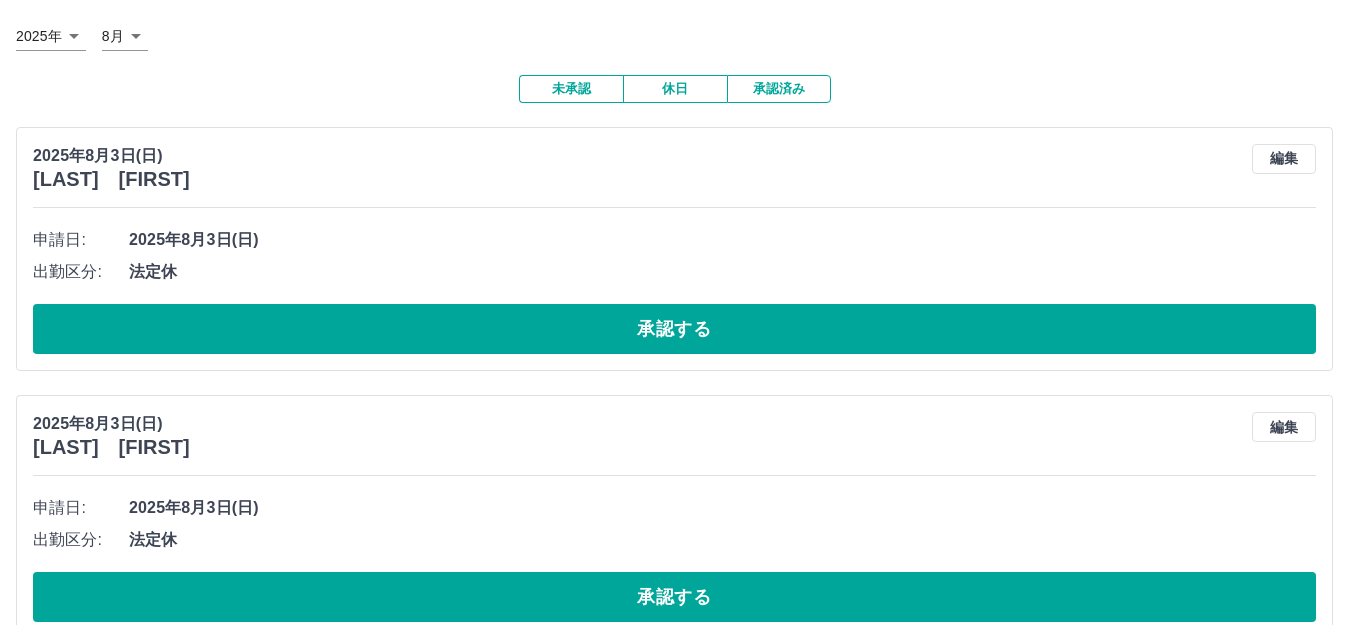 click on "承認する" at bounding box center (674, 329) 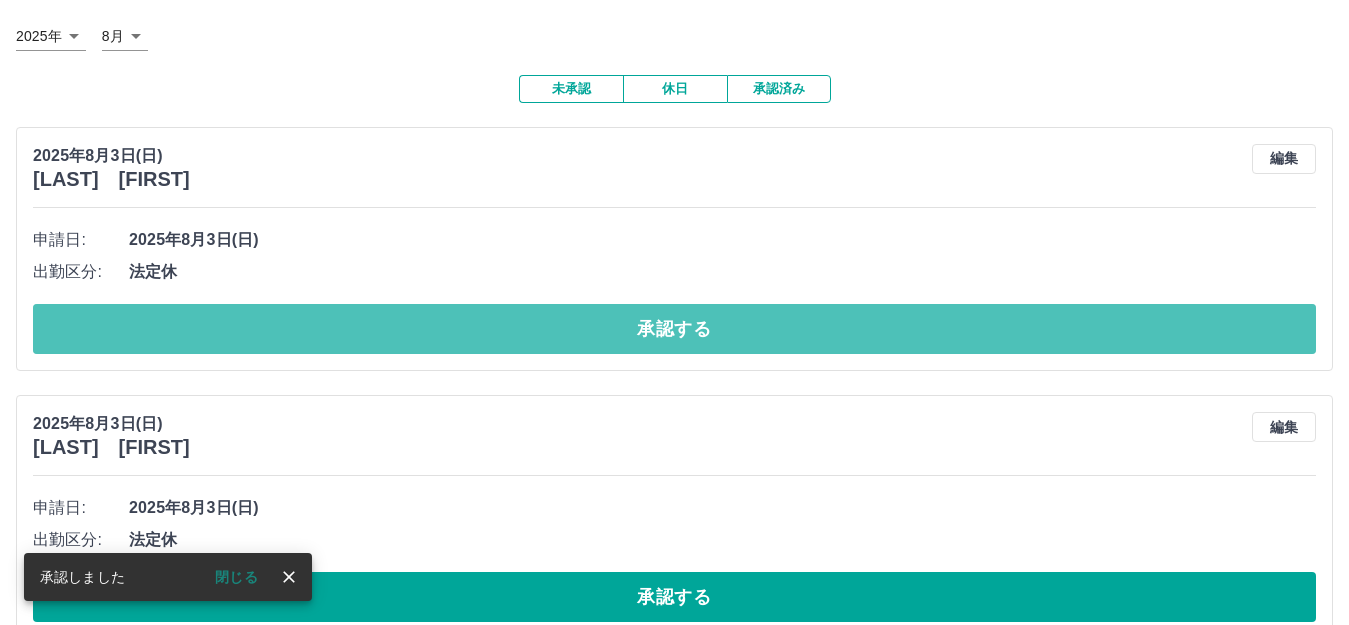 click on "承認する" at bounding box center (674, 329) 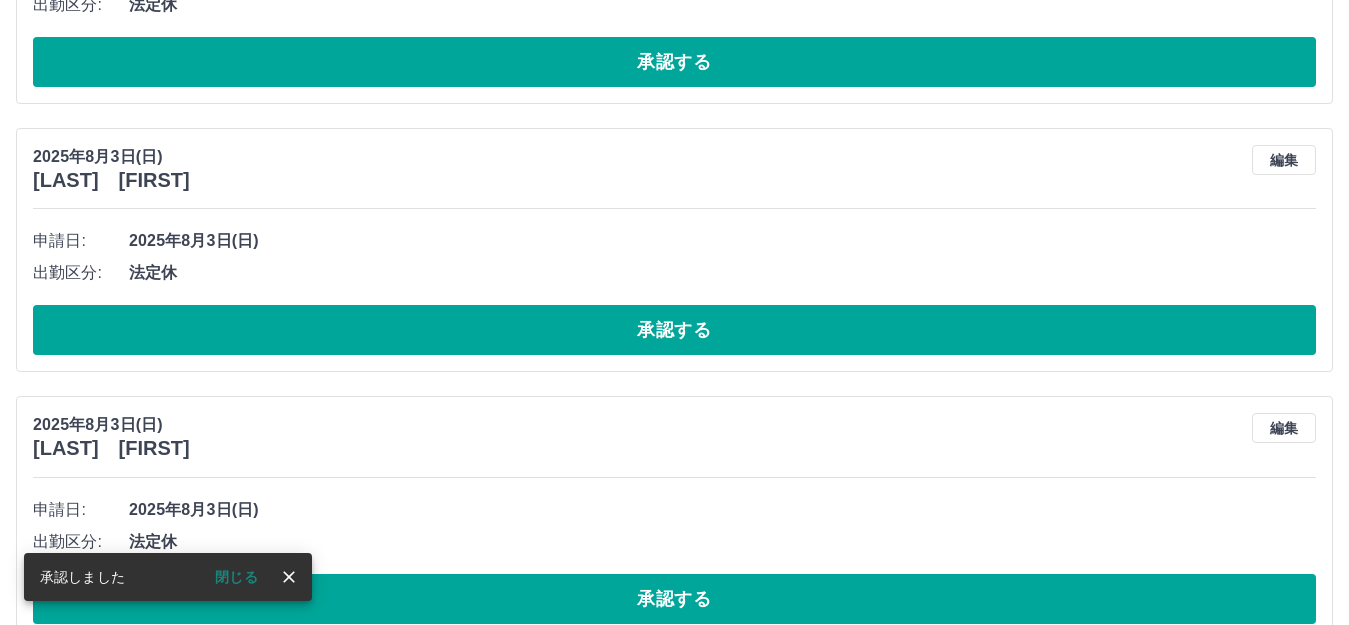 scroll, scrollTop: 108, scrollLeft: 0, axis: vertical 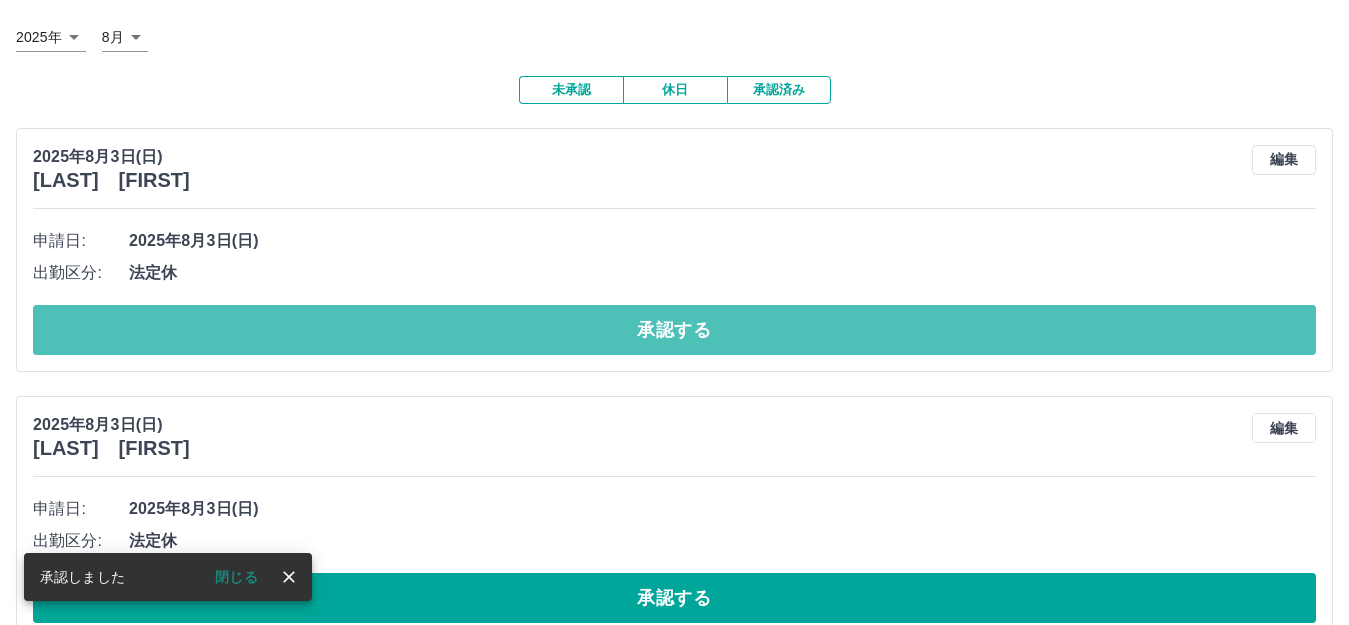click on "承認する" at bounding box center (674, 330) 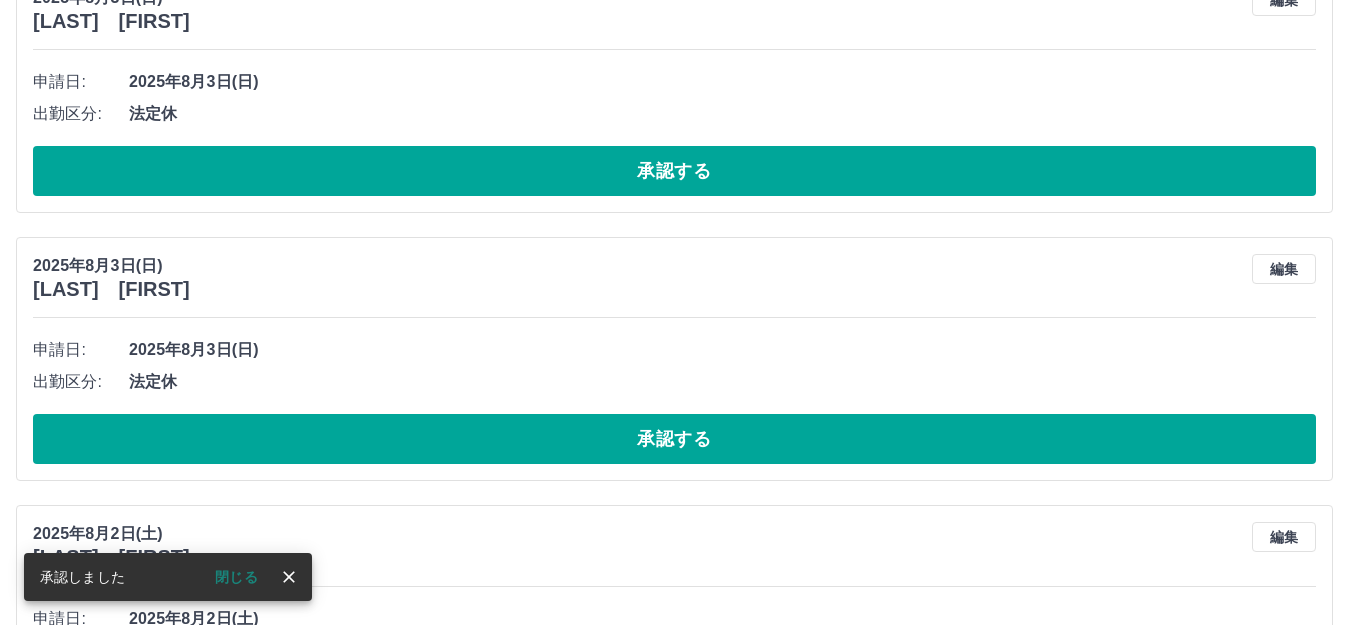 scroll, scrollTop: 0, scrollLeft: 0, axis: both 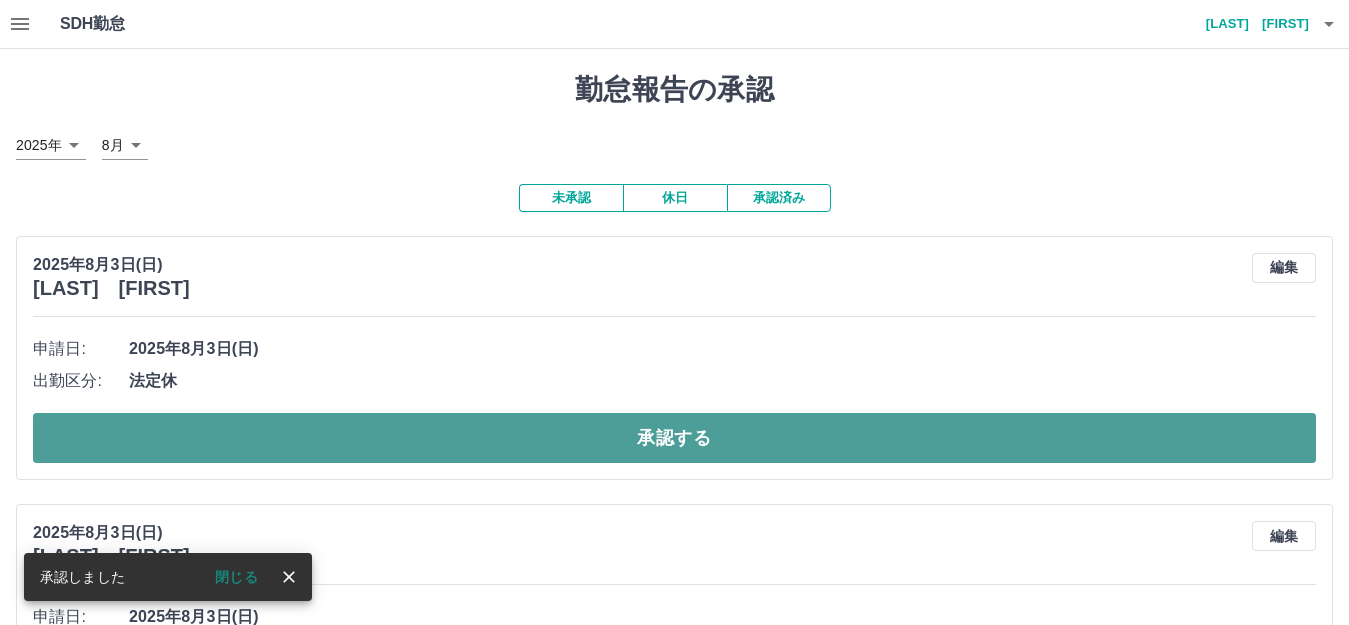 click on "承認する" at bounding box center [674, 438] 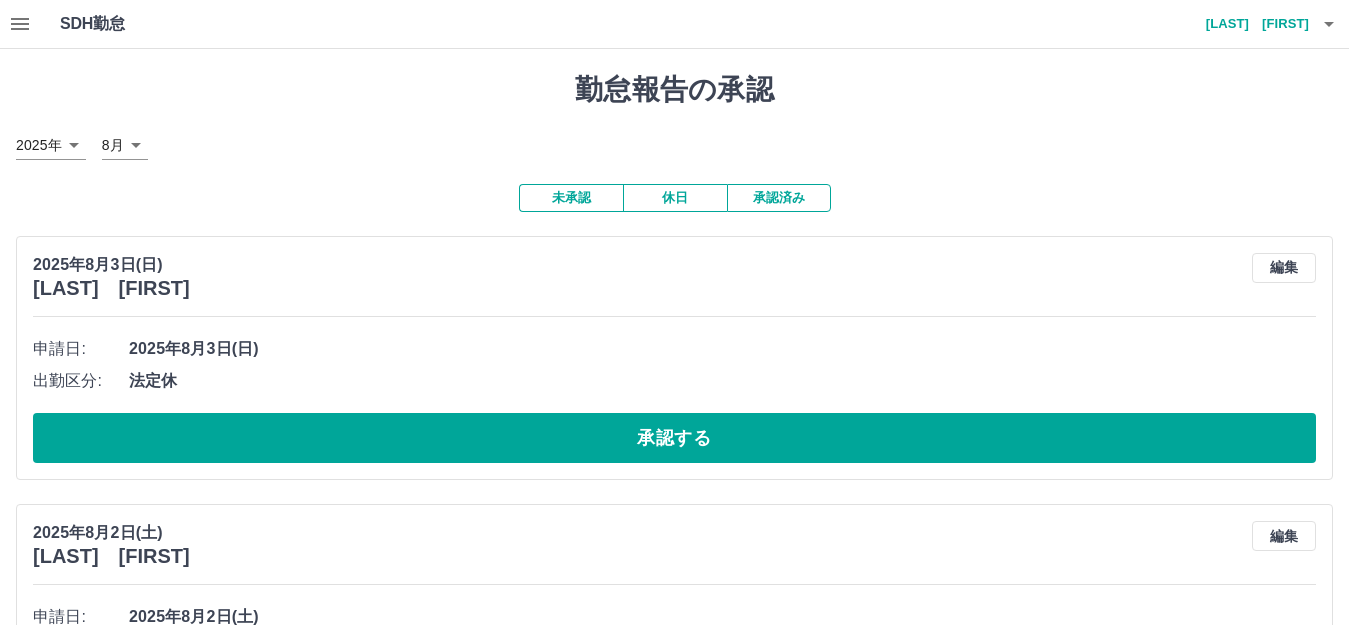 click on "承認する" at bounding box center (674, 438) 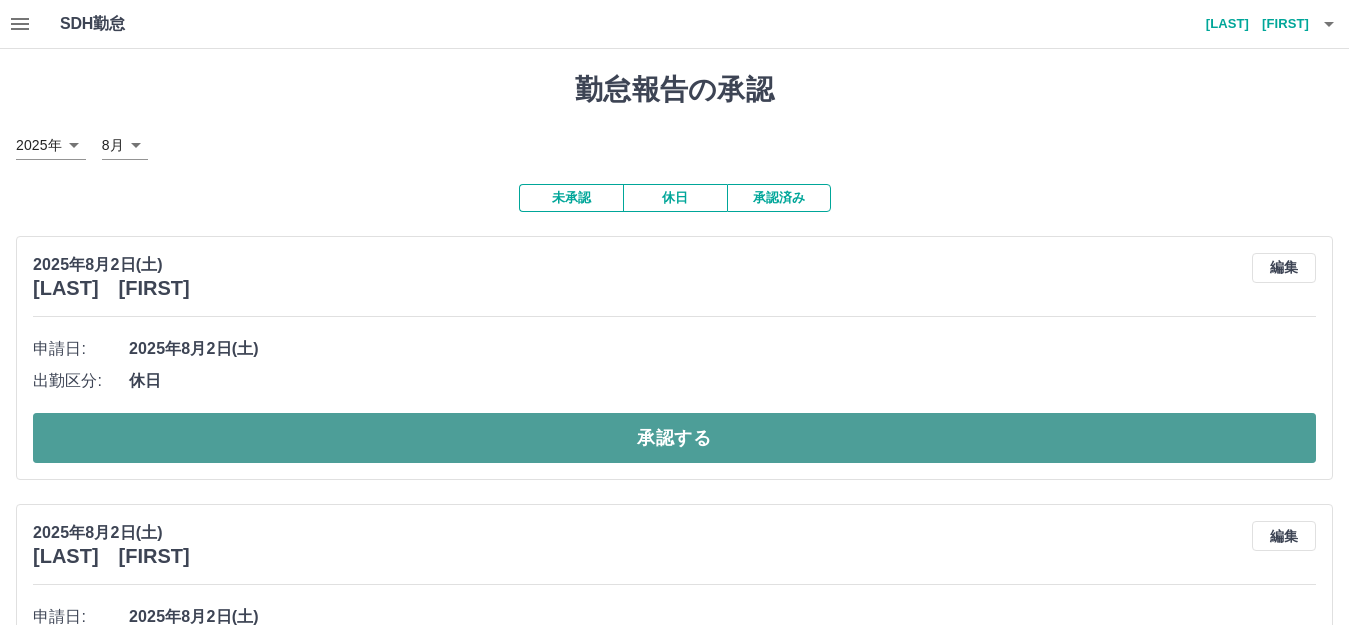 click on "承認する" at bounding box center [674, 438] 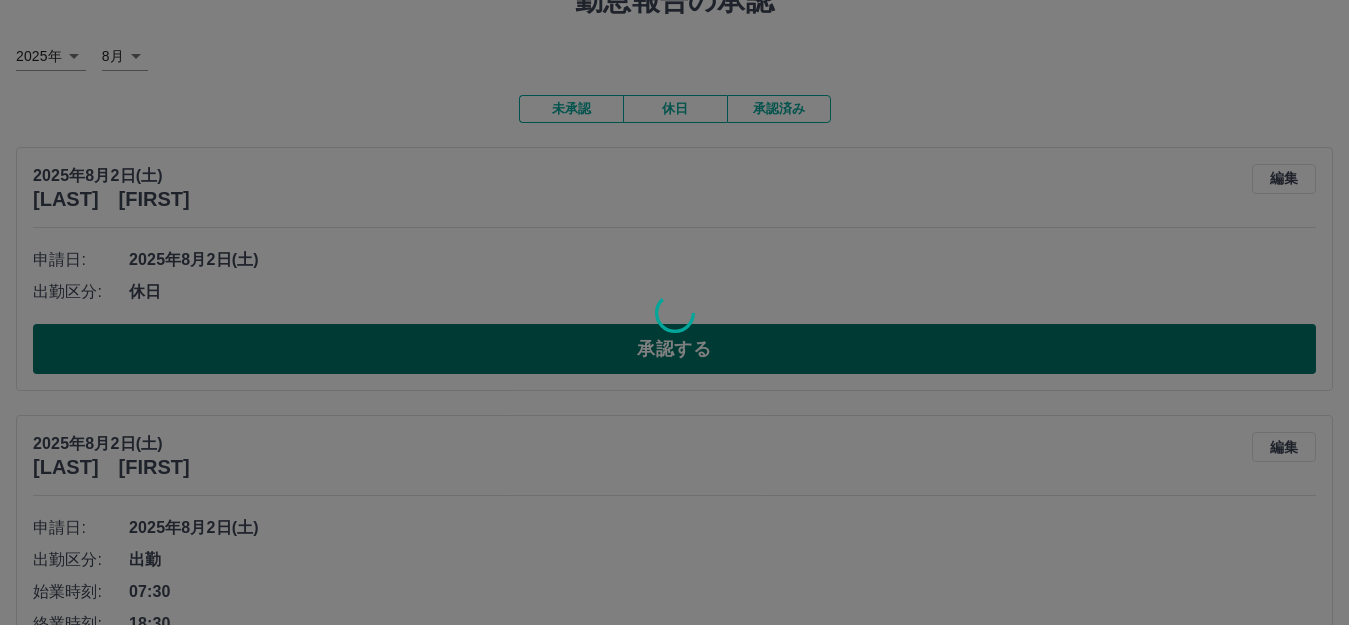 scroll, scrollTop: 133, scrollLeft: 0, axis: vertical 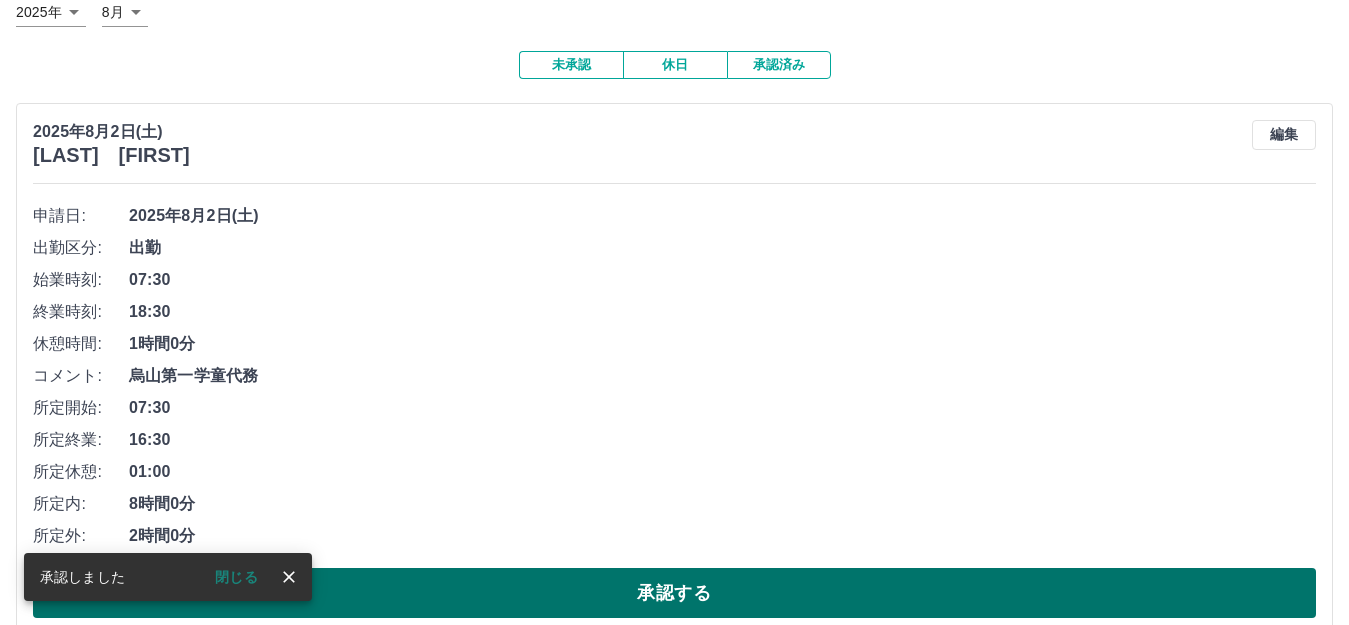 click on "承認する" at bounding box center (674, 593) 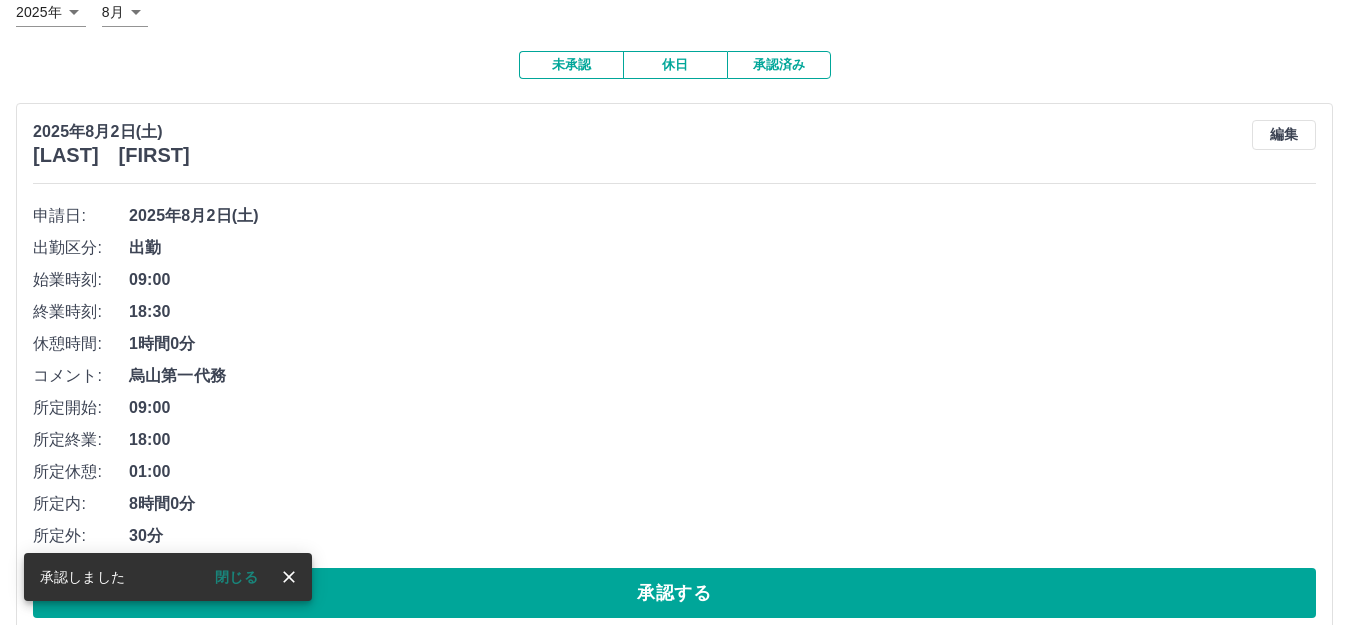 click on "承認する" at bounding box center [674, 593] 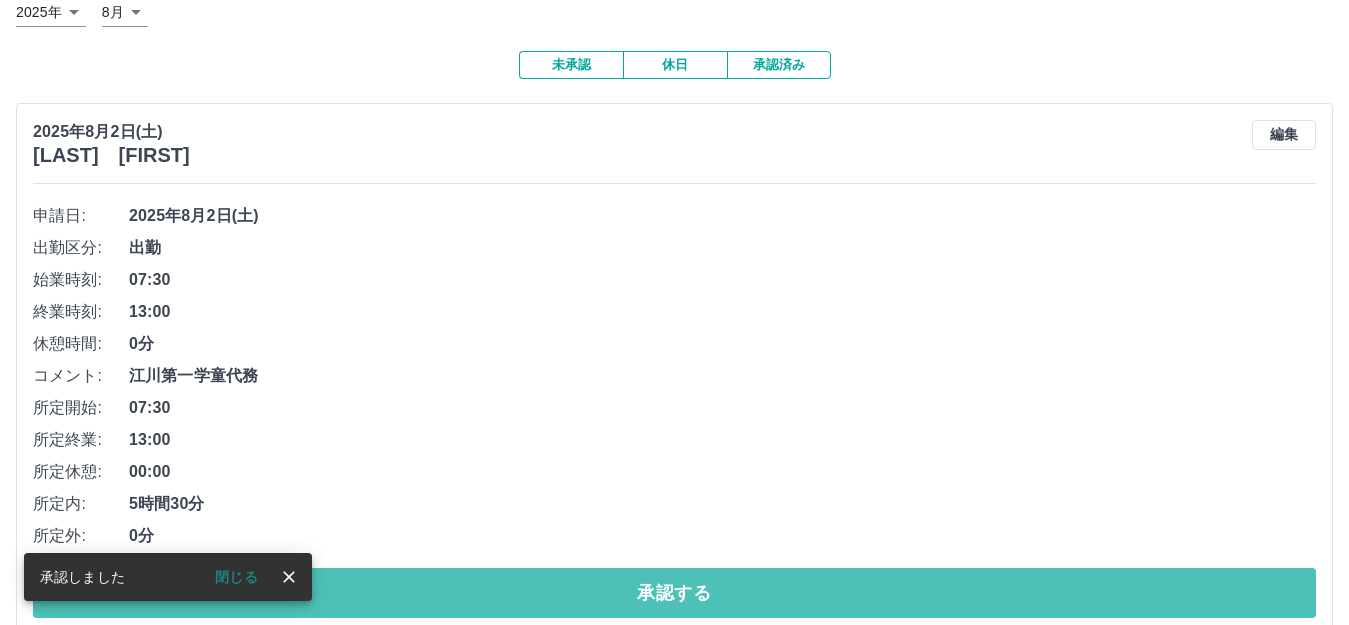 click on "承認する" at bounding box center (674, 593) 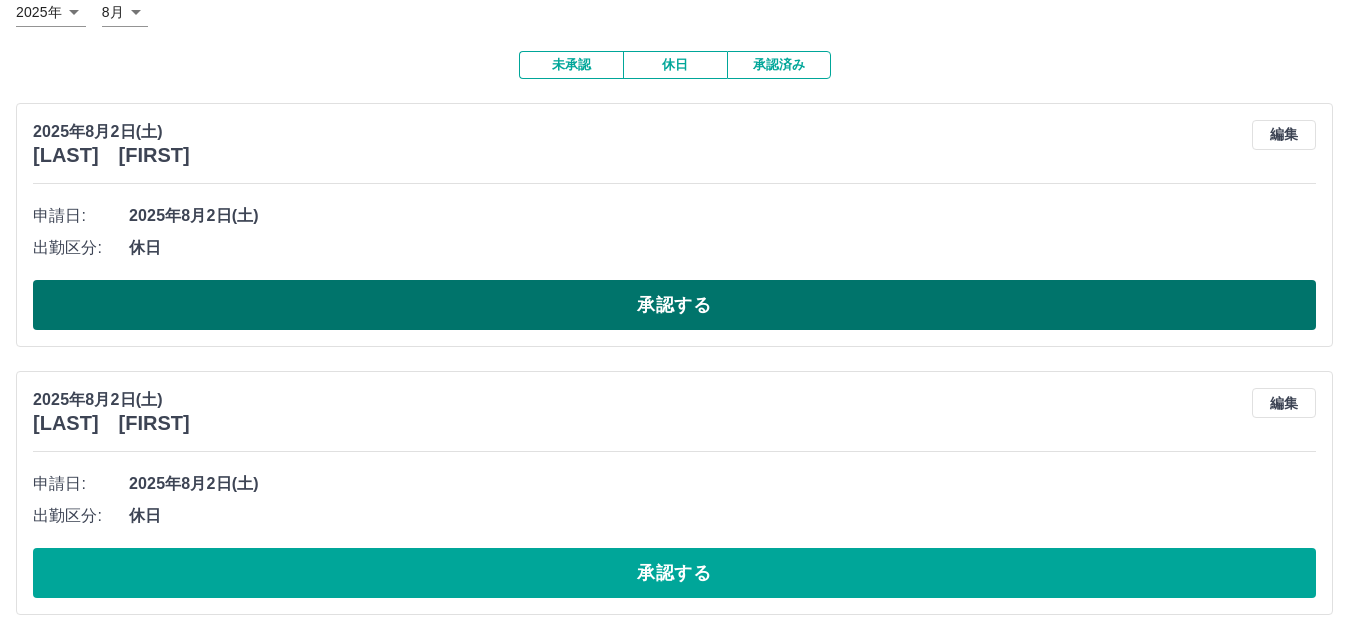 click on "承認する" at bounding box center (674, 305) 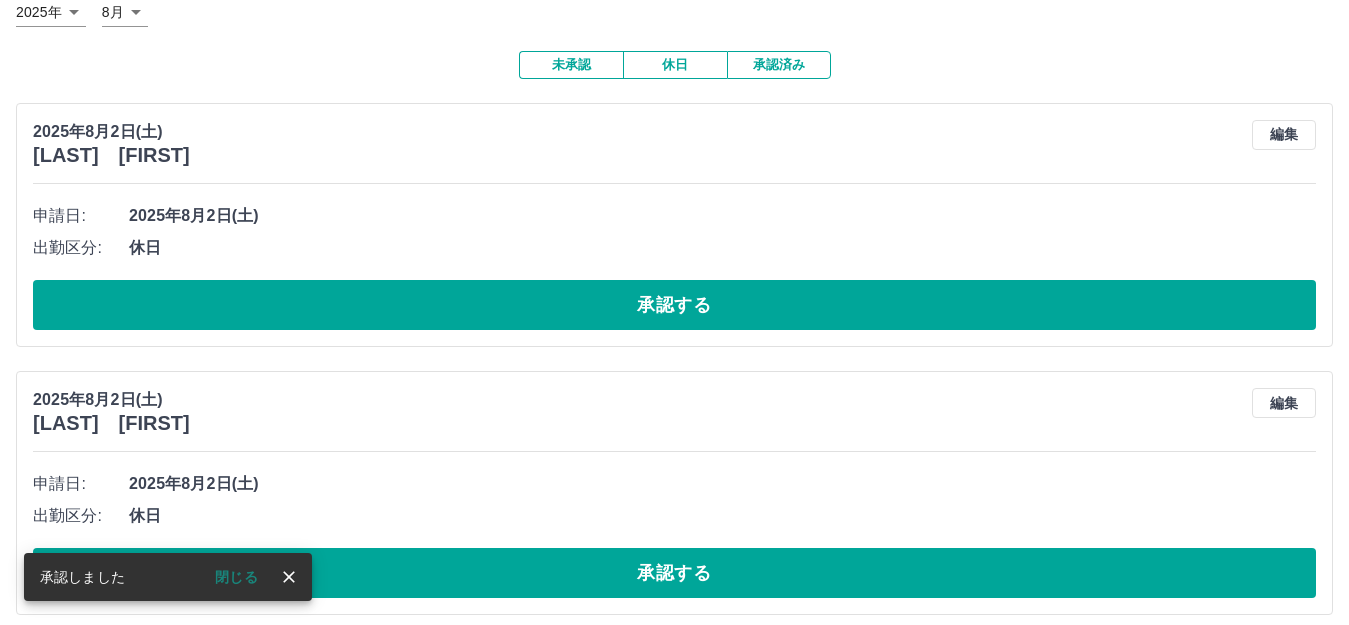 click on "承認する" at bounding box center (674, 305) 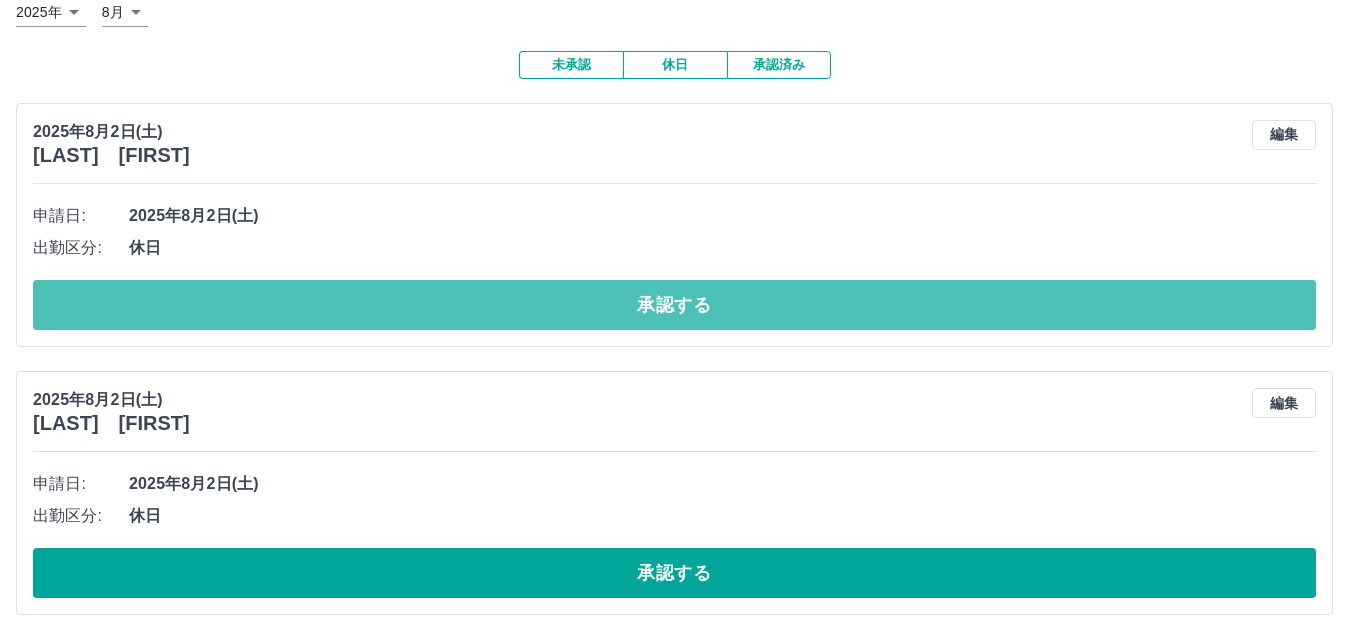 click on "承認する" at bounding box center [674, 305] 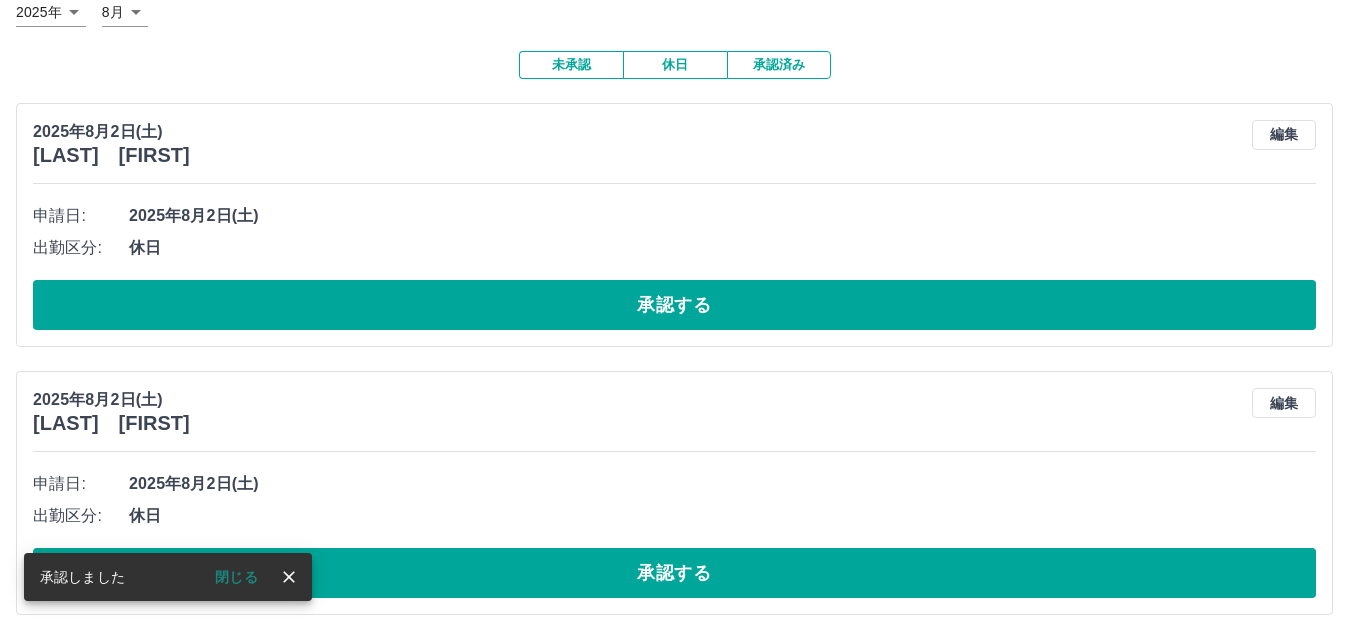 click on "承認する" at bounding box center (674, 305) 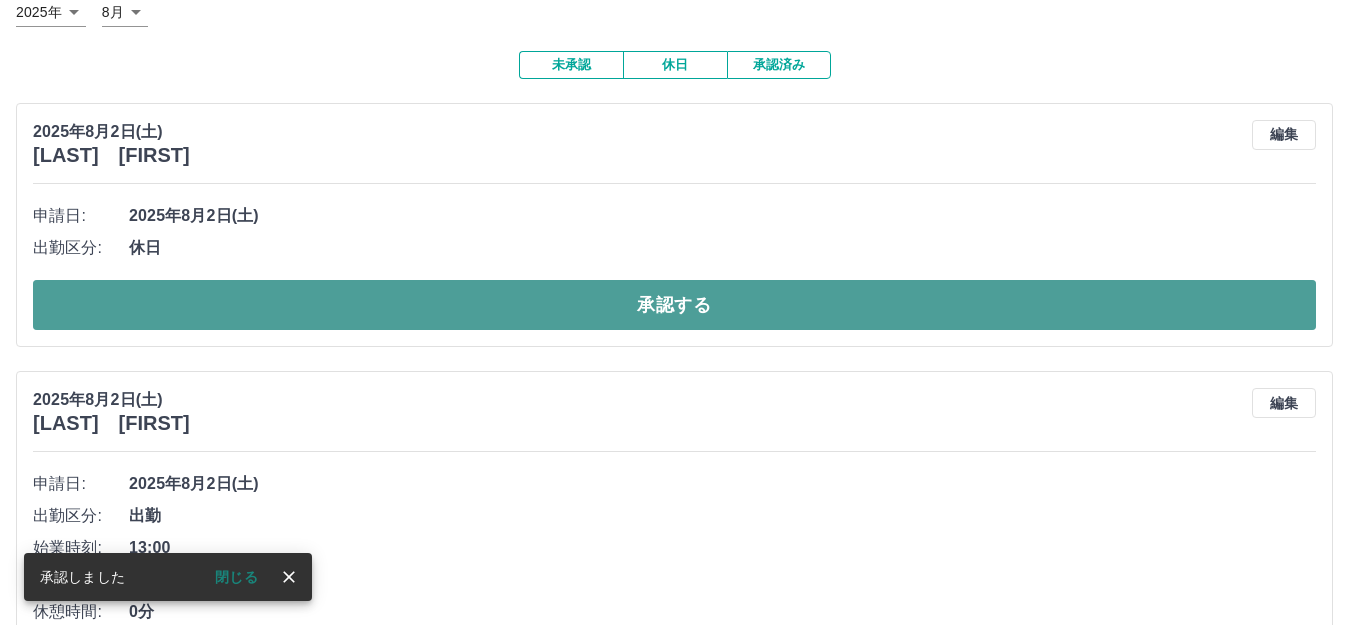 click on "承認する" at bounding box center (674, 305) 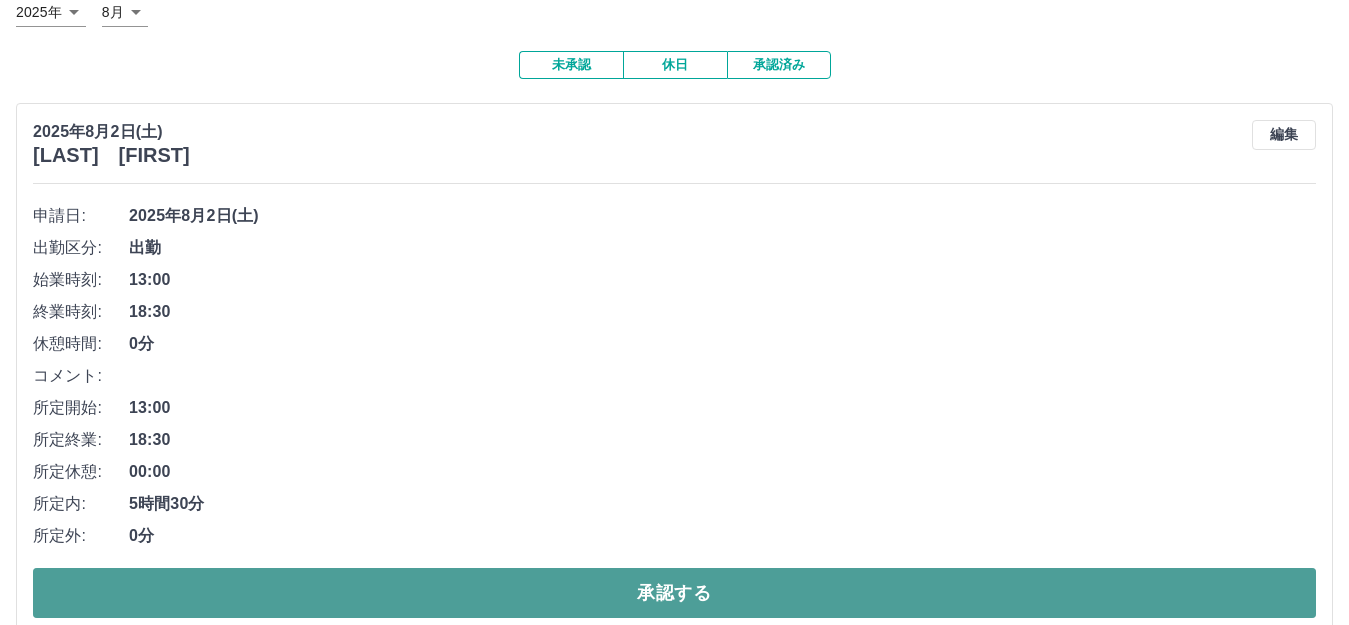 click on "承認する" at bounding box center (674, 593) 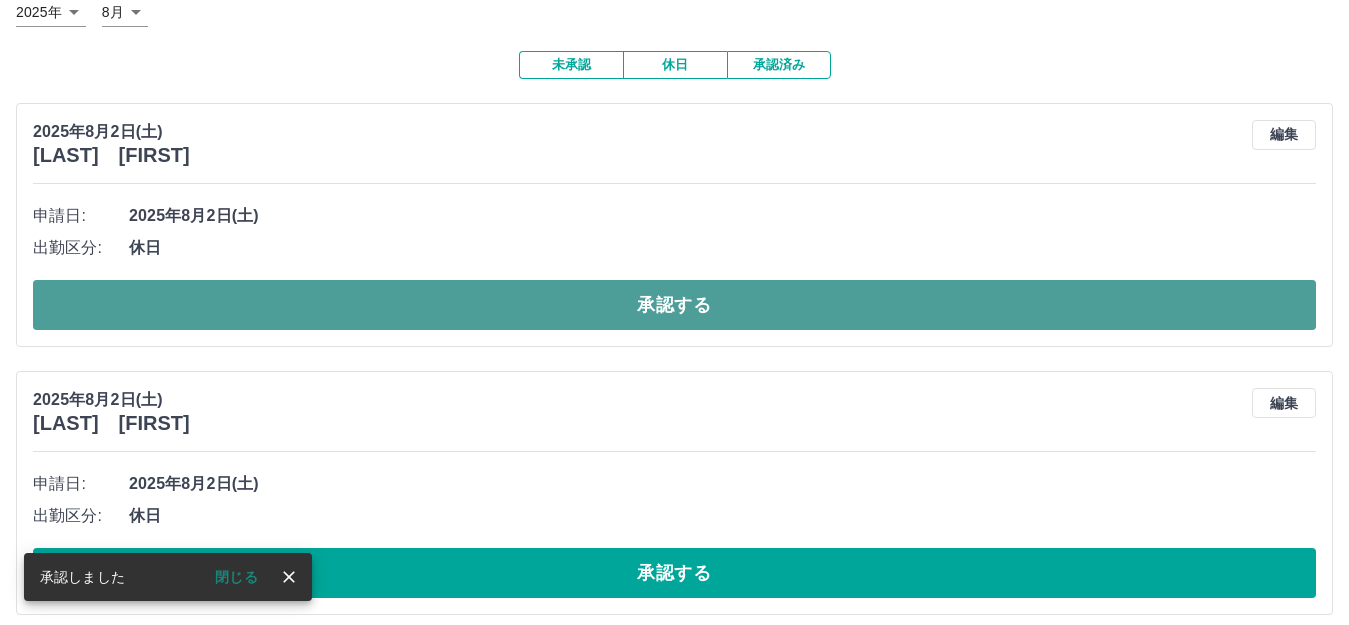 click on "承認する" at bounding box center [674, 305] 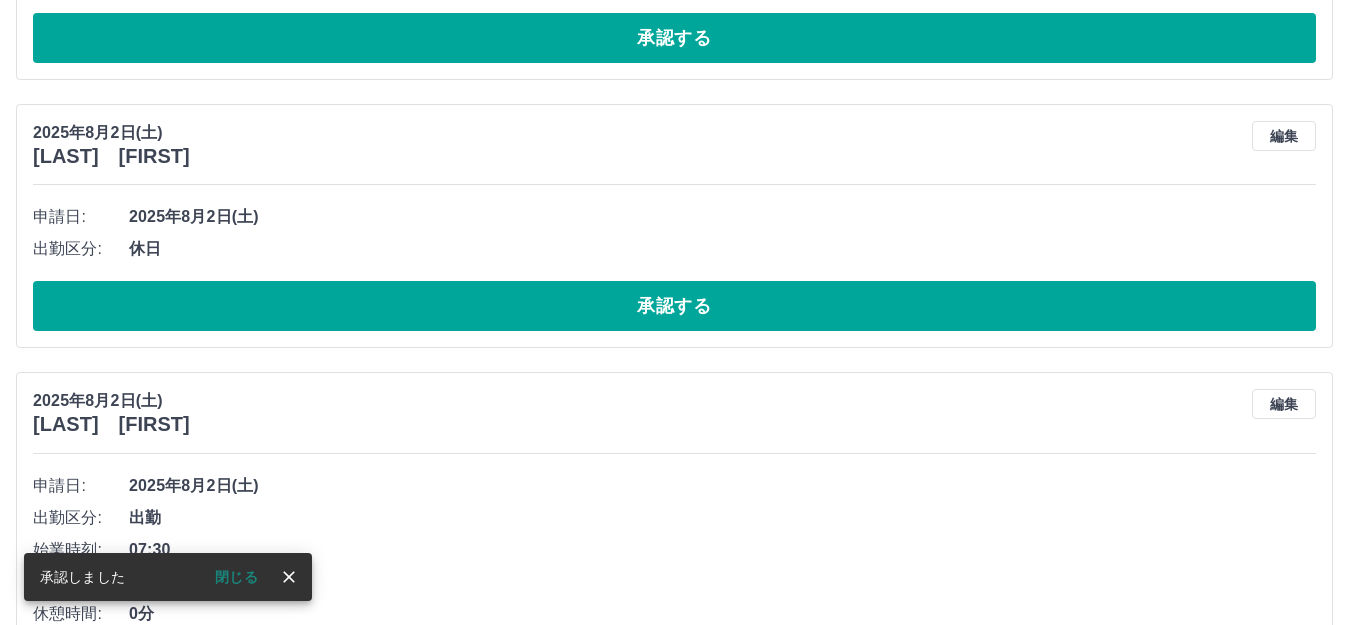 scroll, scrollTop: 132, scrollLeft: 0, axis: vertical 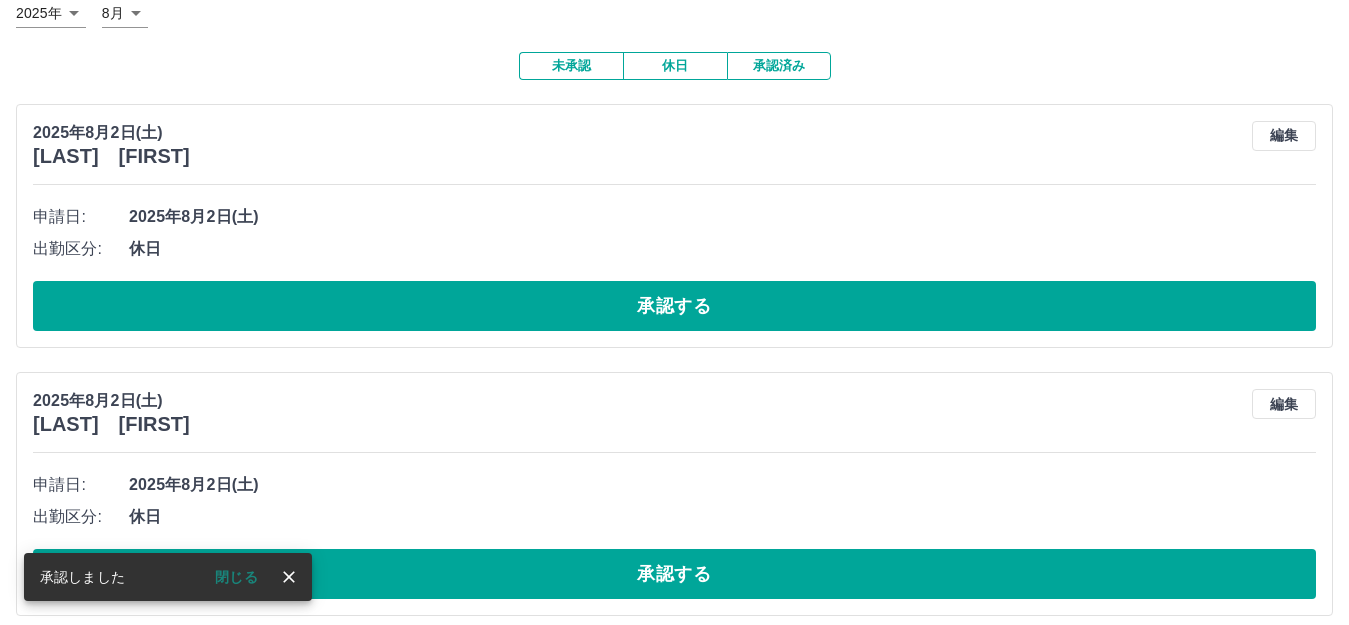 click on "承認する" at bounding box center [674, 306] 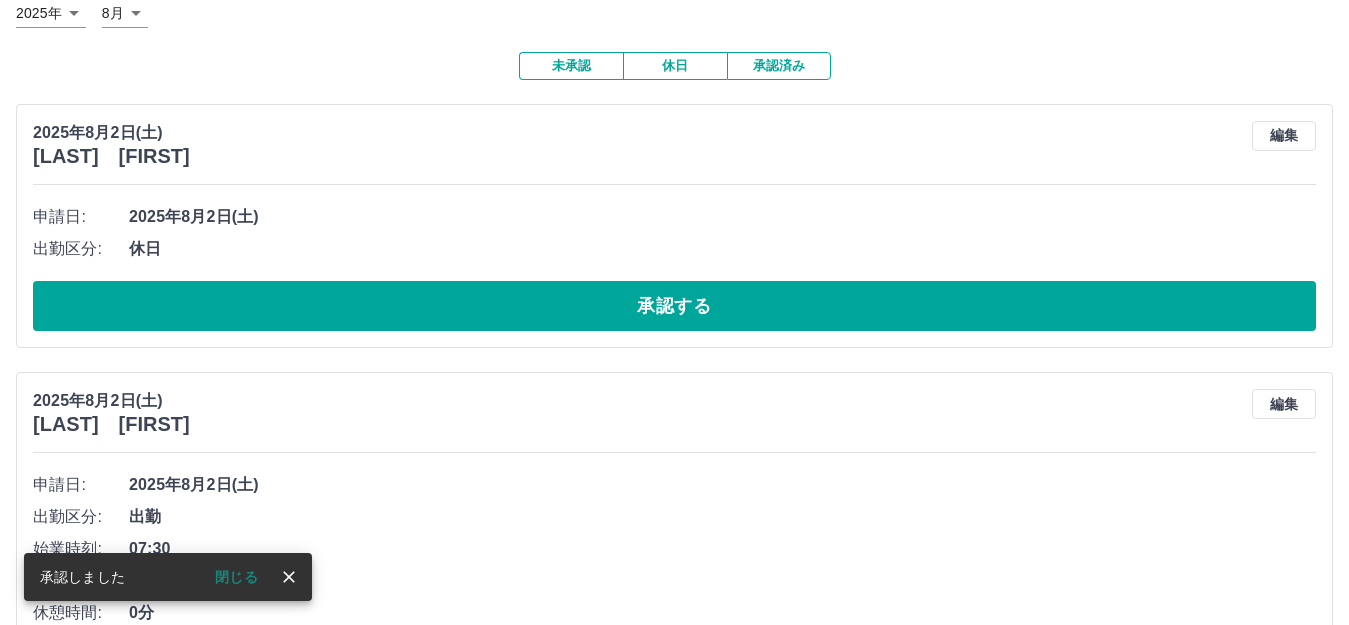 click on "承認する" at bounding box center (674, 306) 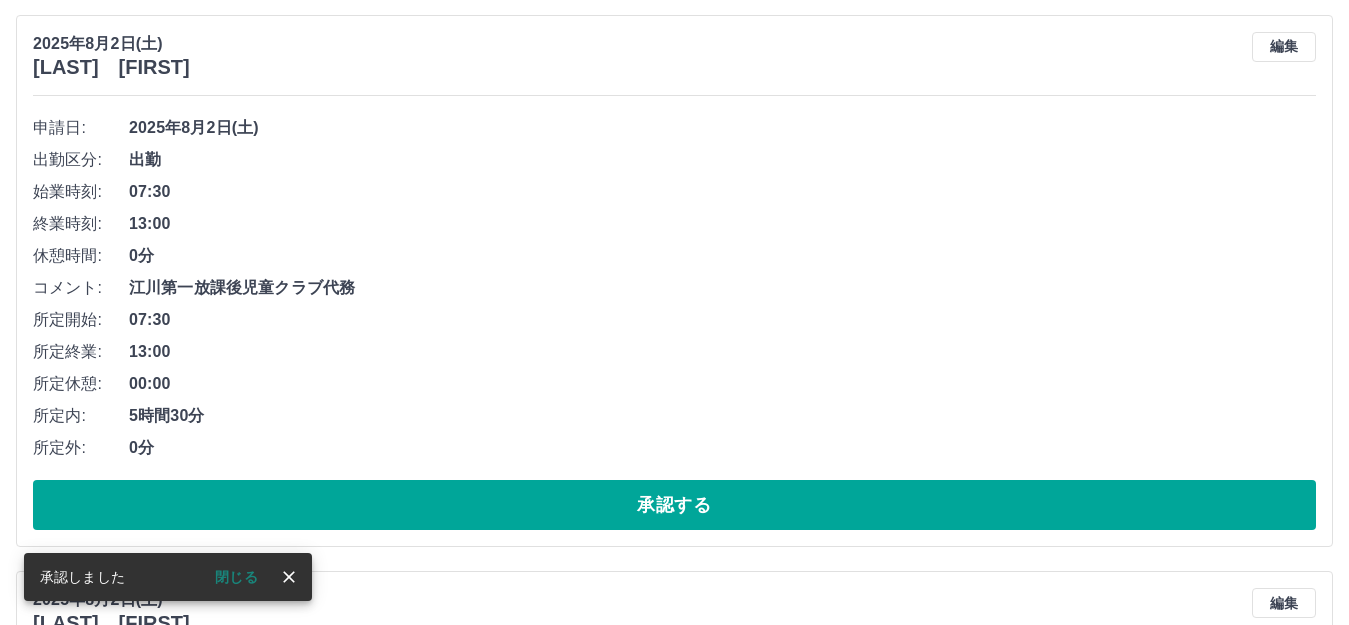 scroll, scrollTop: 265, scrollLeft: 0, axis: vertical 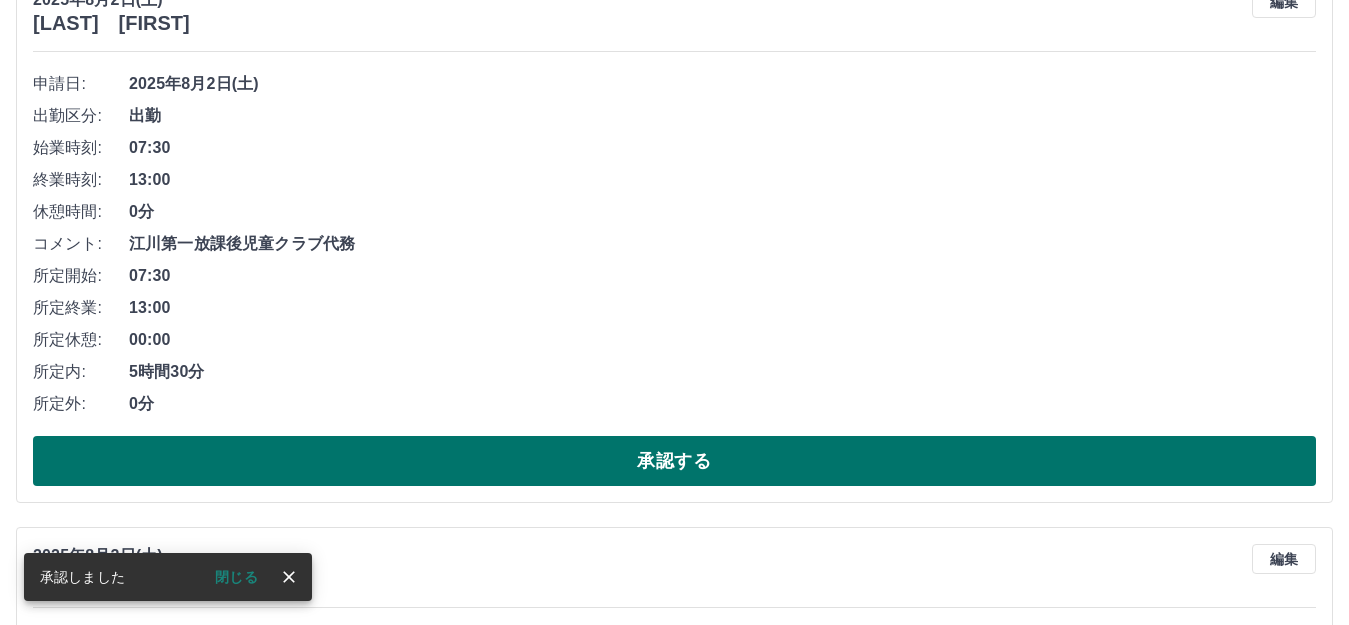 click on "承認する" at bounding box center (674, 461) 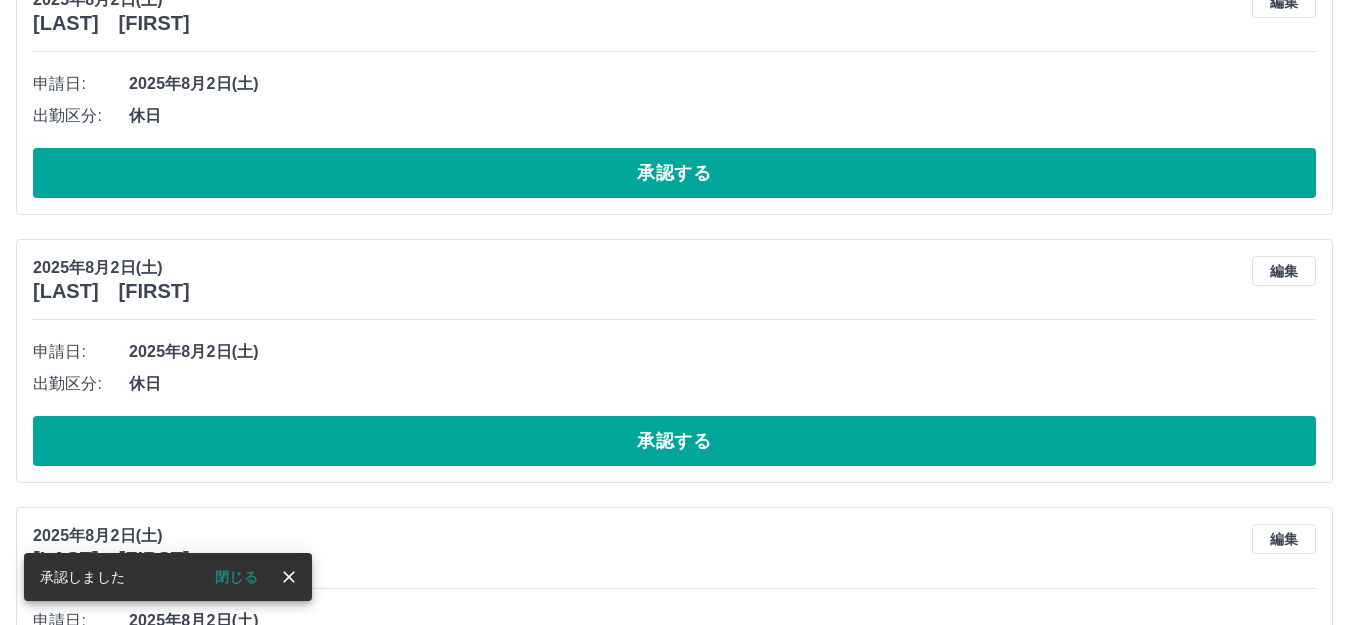 scroll, scrollTop: 0, scrollLeft: 0, axis: both 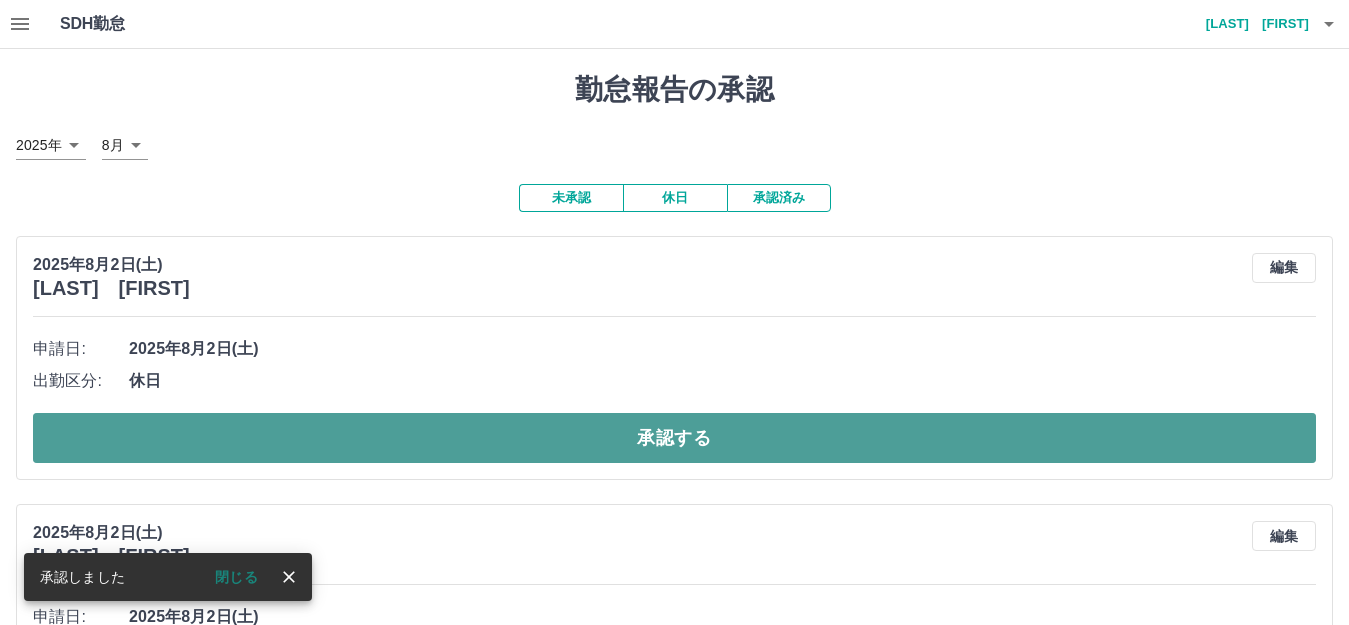 click on "承認する" at bounding box center (674, 438) 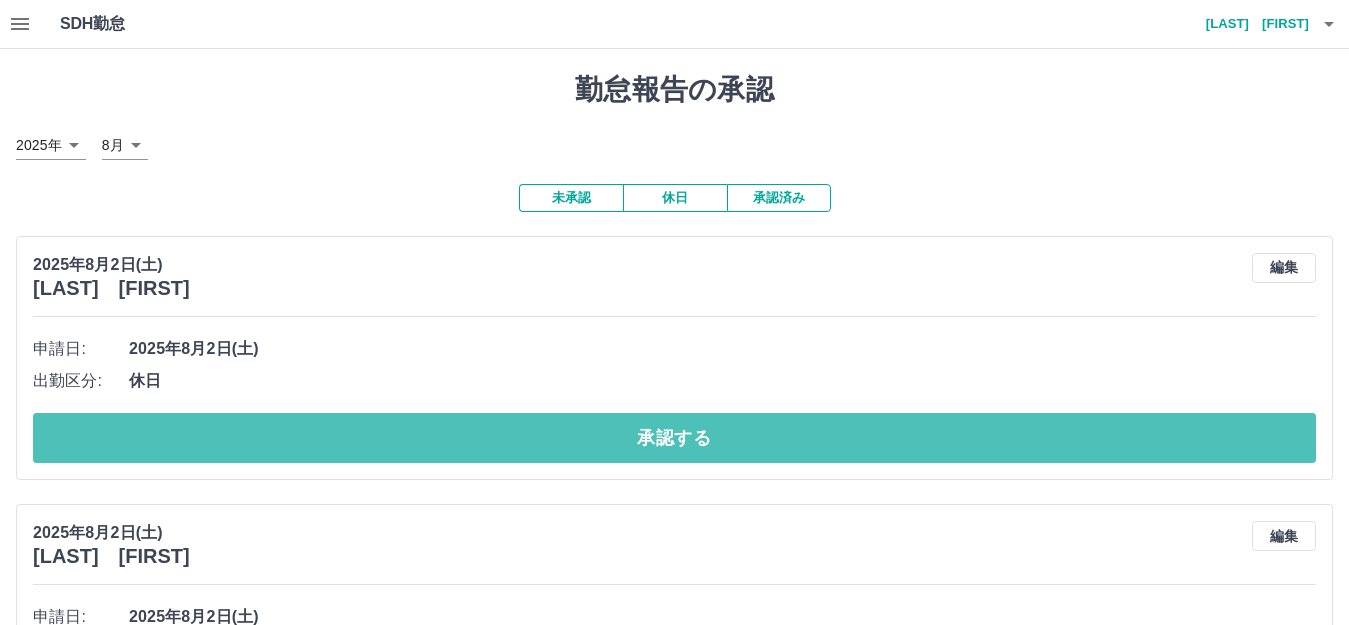 click on "承認する" at bounding box center (674, 438) 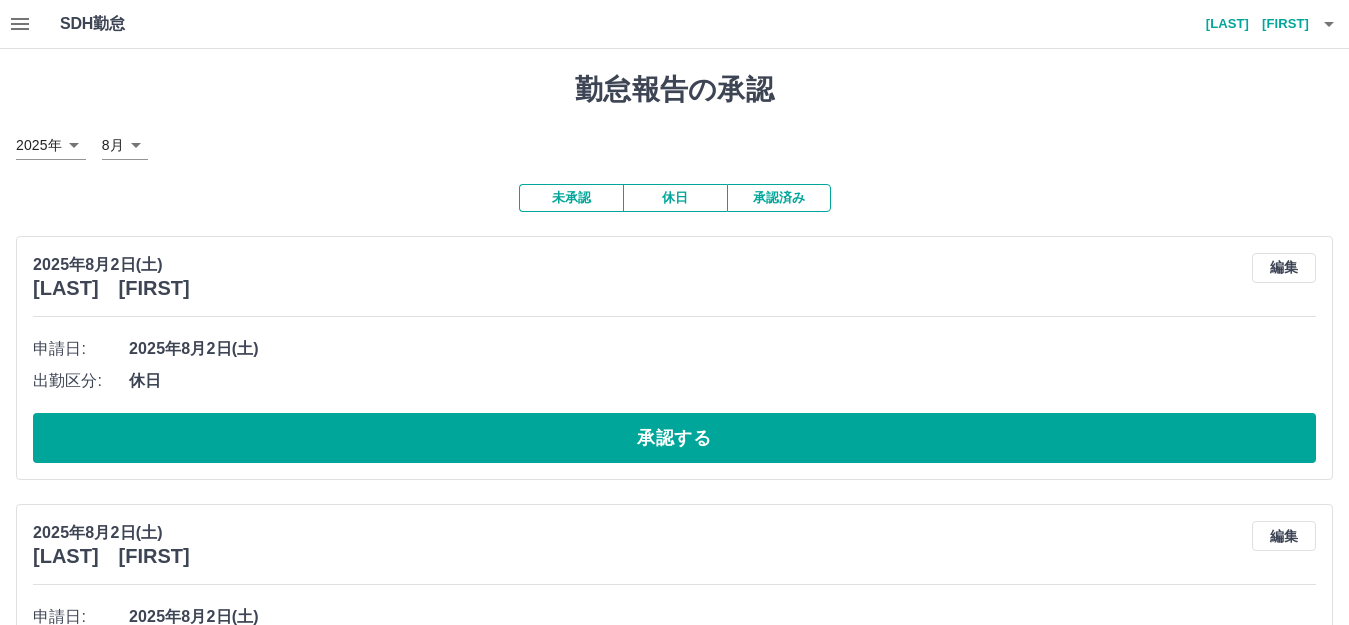 click on "承認する" at bounding box center [674, 438] 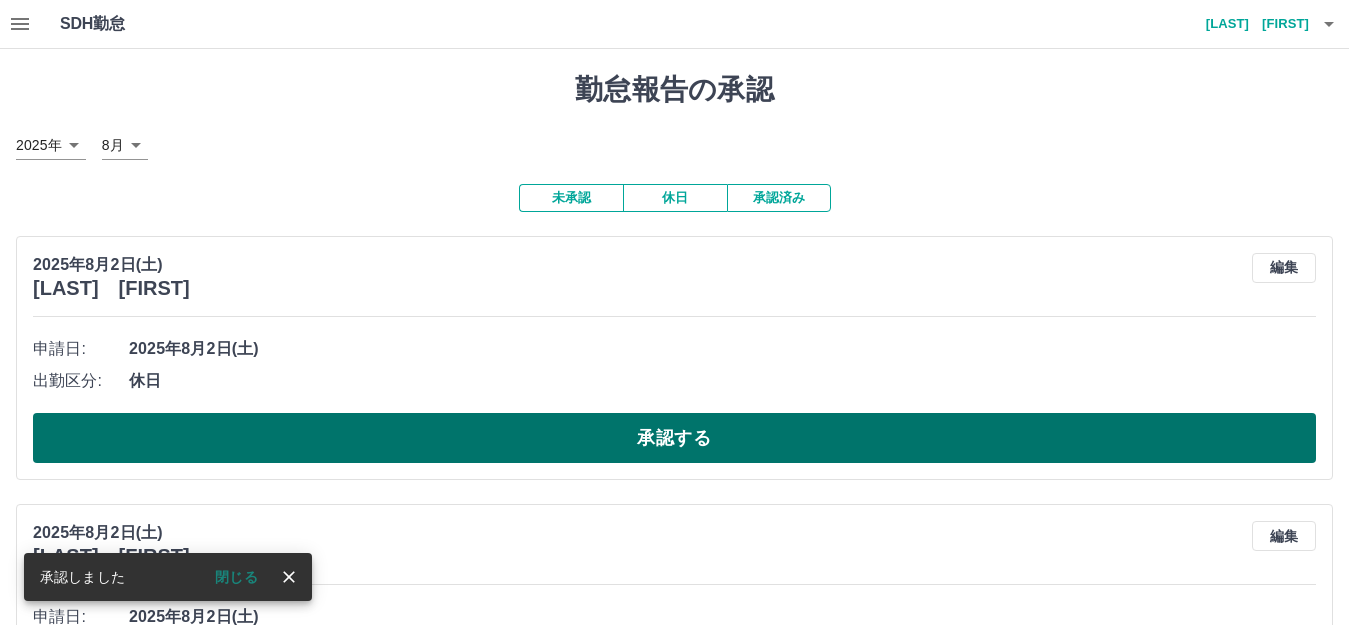 click on "承認する" at bounding box center [674, 438] 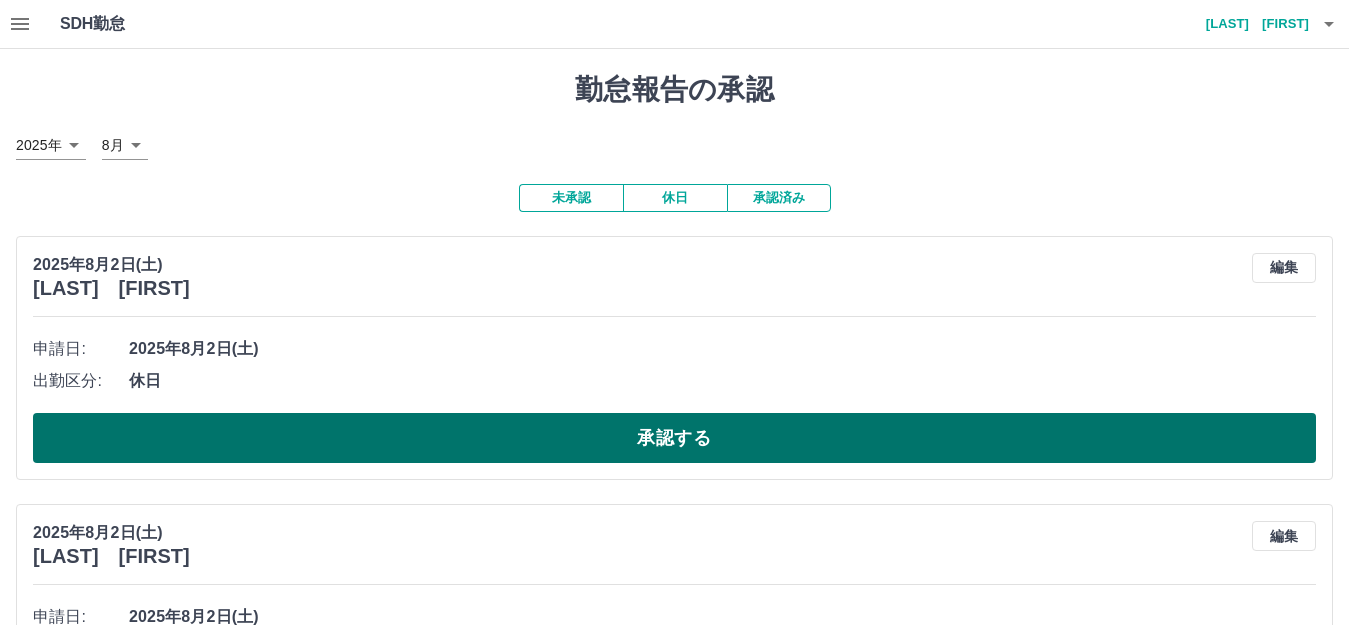 click on "承認する" at bounding box center (674, 438) 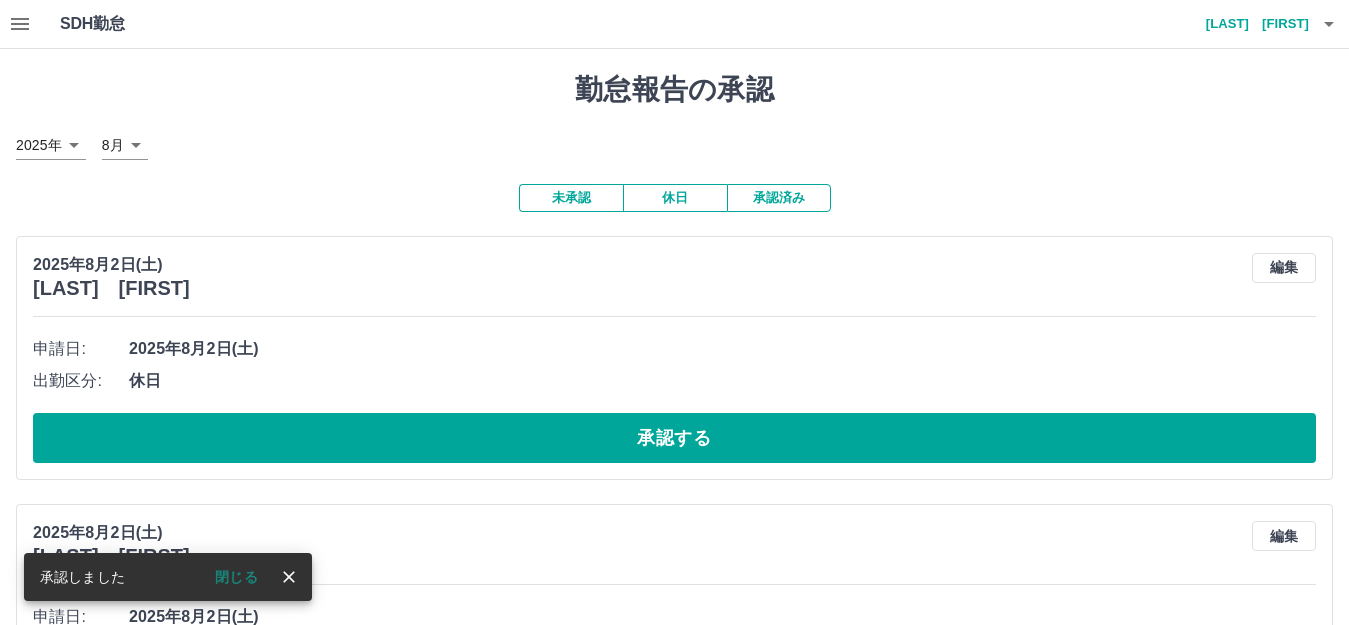 click on "承認する" at bounding box center [674, 438] 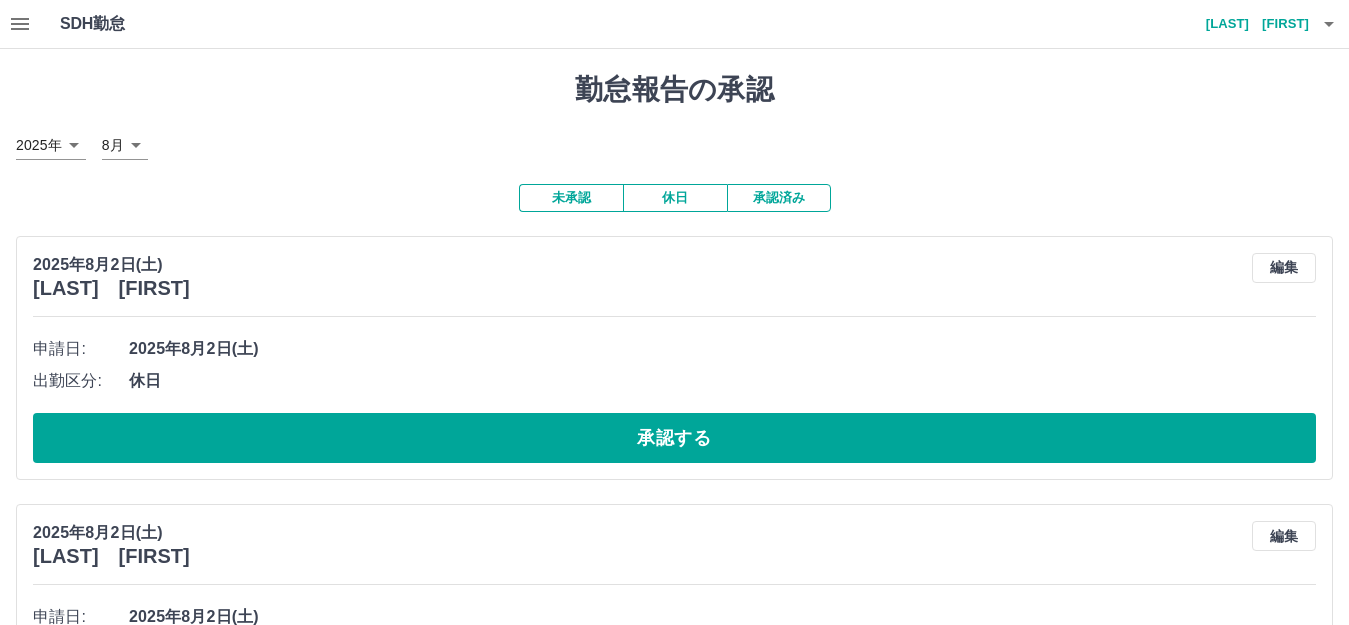 click on "承認する" at bounding box center (674, 438) 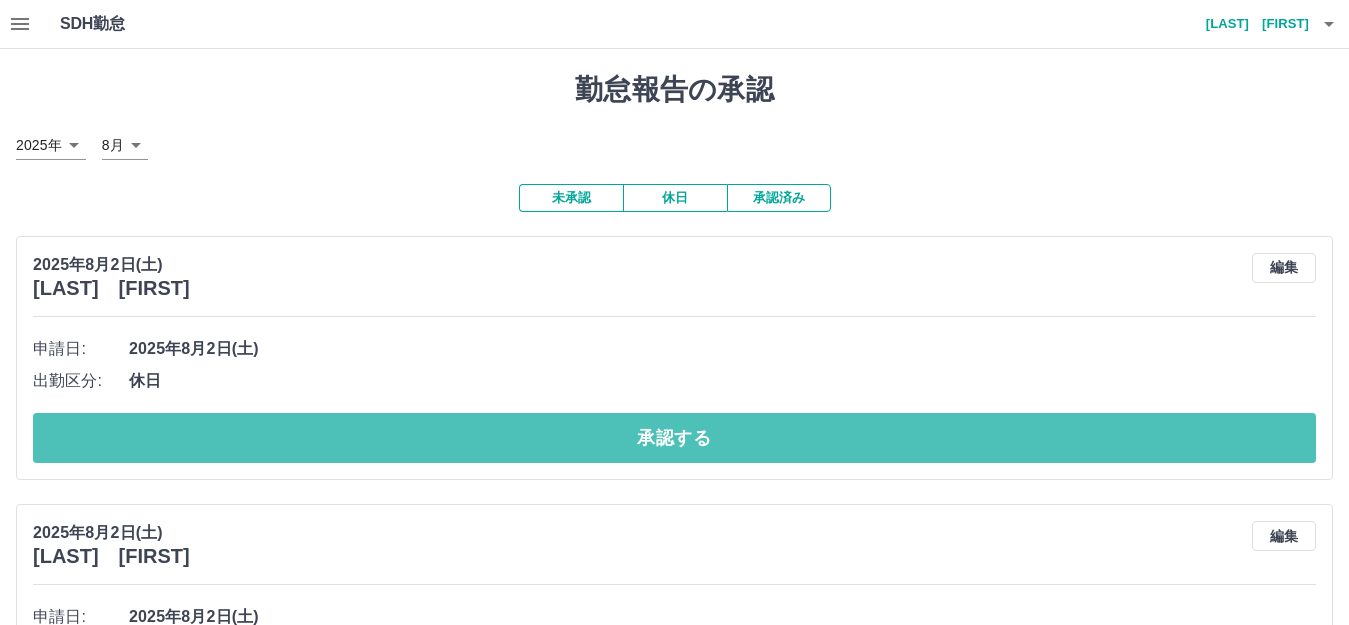 click on "承認する" at bounding box center (674, 438) 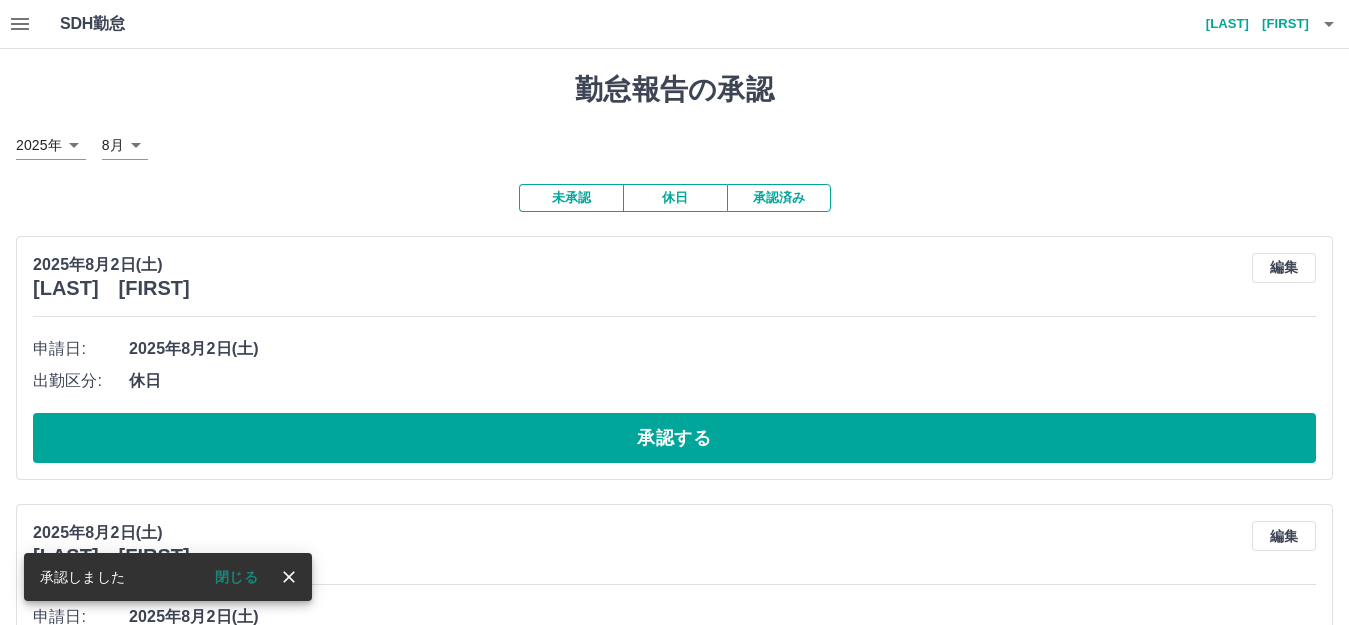 click on "承認する" at bounding box center (674, 438) 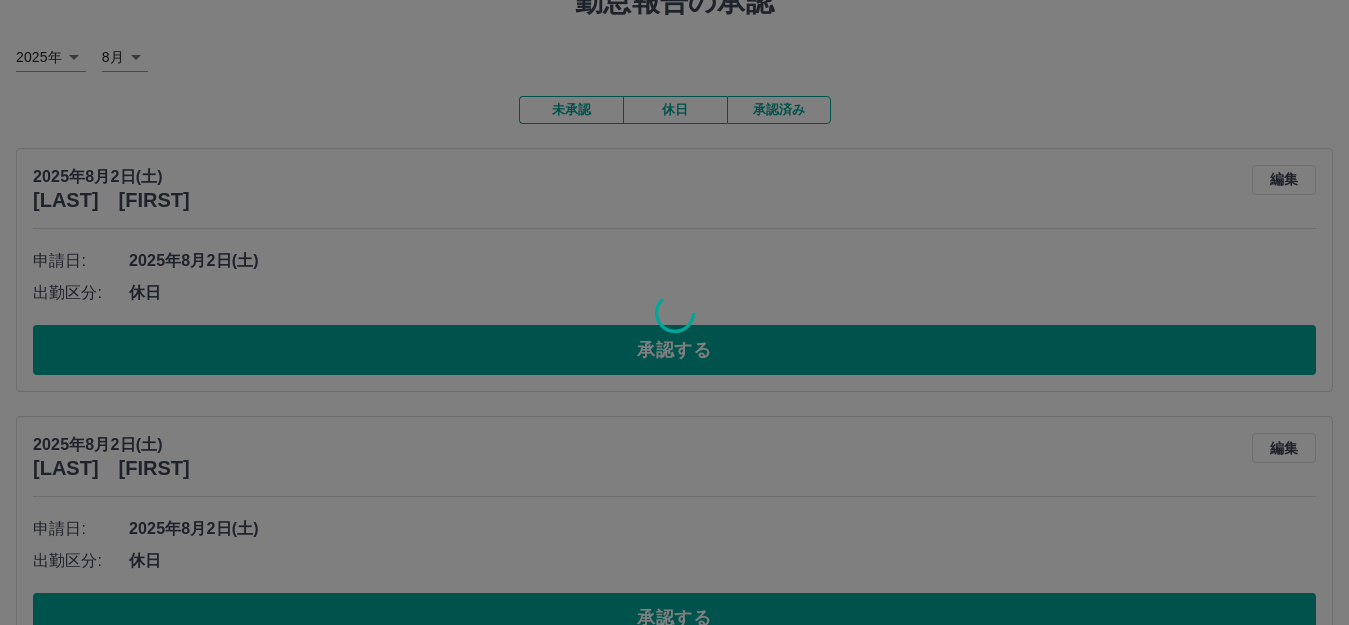 scroll, scrollTop: 134, scrollLeft: 0, axis: vertical 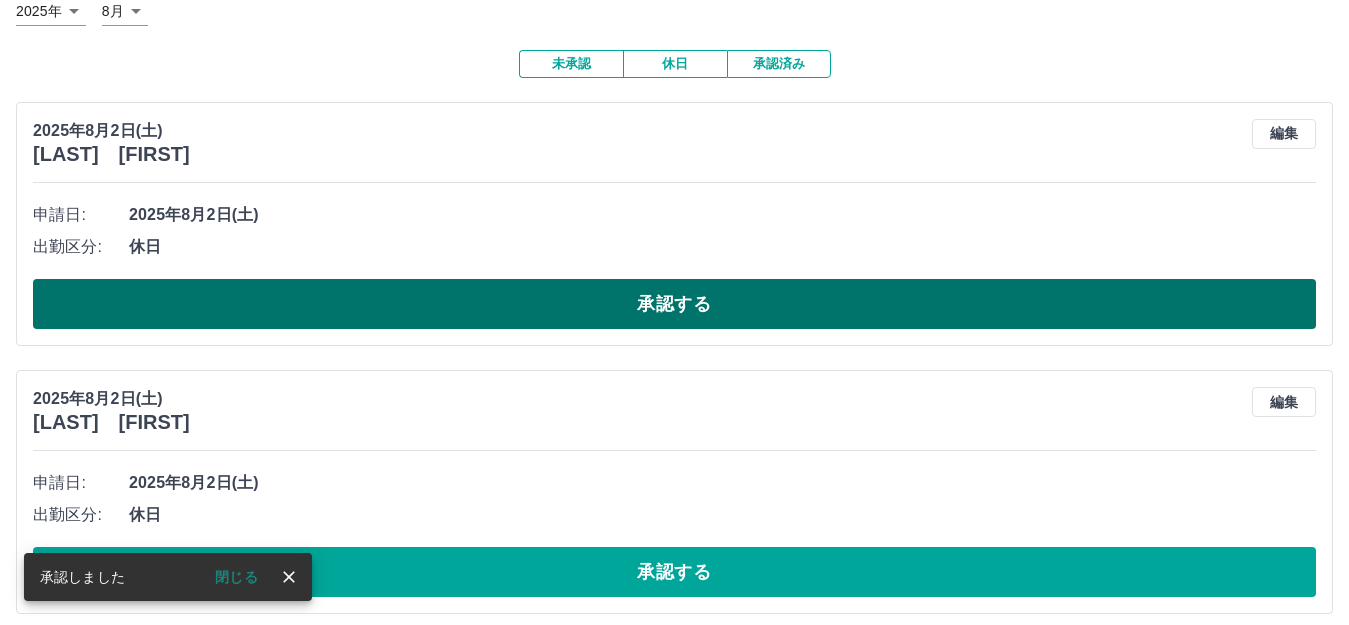 click on "承認する" at bounding box center (674, 304) 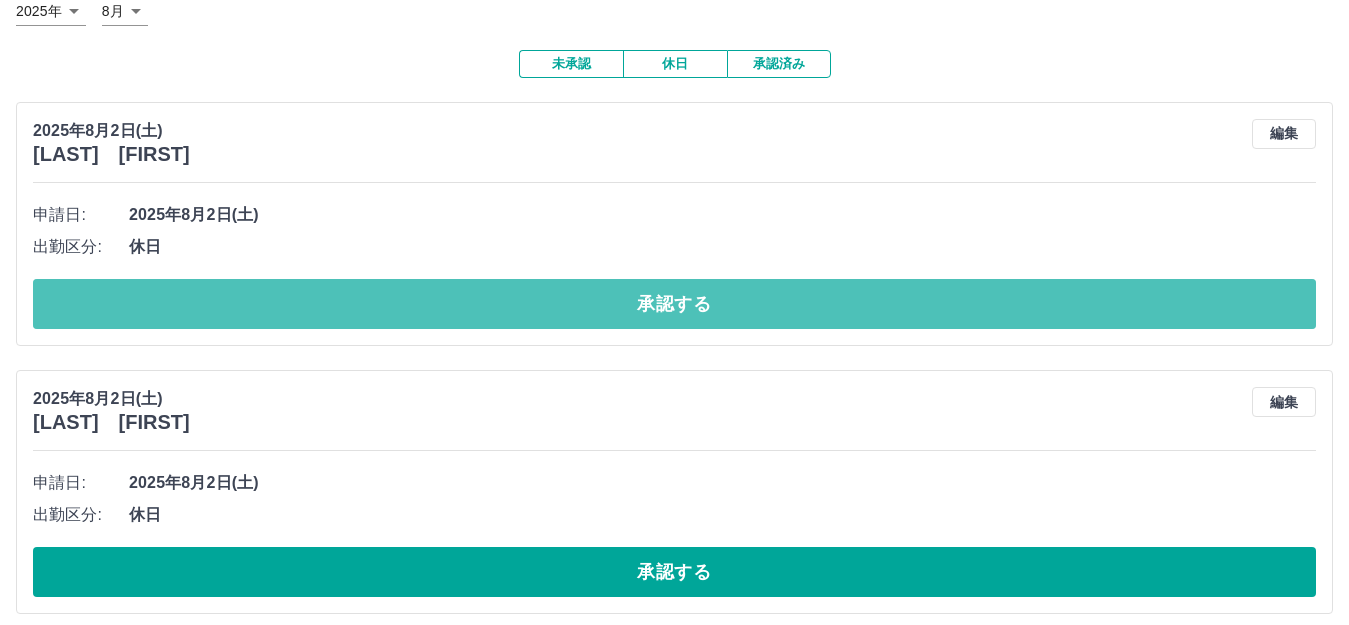click on "承認する" at bounding box center [674, 304] 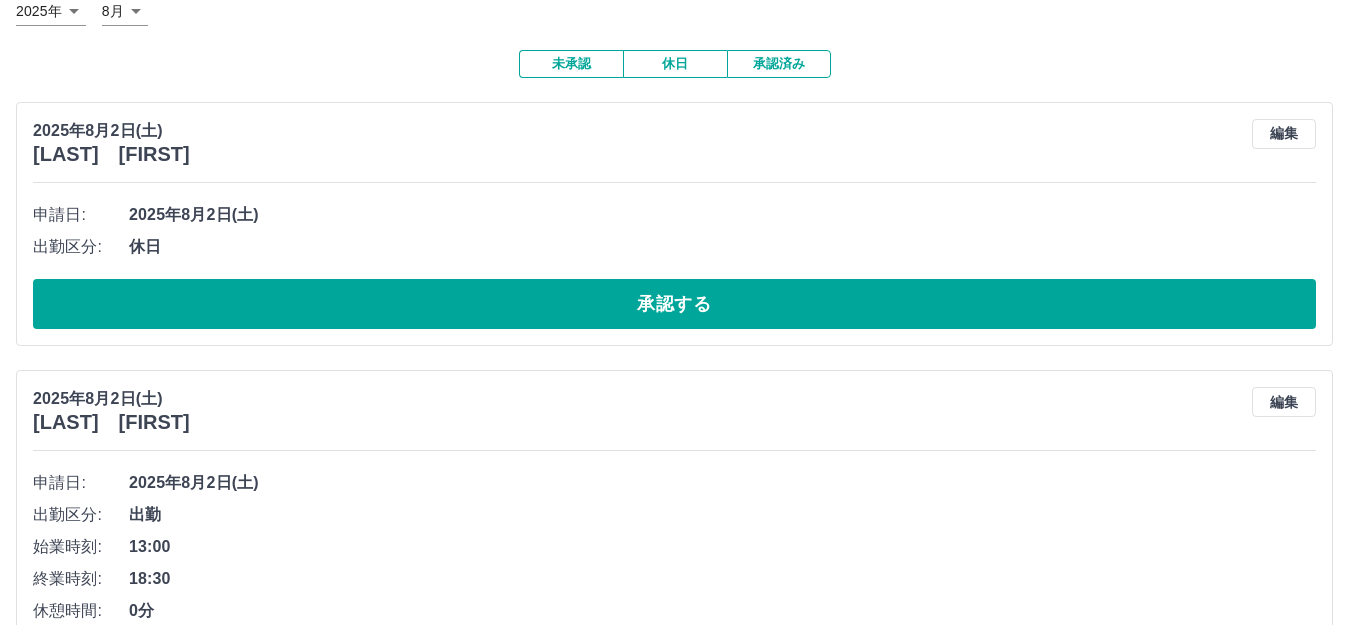click on "承認する" at bounding box center (674, 304) 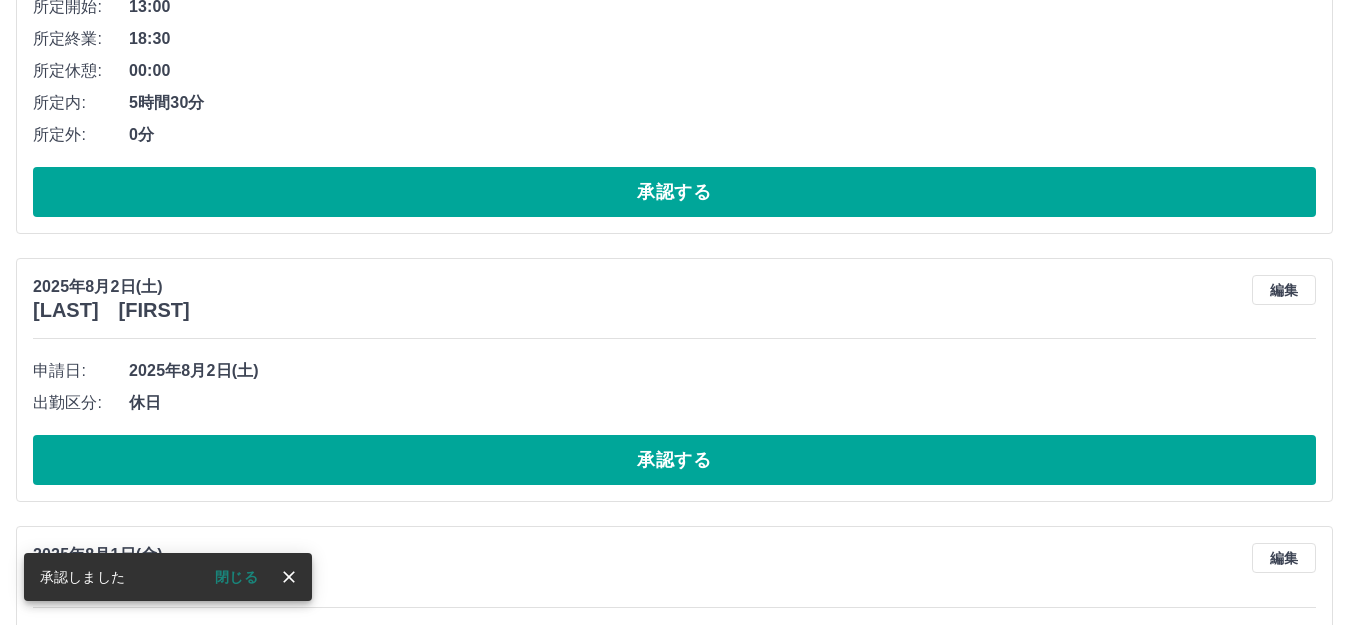 scroll, scrollTop: 266, scrollLeft: 0, axis: vertical 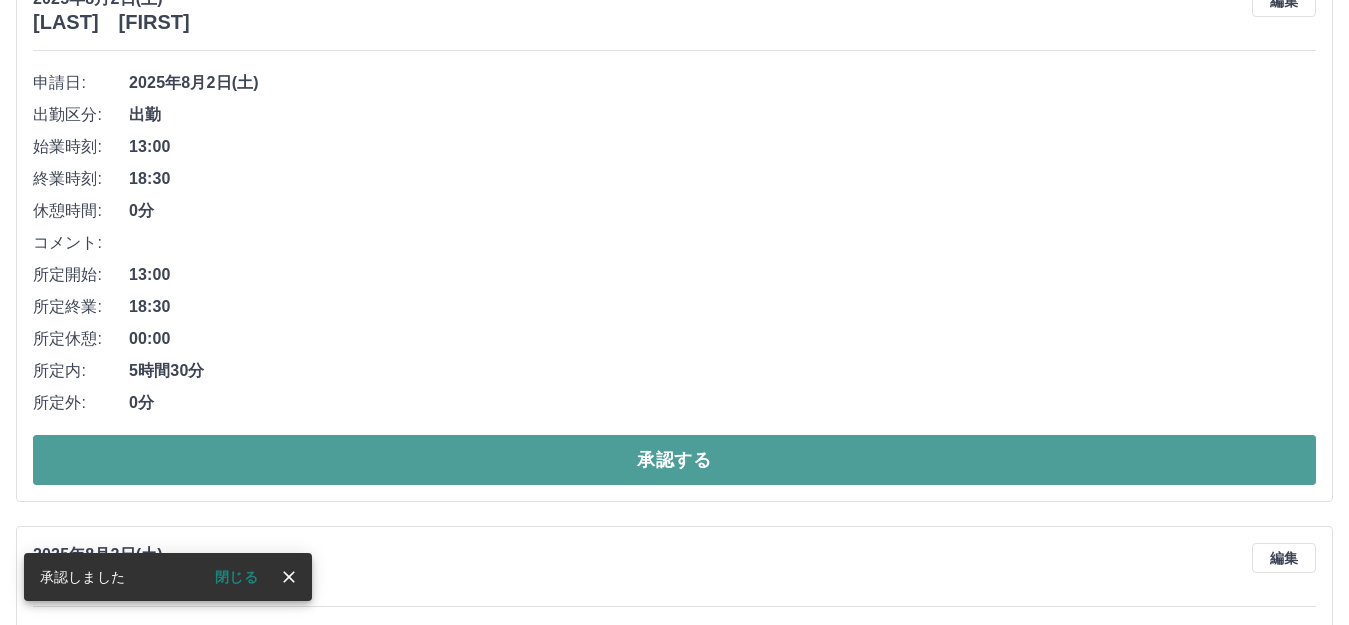 click on "承認する" at bounding box center (674, 460) 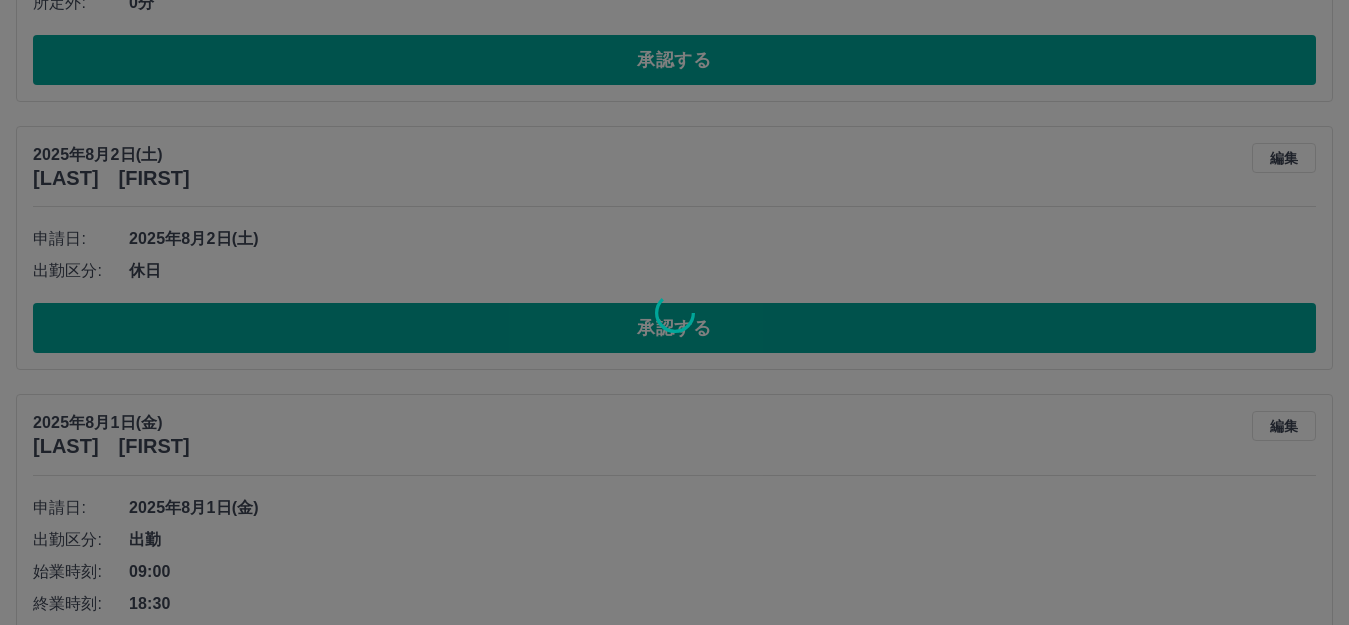 scroll, scrollTop: 110, scrollLeft: 0, axis: vertical 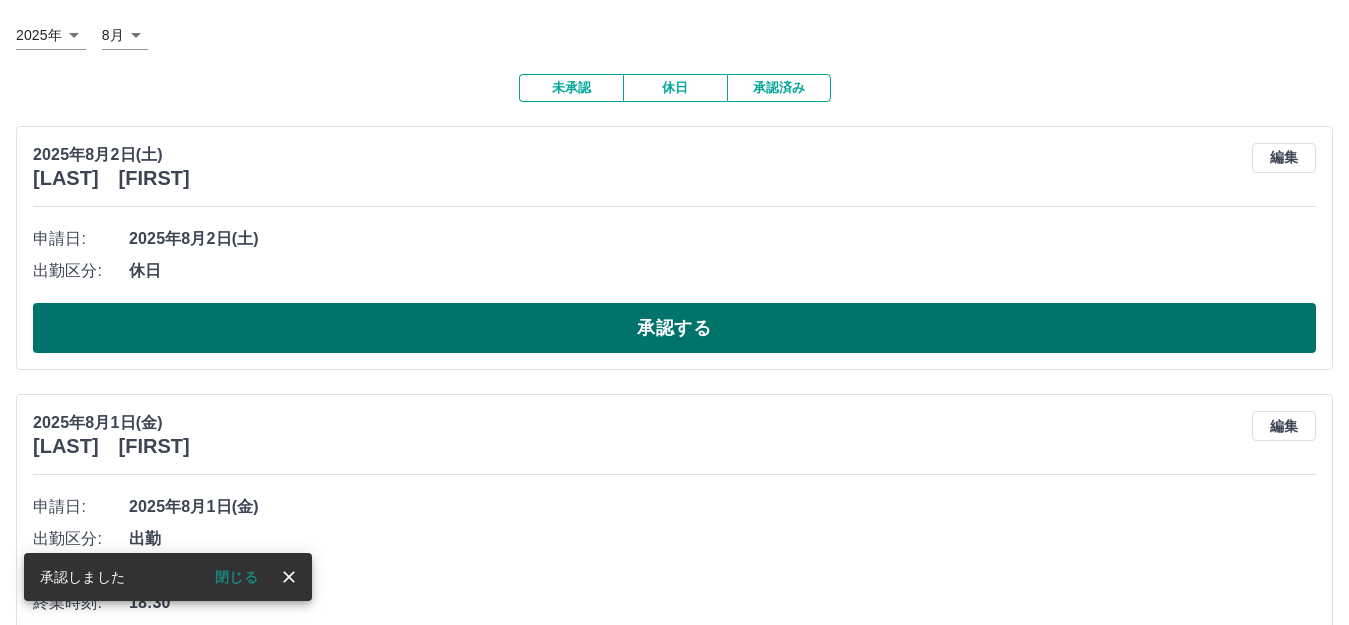 click on "承認する" at bounding box center [674, 328] 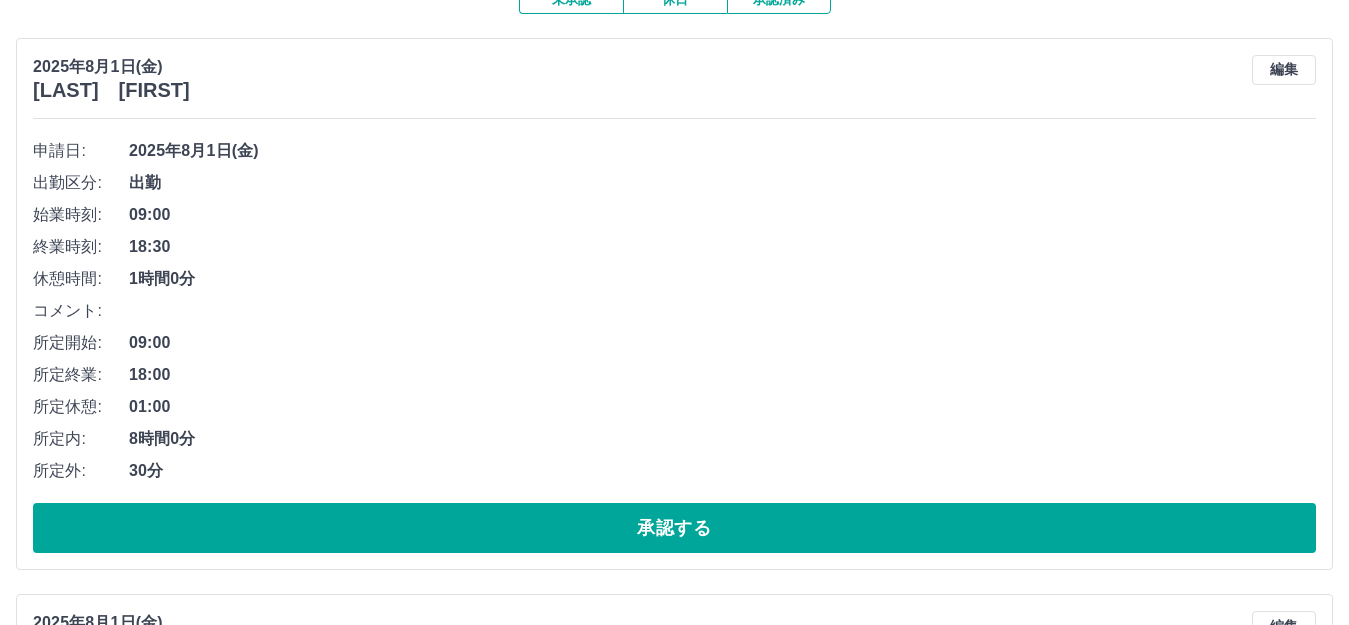 scroll, scrollTop: 243, scrollLeft: 0, axis: vertical 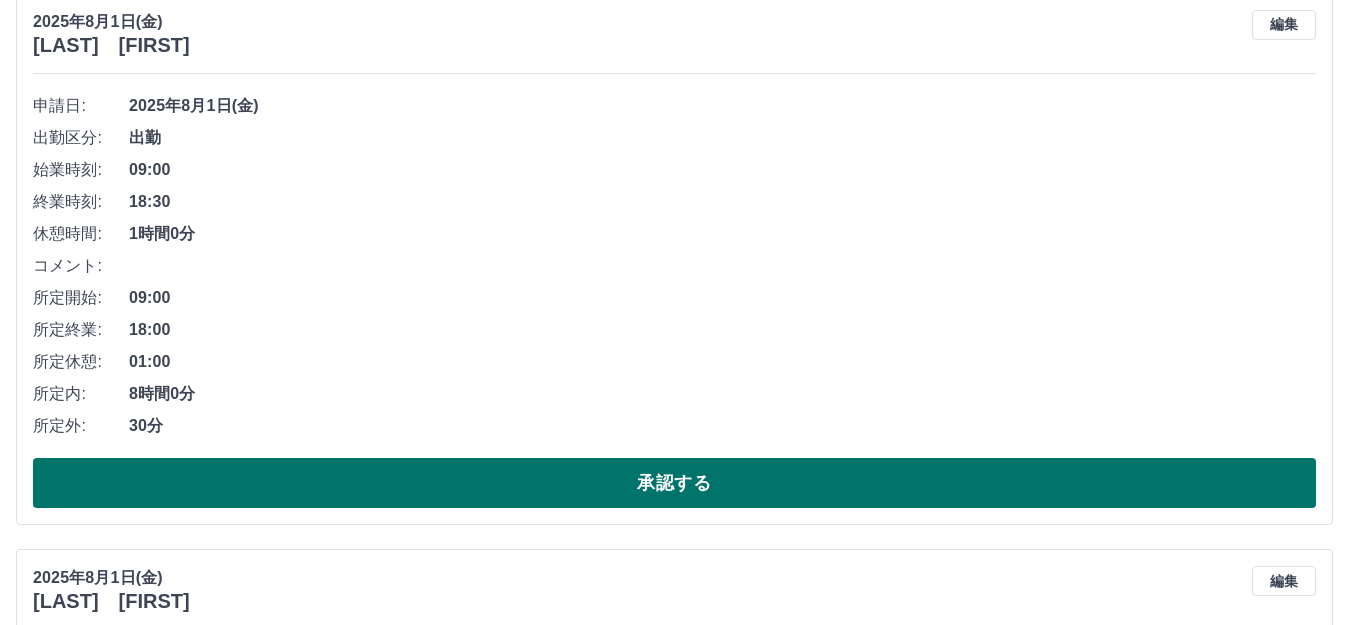click on "承認する" at bounding box center [674, 483] 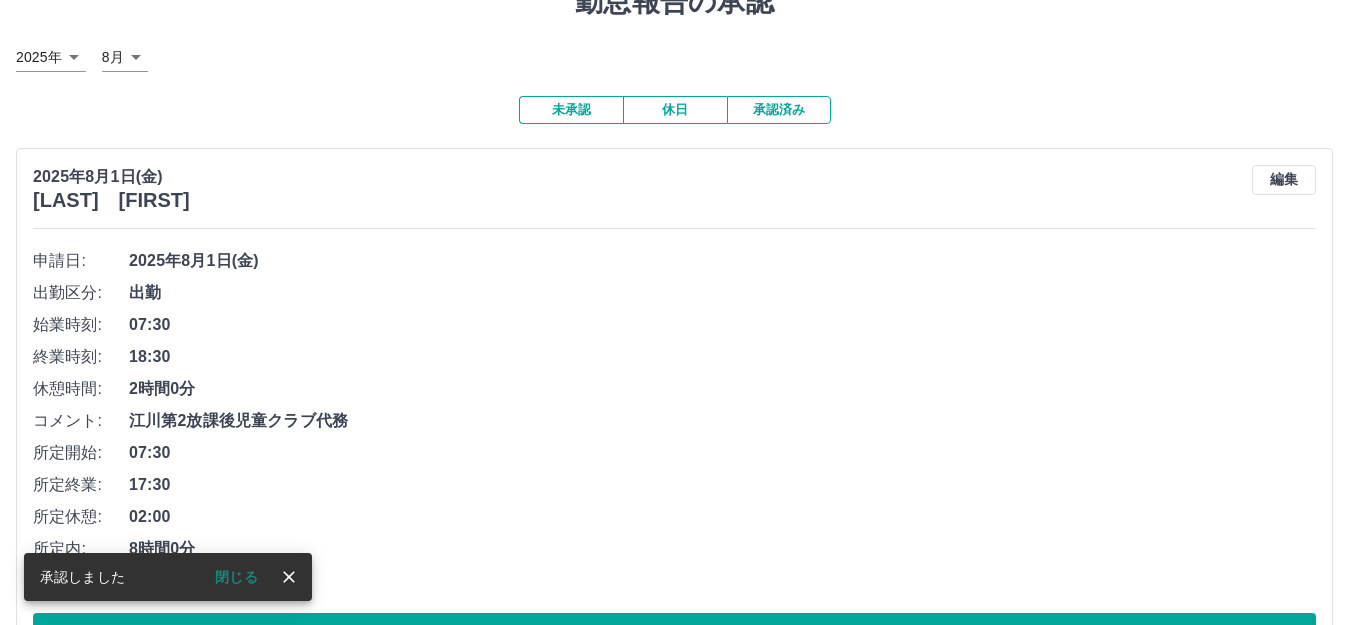 scroll, scrollTop: 133, scrollLeft: 0, axis: vertical 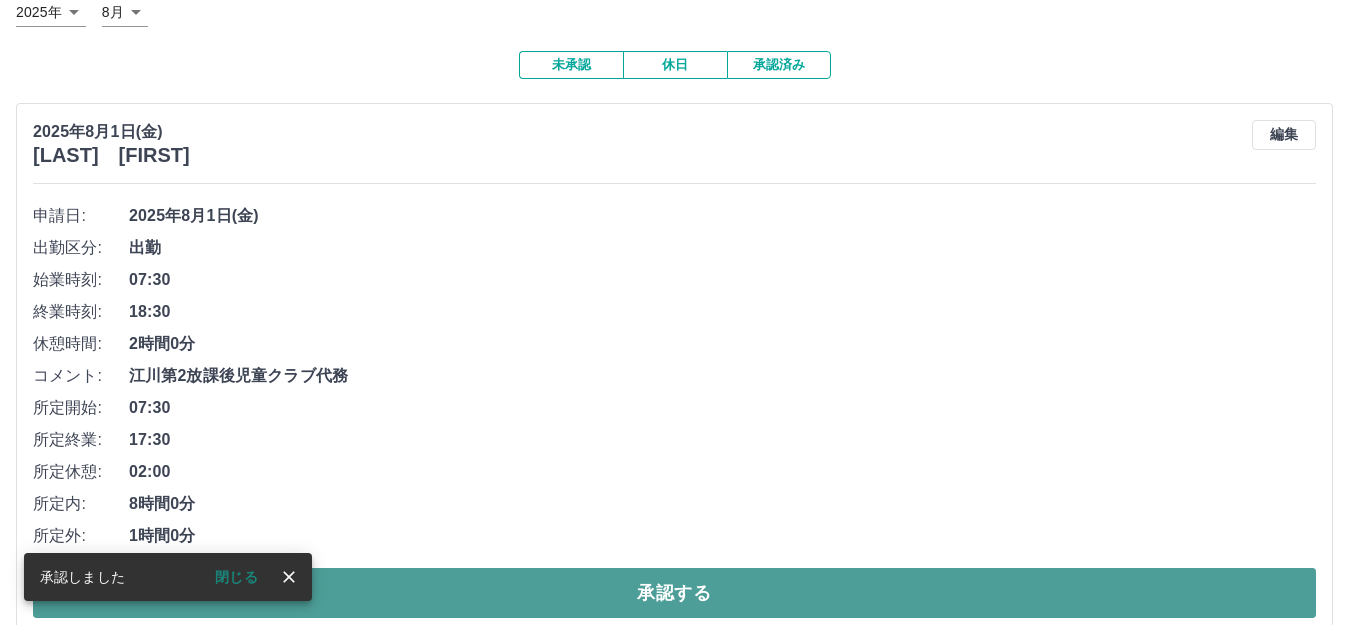 click on "承認する" at bounding box center [674, 593] 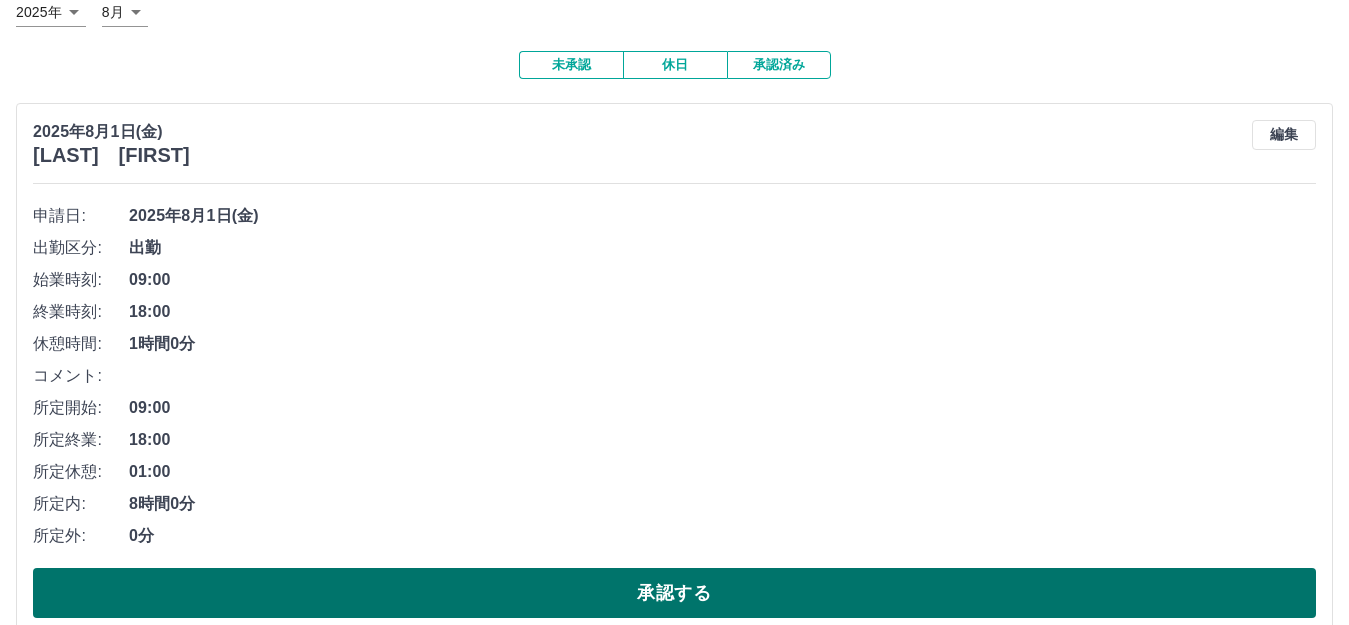 click on "承認する" at bounding box center (674, 593) 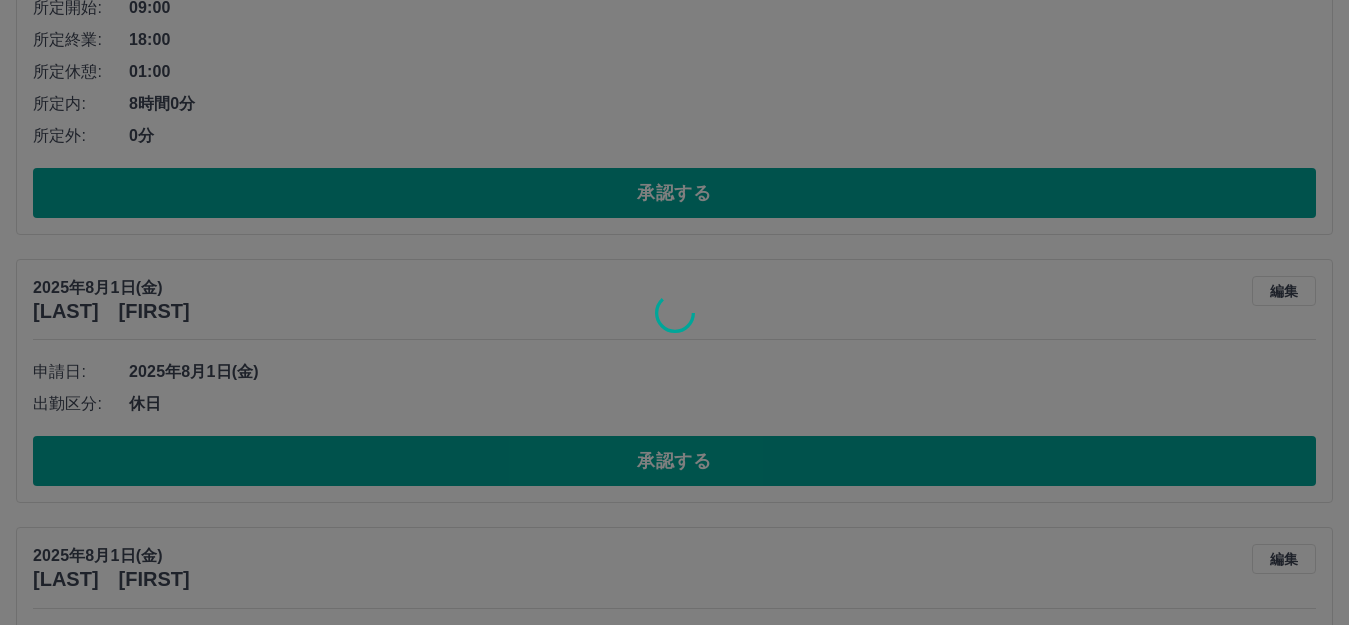 scroll, scrollTop: 0, scrollLeft: 0, axis: both 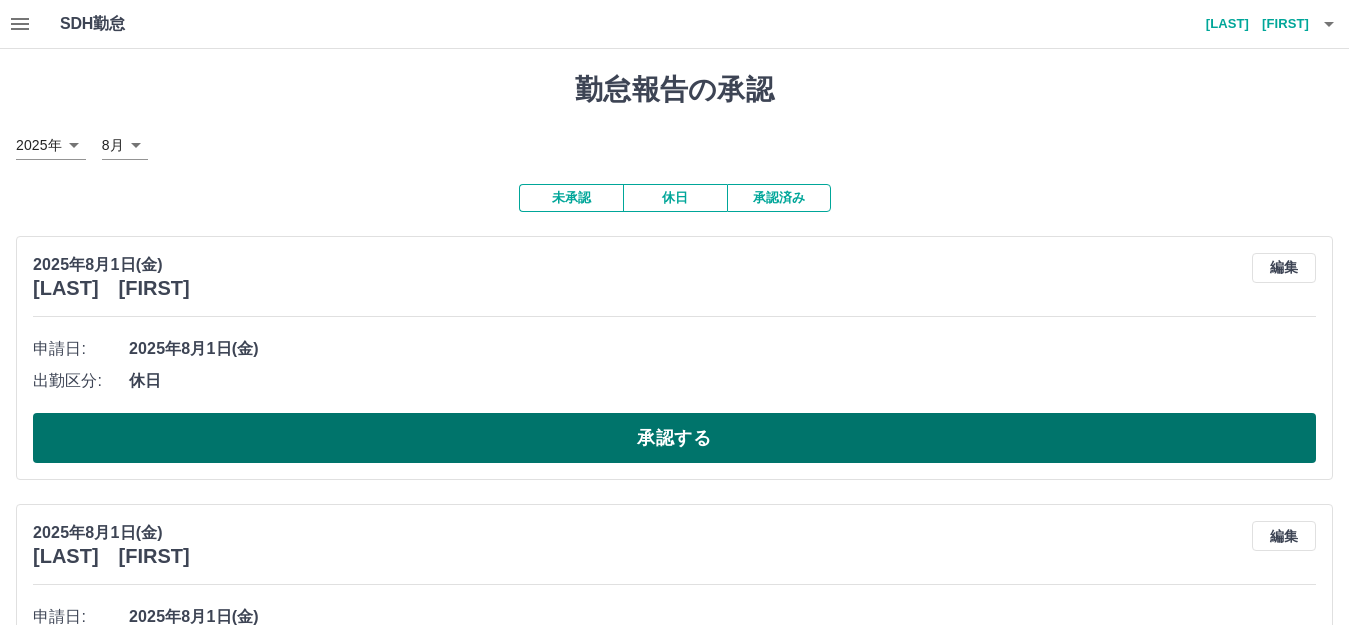 drag, startPoint x: 603, startPoint y: 444, endPoint x: 594, endPoint y: 435, distance: 12.727922 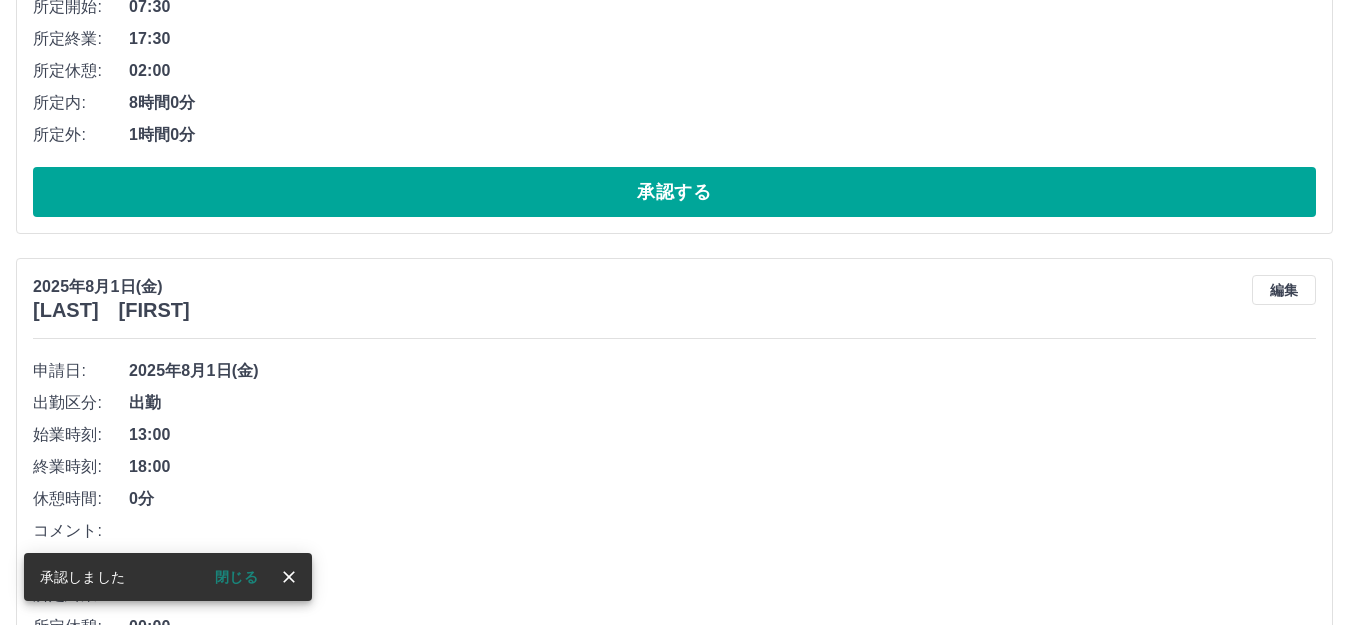 scroll, scrollTop: 266, scrollLeft: 0, axis: vertical 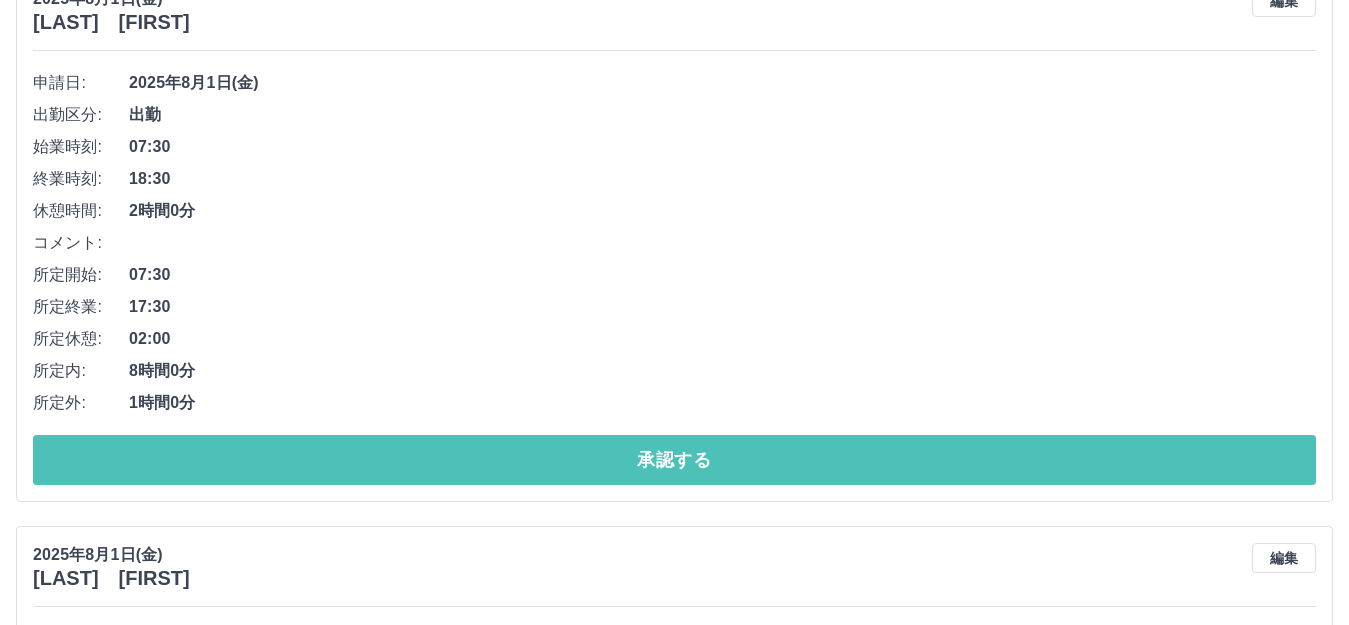 click on "承認する" at bounding box center [674, 460] 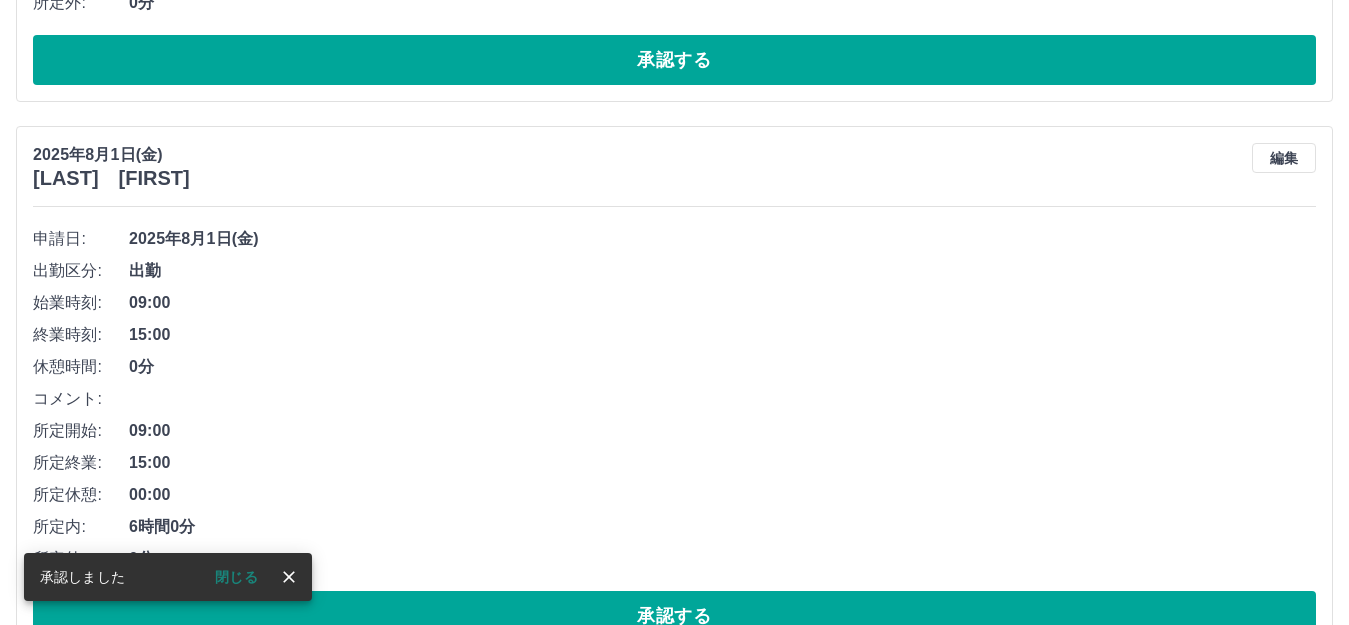 scroll, scrollTop: 110, scrollLeft: 0, axis: vertical 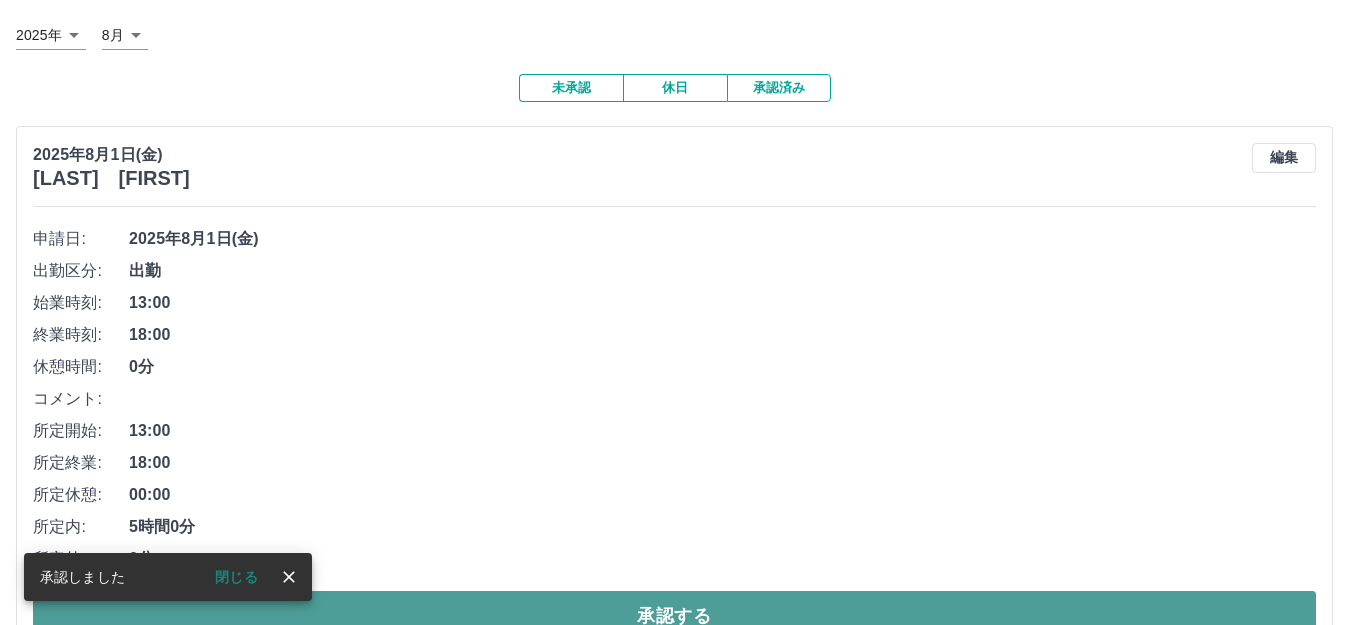 click on "承認する" at bounding box center [674, 616] 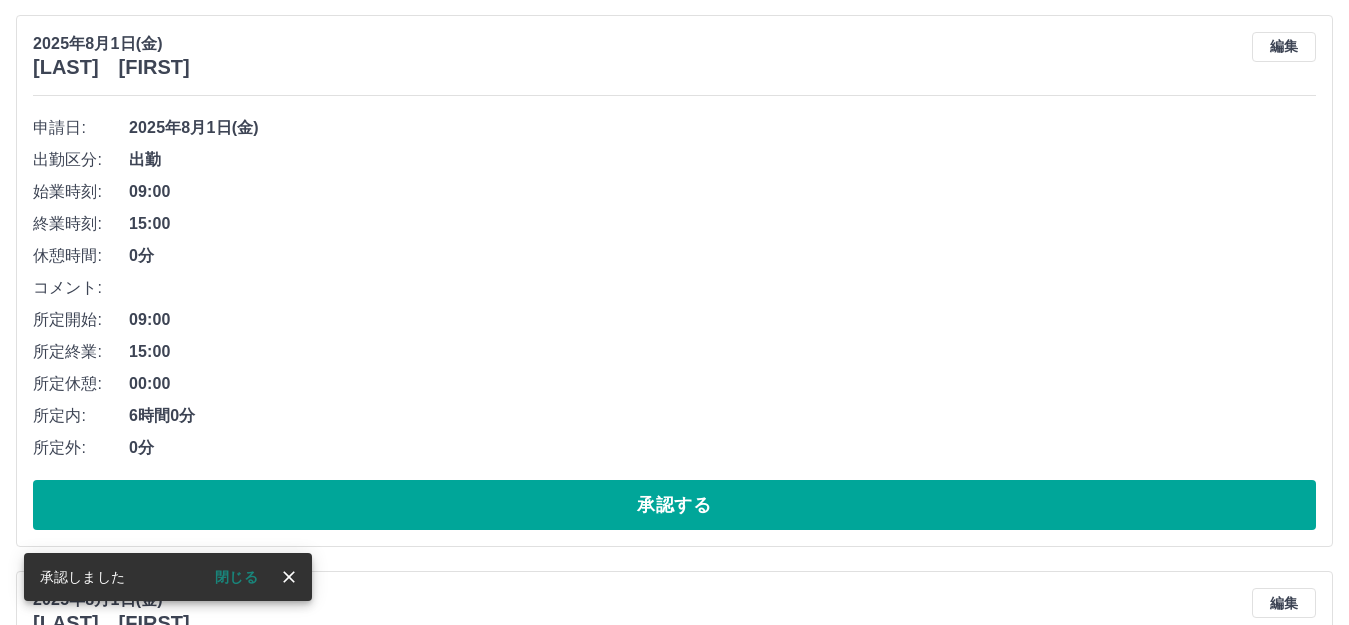 scroll, scrollTop: 376, scrollLeft: 0, axis: vertical 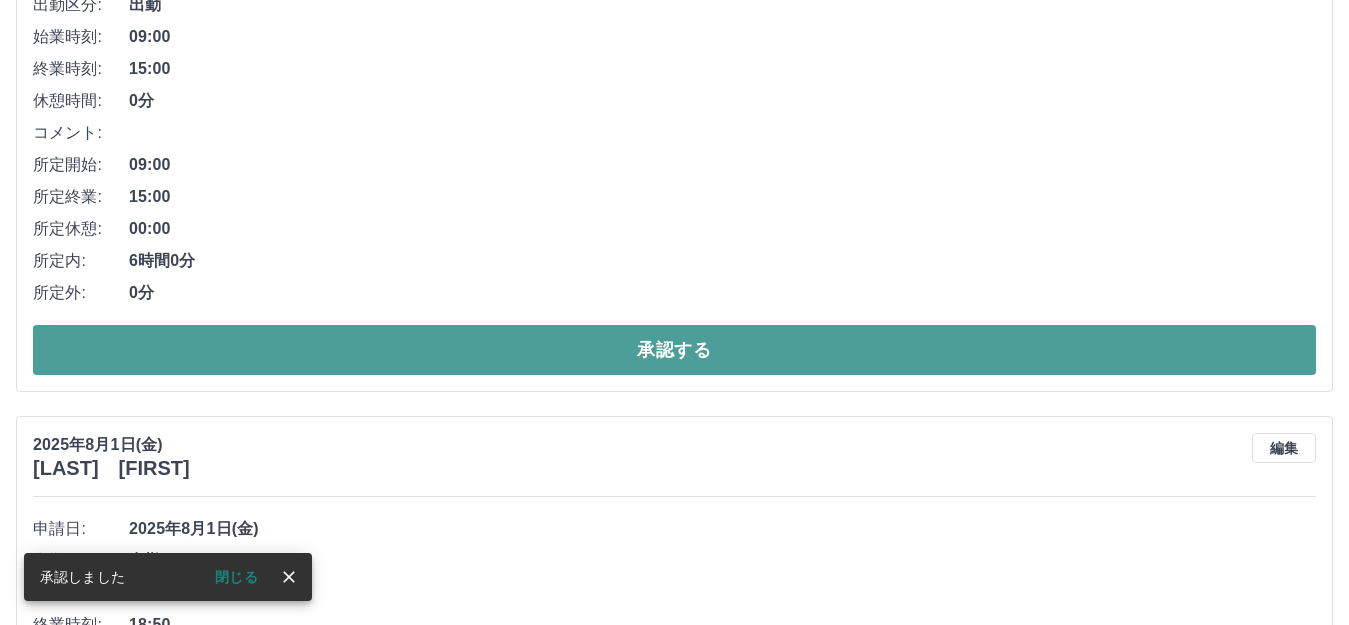 click on "承認する" at bounding box center [674, 350] 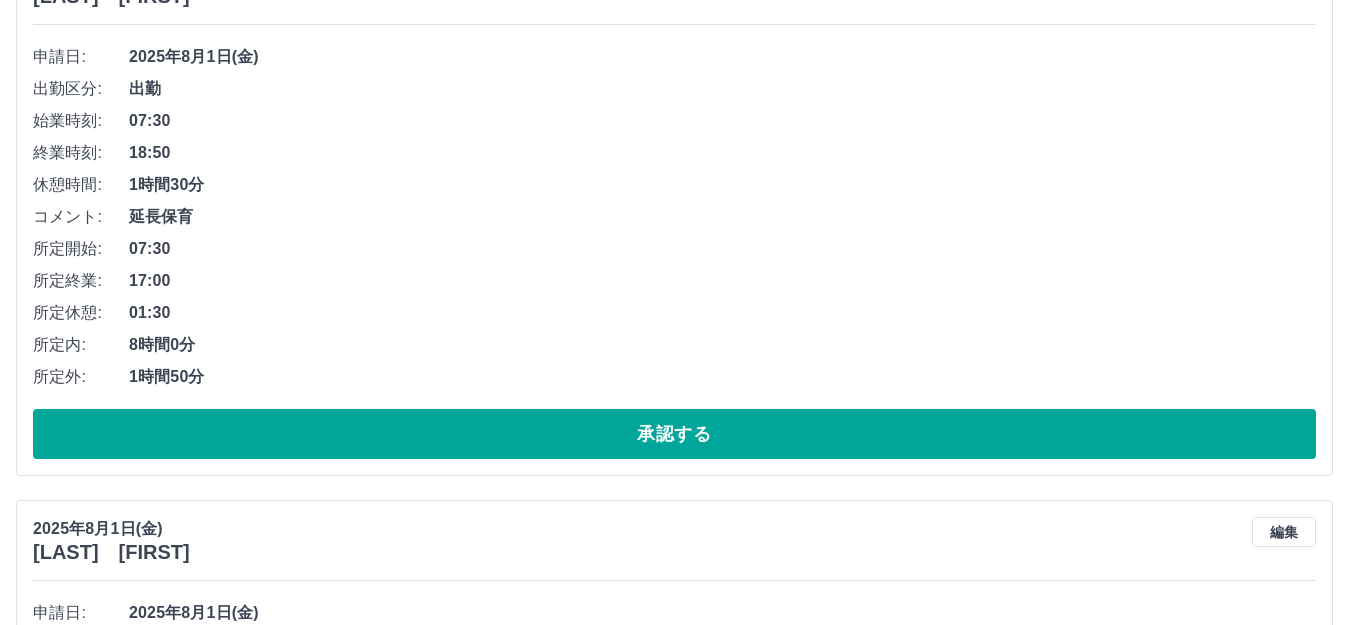 scroll, scrollTop: 400, scrollLeft: 0, axis: vertical 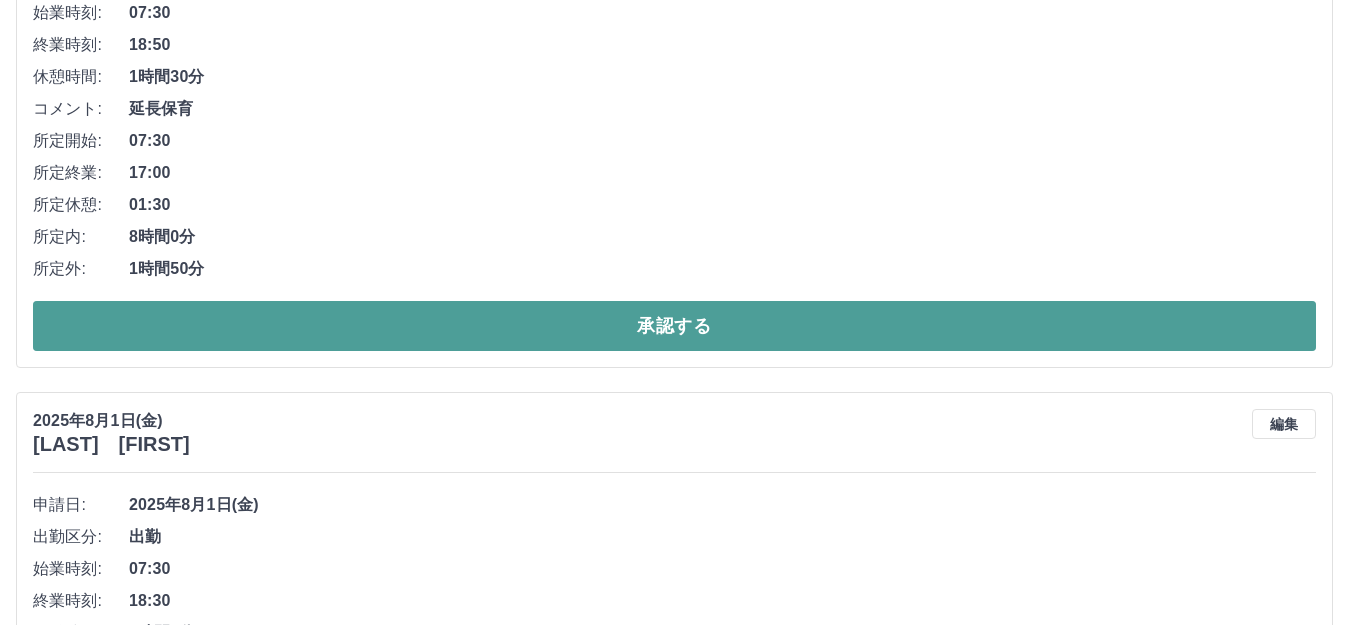 click on "承認する" at bounding box center [674, 326] 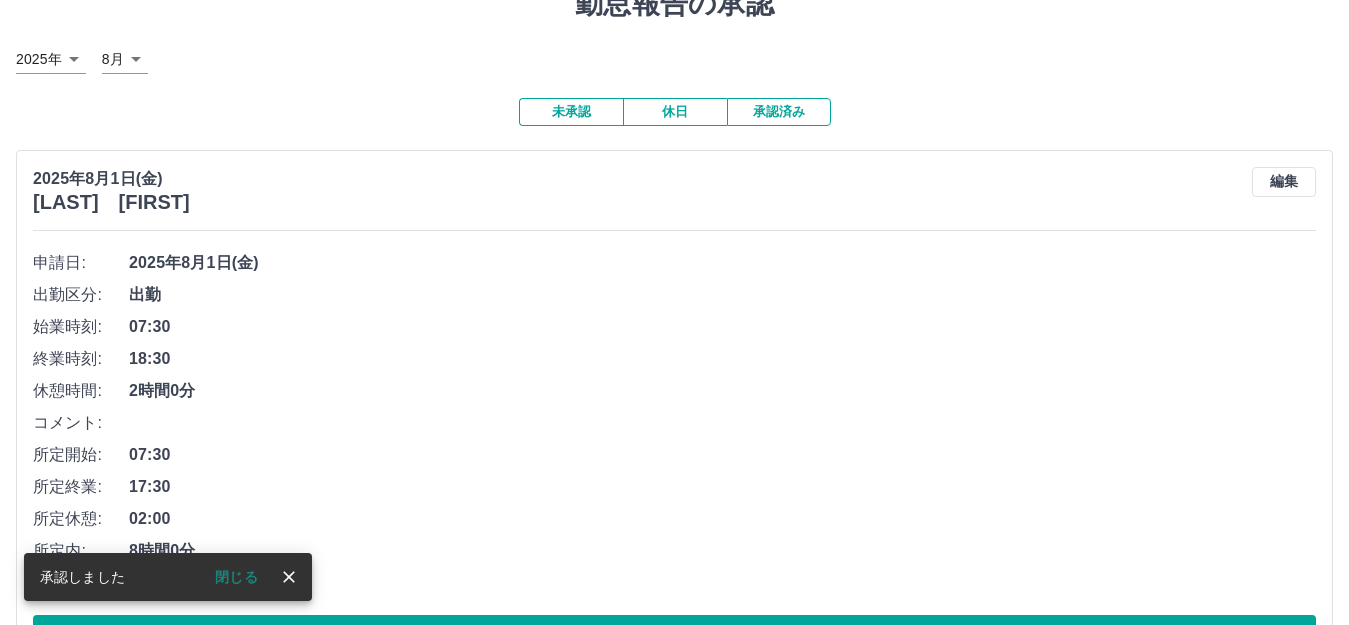 scroll, scrollTop: 134, scrollLeft: 0, axis: vertical 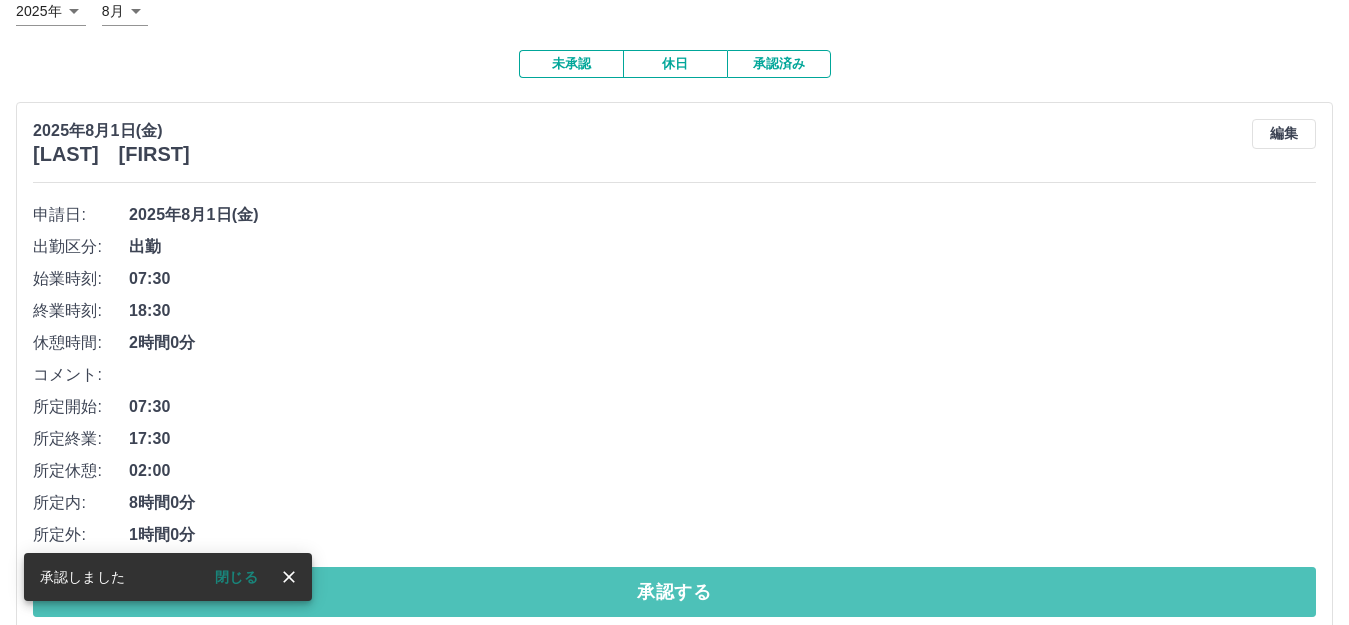 drag, startPoint x: 534, startPoint y: 598, endPoint x: 524, endPoint y: 602, distance: 10.770329 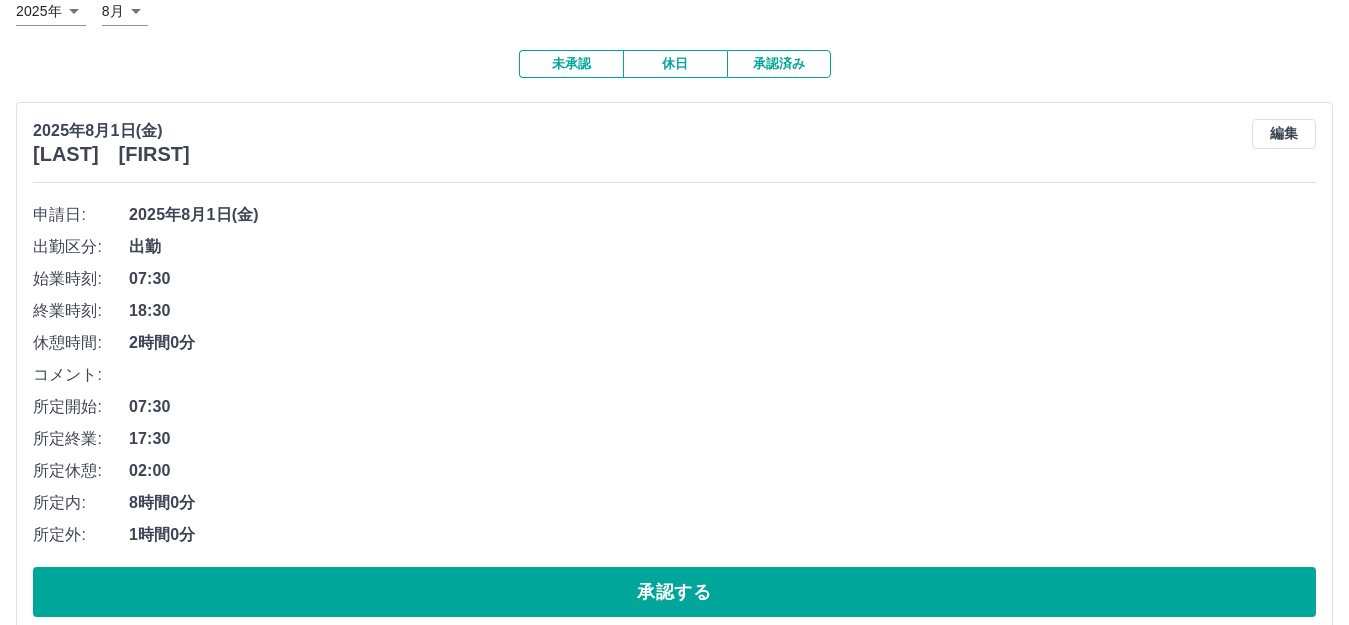 click on "承認する" at bounding box center [674, 592] 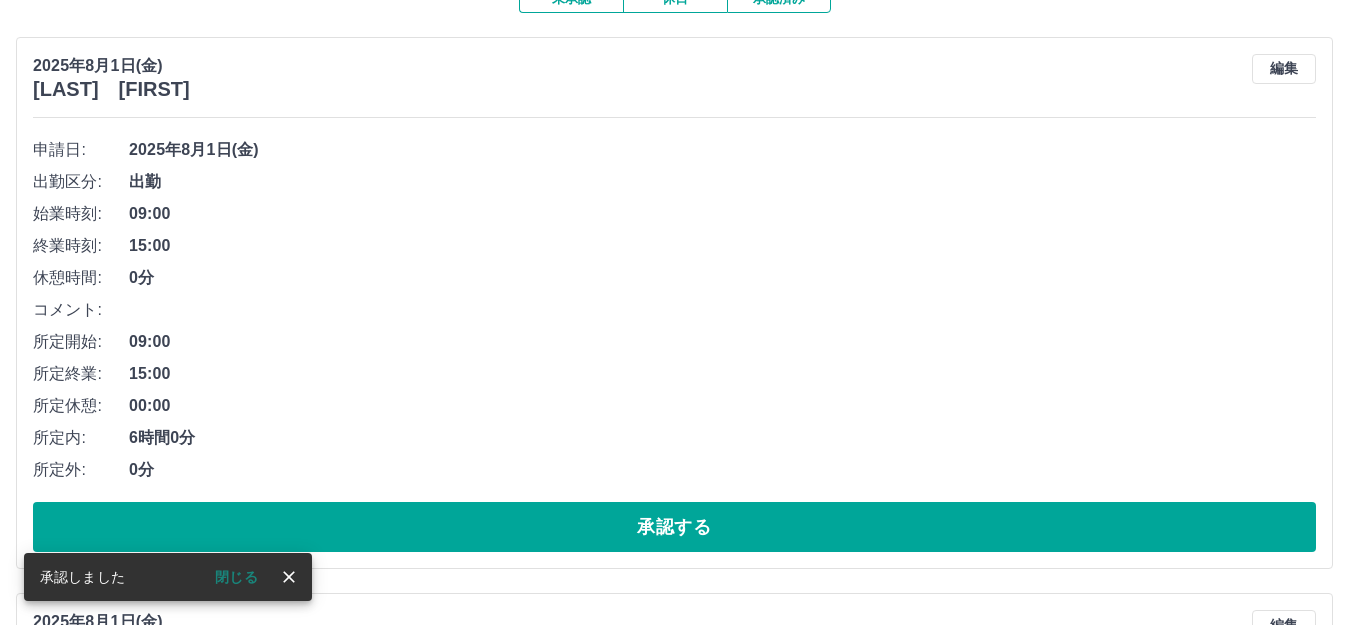 scroll, scrollTop: 244, scrollLeft: 0, axis: vertical 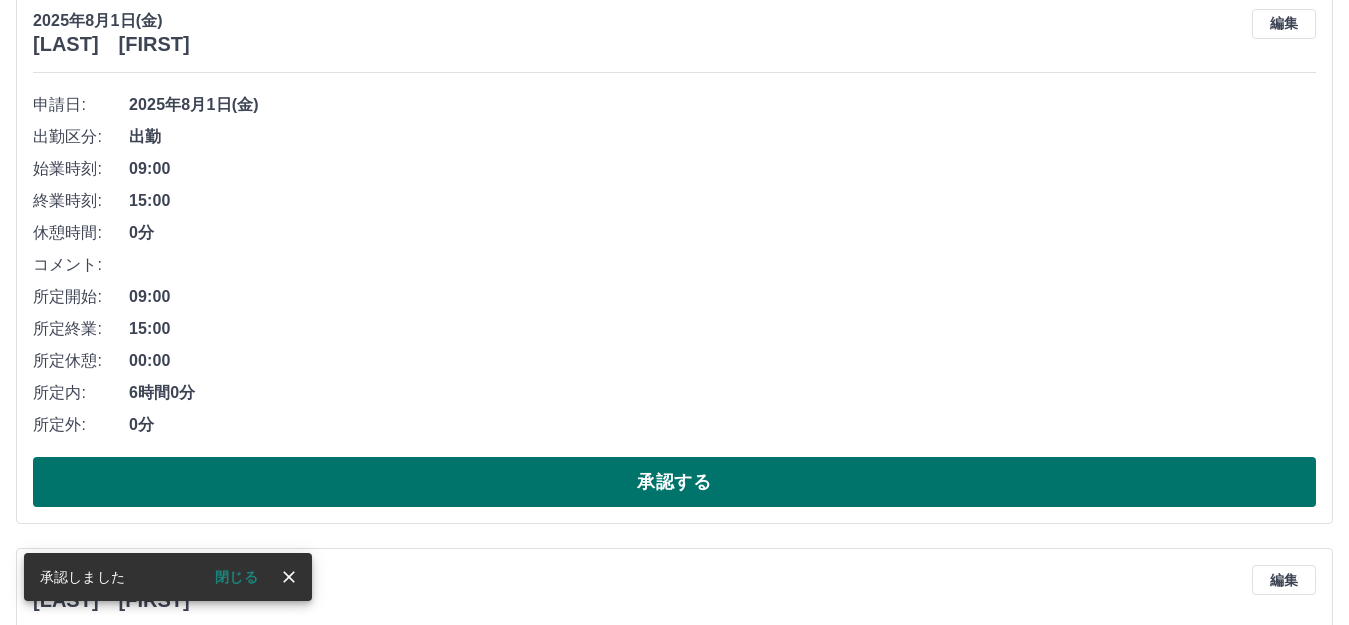 click on "承認する" at bounding box center [674, 482] 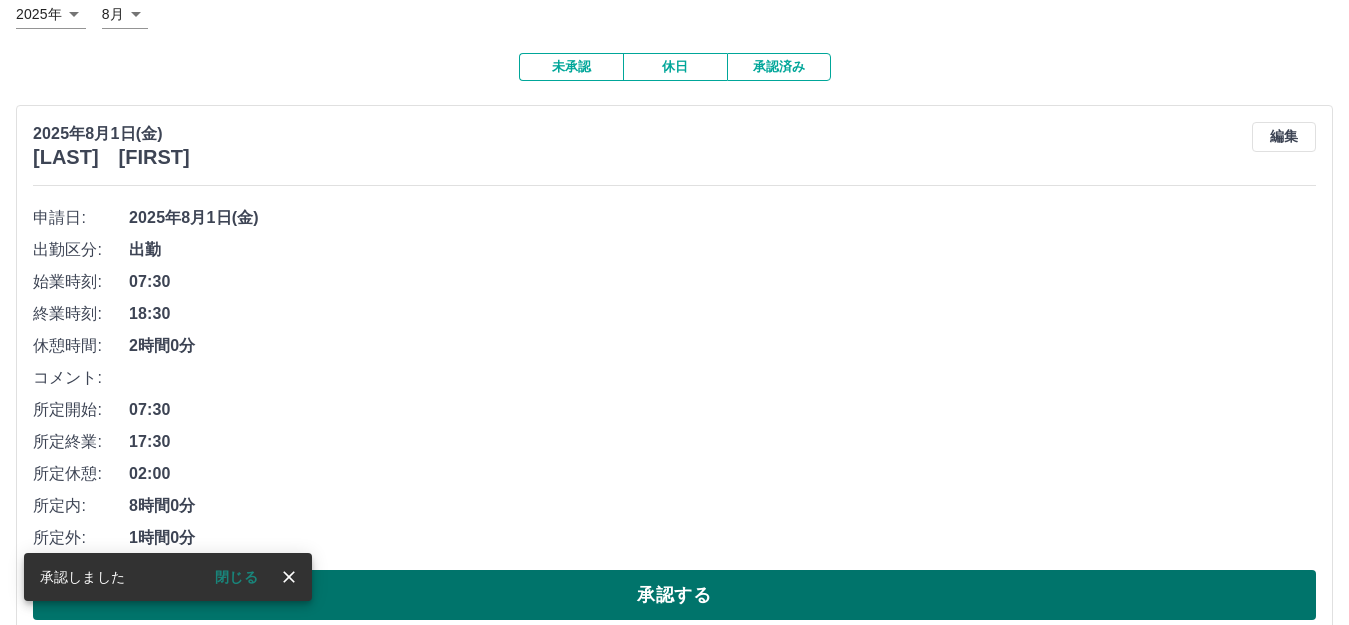 scroll, scrollTop: 267, scrollLeft: 0, axis: vertical 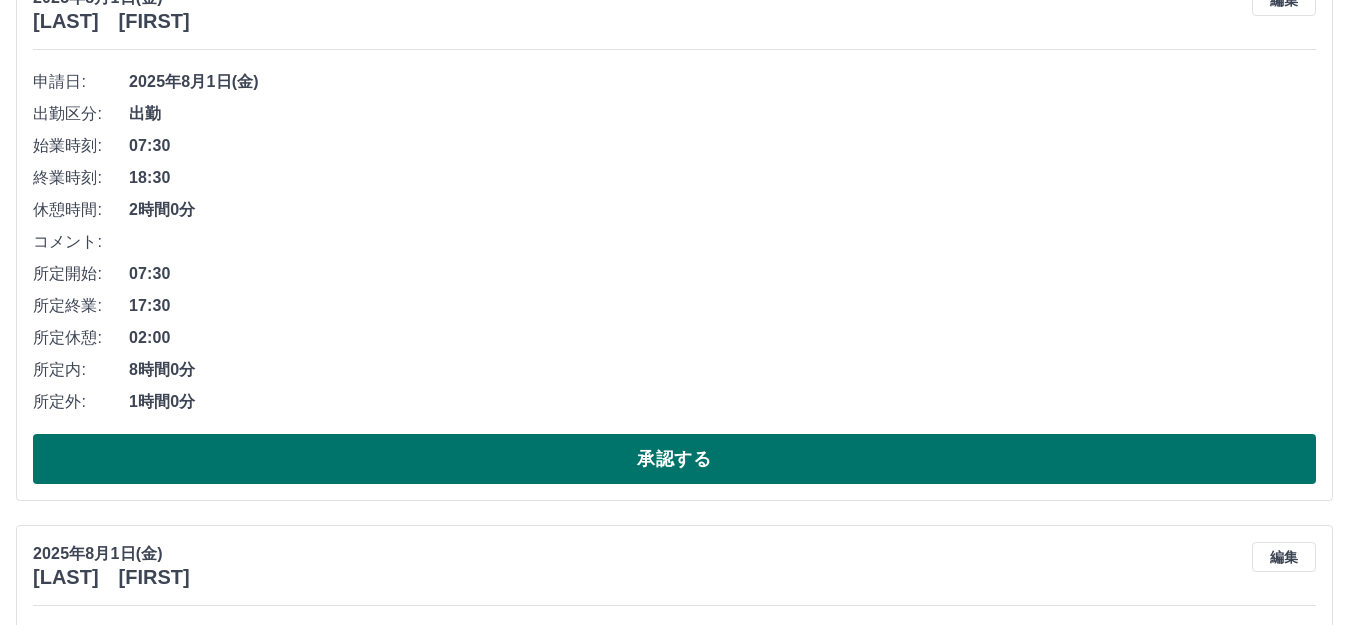 click on "承認する" at bounding box center (674, 459) 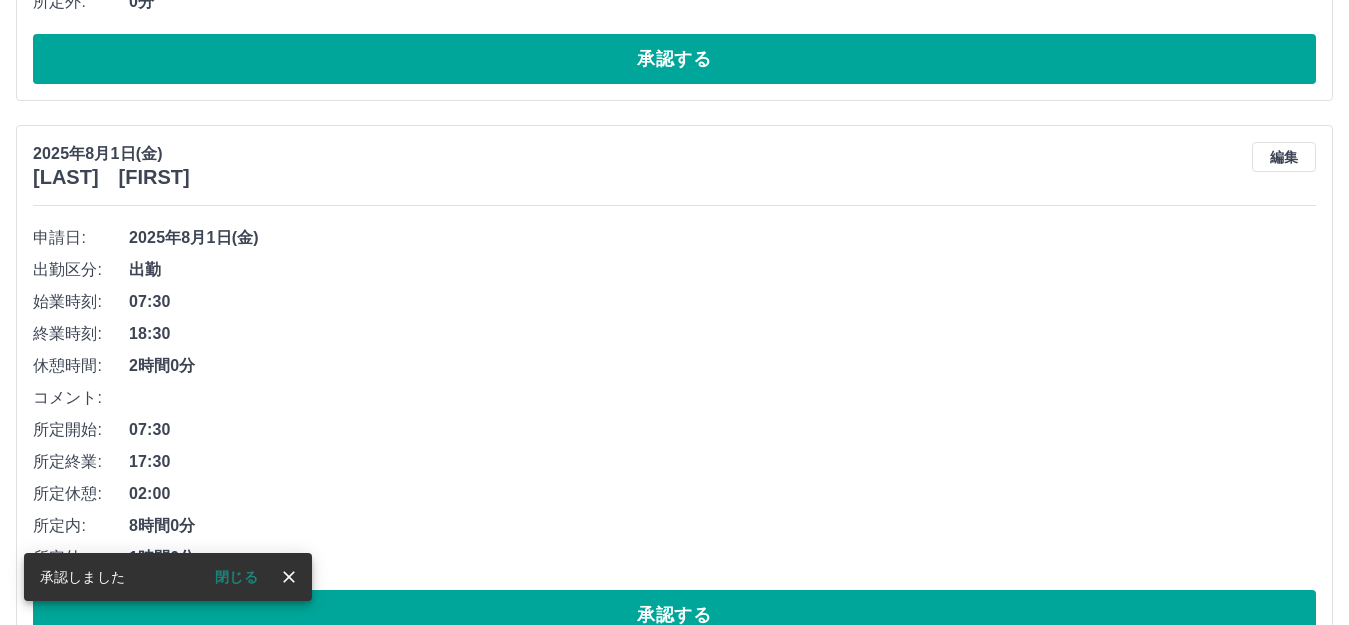 scroll, scrollTop: 111, scrollLeft: 0, axis: vertical 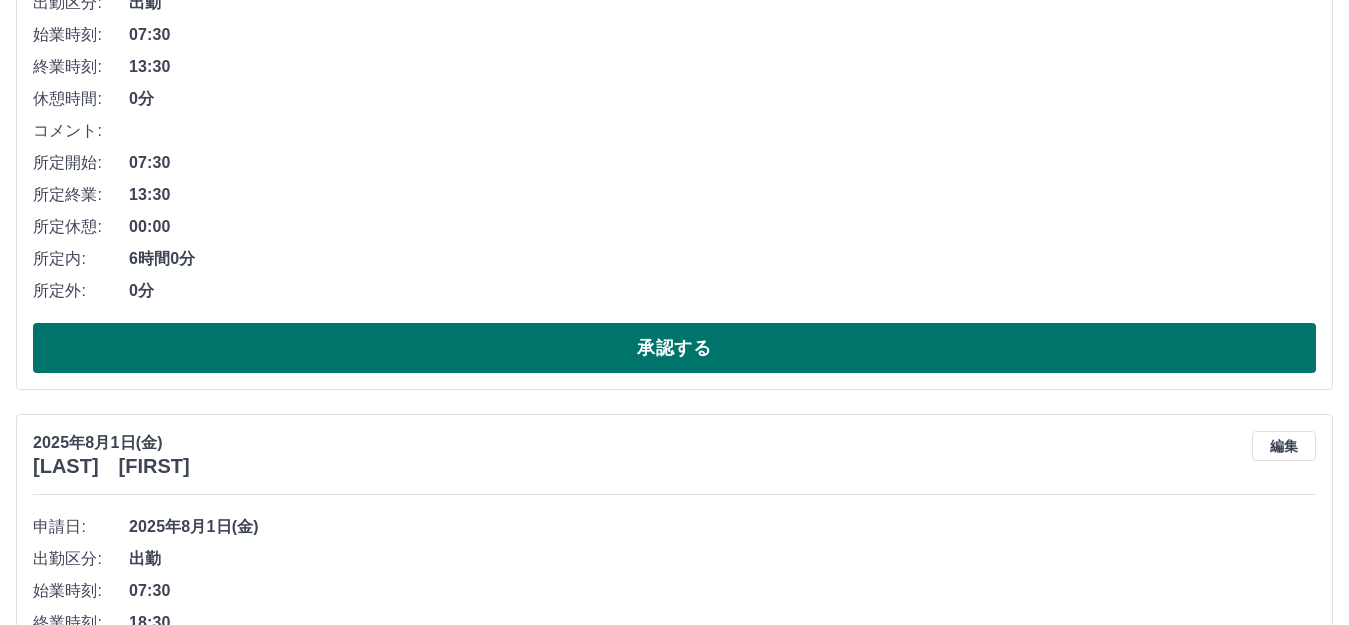 click on "承認する" at bounding box center [674, 348] 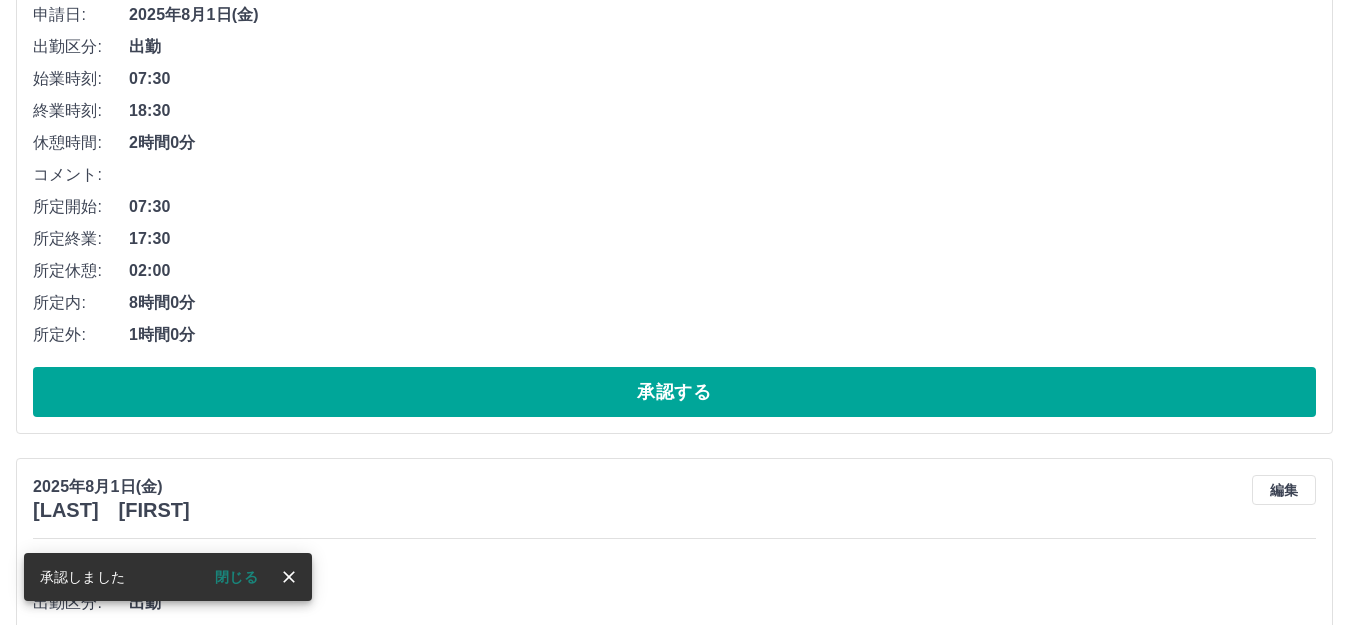 scroll, scrollTop: 488, scrollLeft: 0, axis: vertical 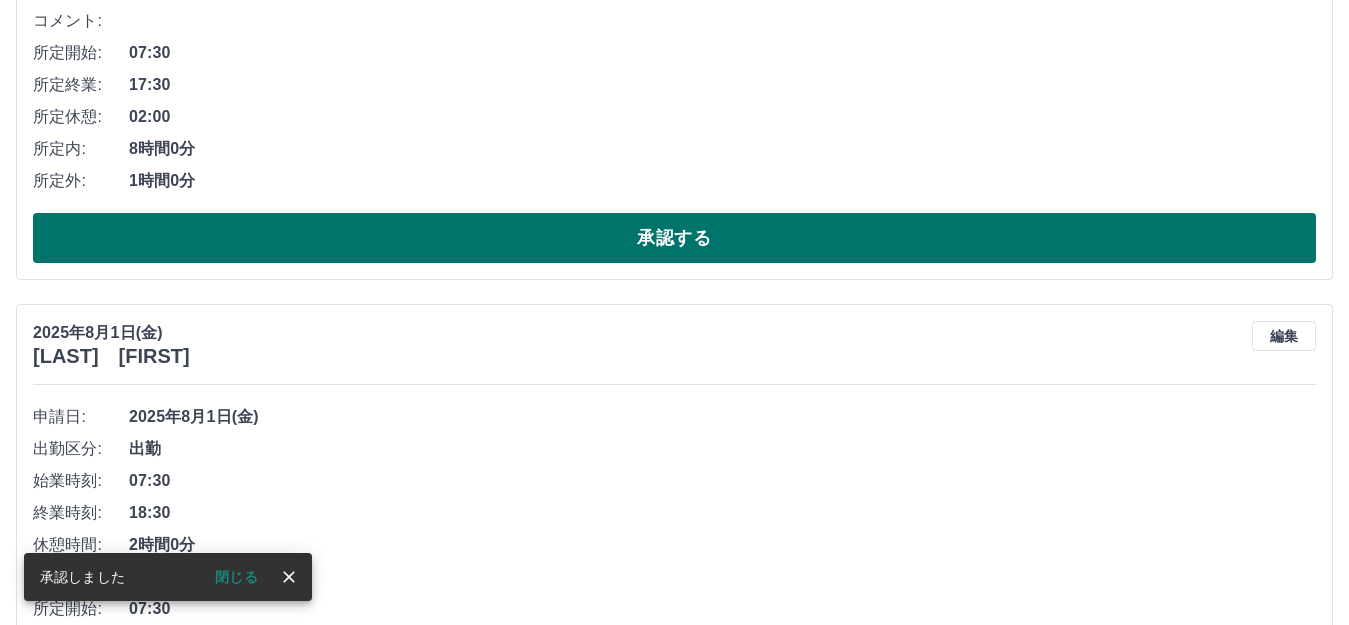 click on "承認する" at bounding box center (674, 238) 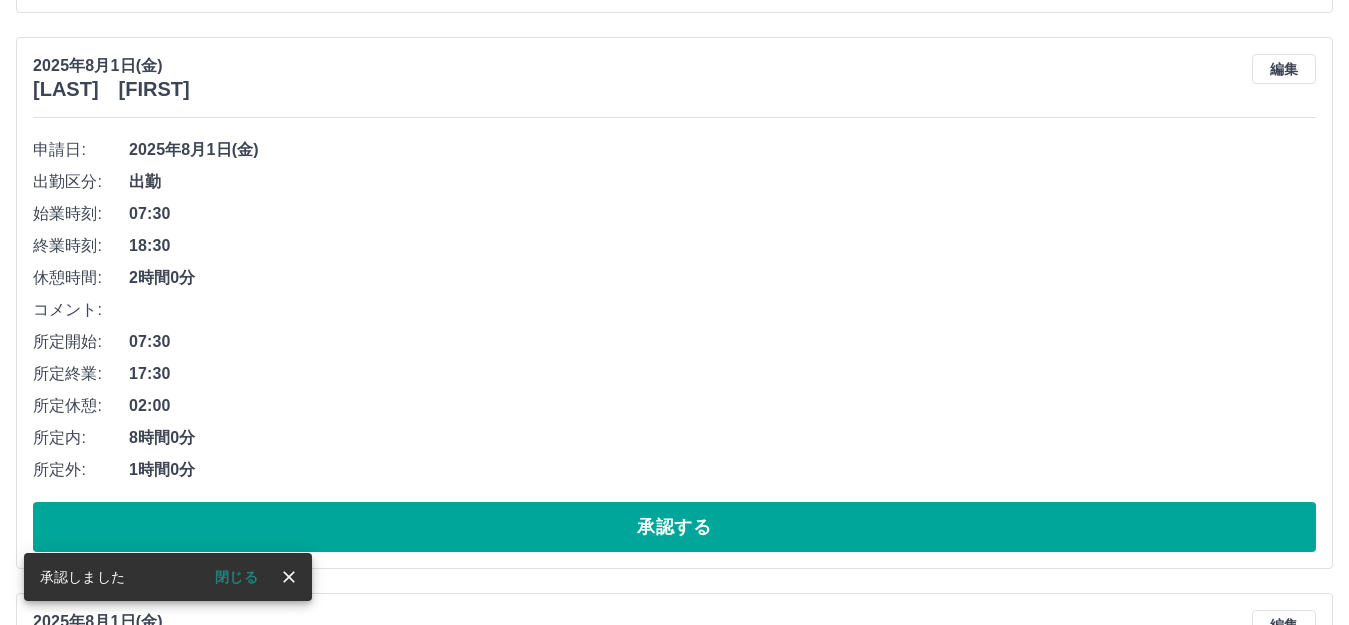 scroll, scrollTop: 199, scrollLeft: 0, axis: vertical 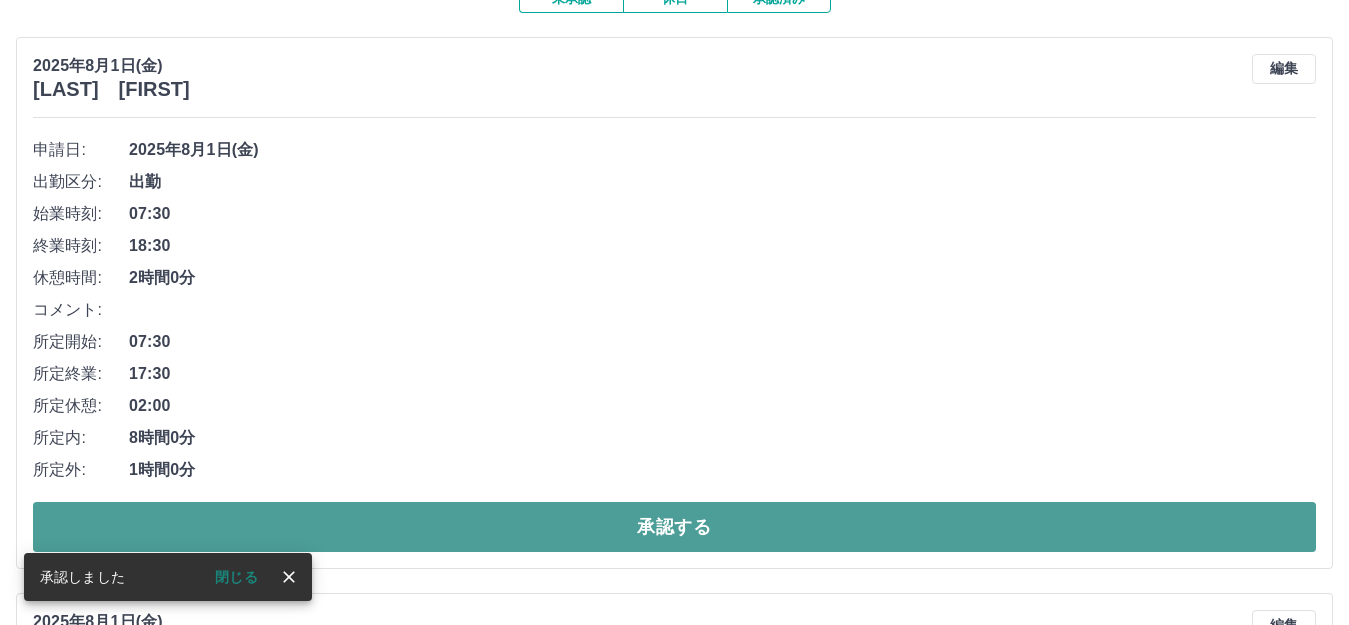 click on "承認する" at bounding box center (674, 527) 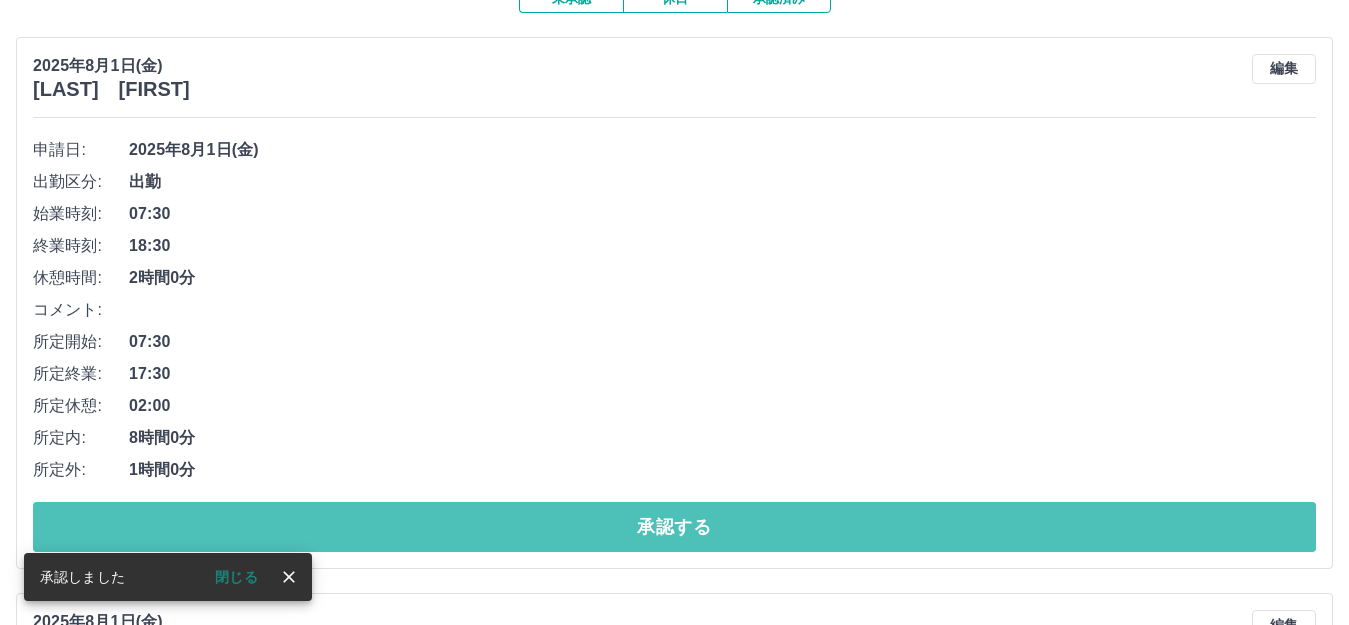 click on "承認する" at bounding box center (674, 527) 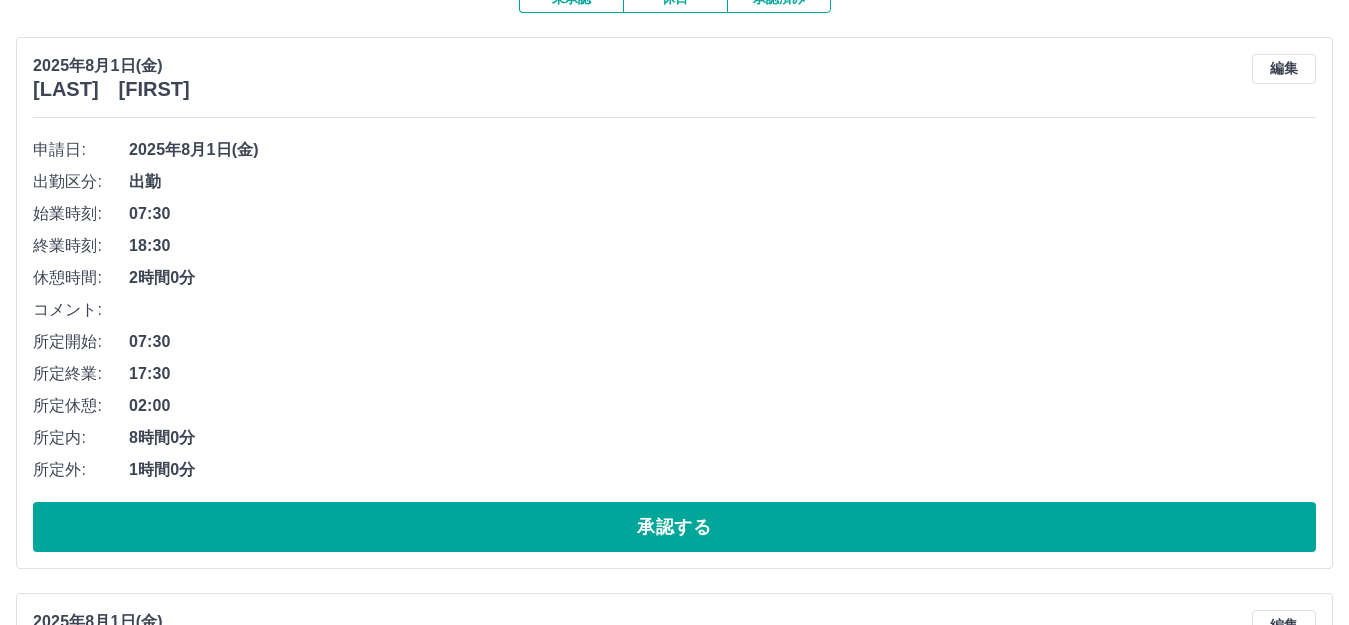 click on "承認する" at bounding box center [674, 527] 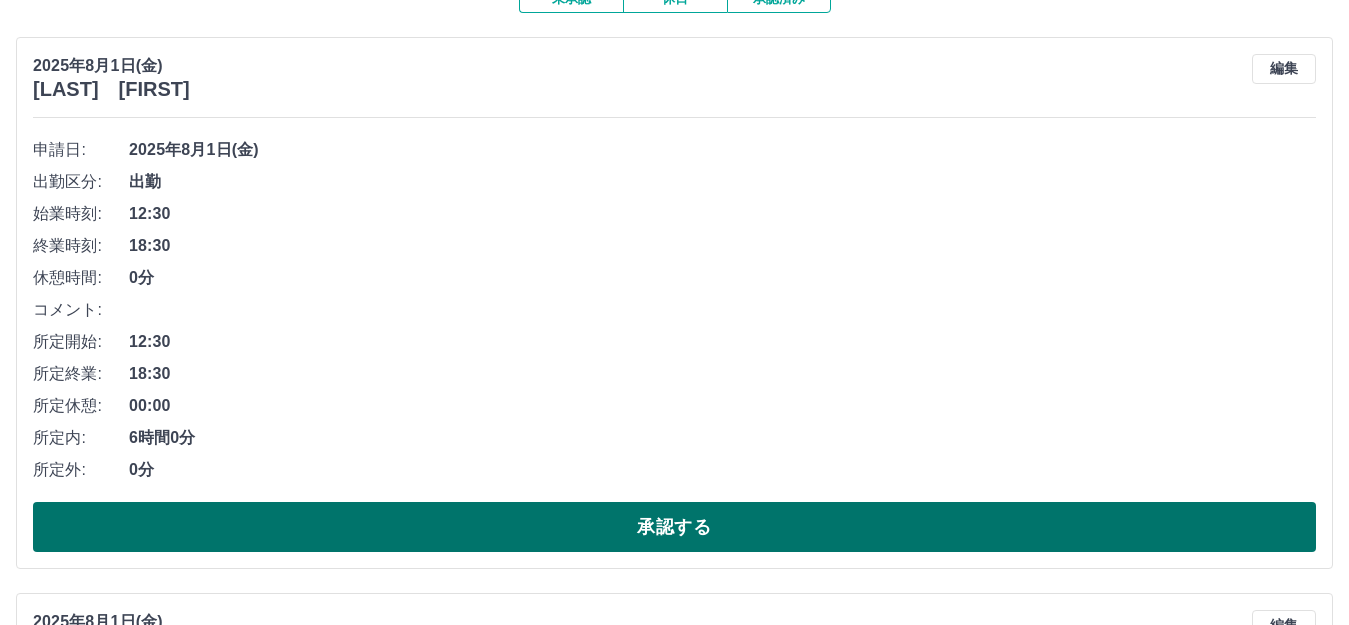 click on "承認する" at bounding box center [674, 527] 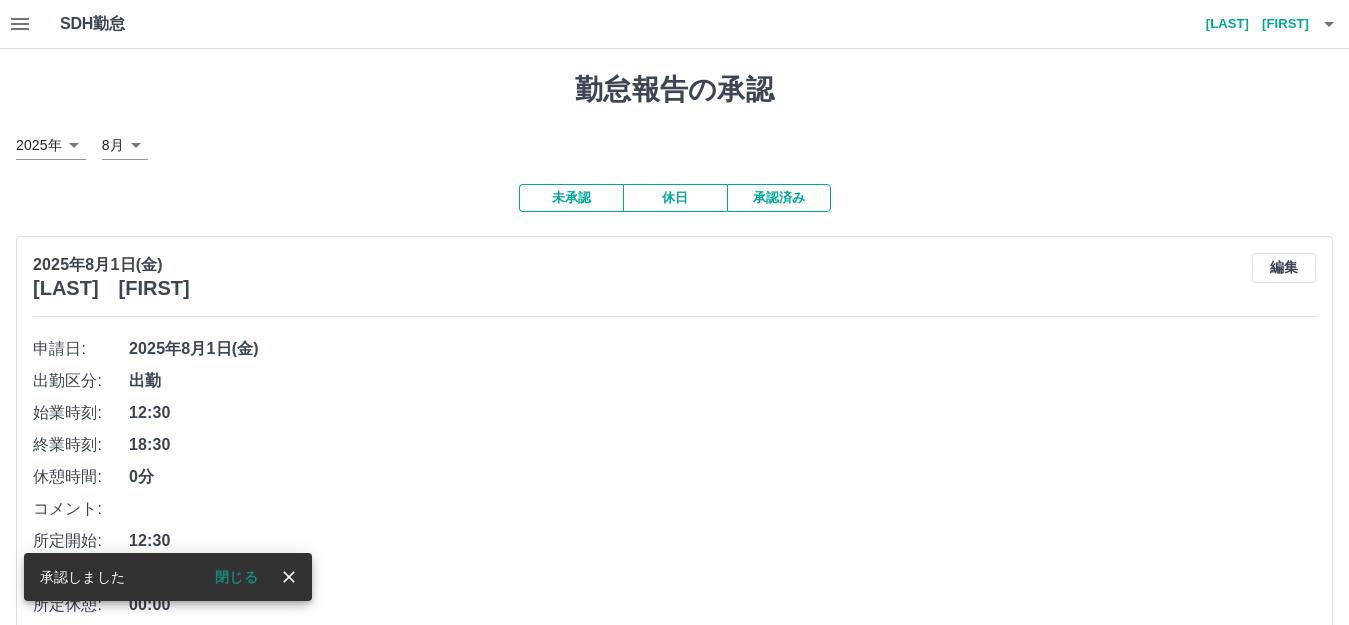 scroll, scrollTop: 267, scrollLeft: 0, axis: vertical 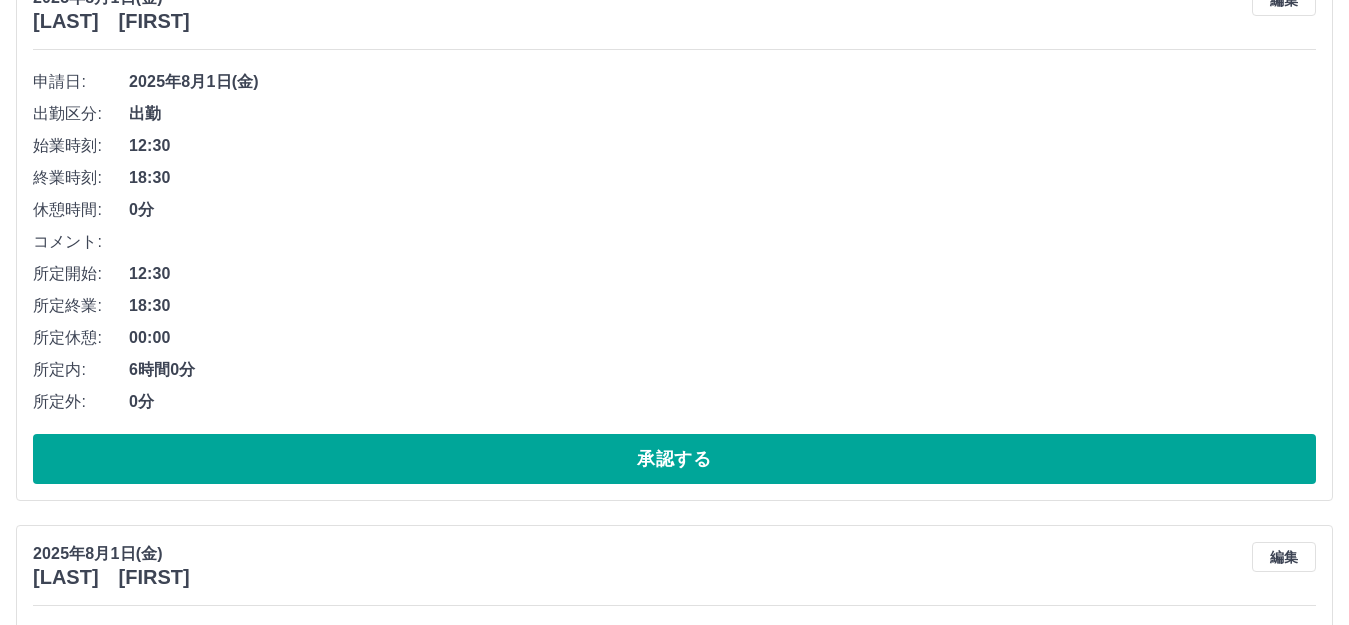 click on "承認する" at bounding box center [674, 459] 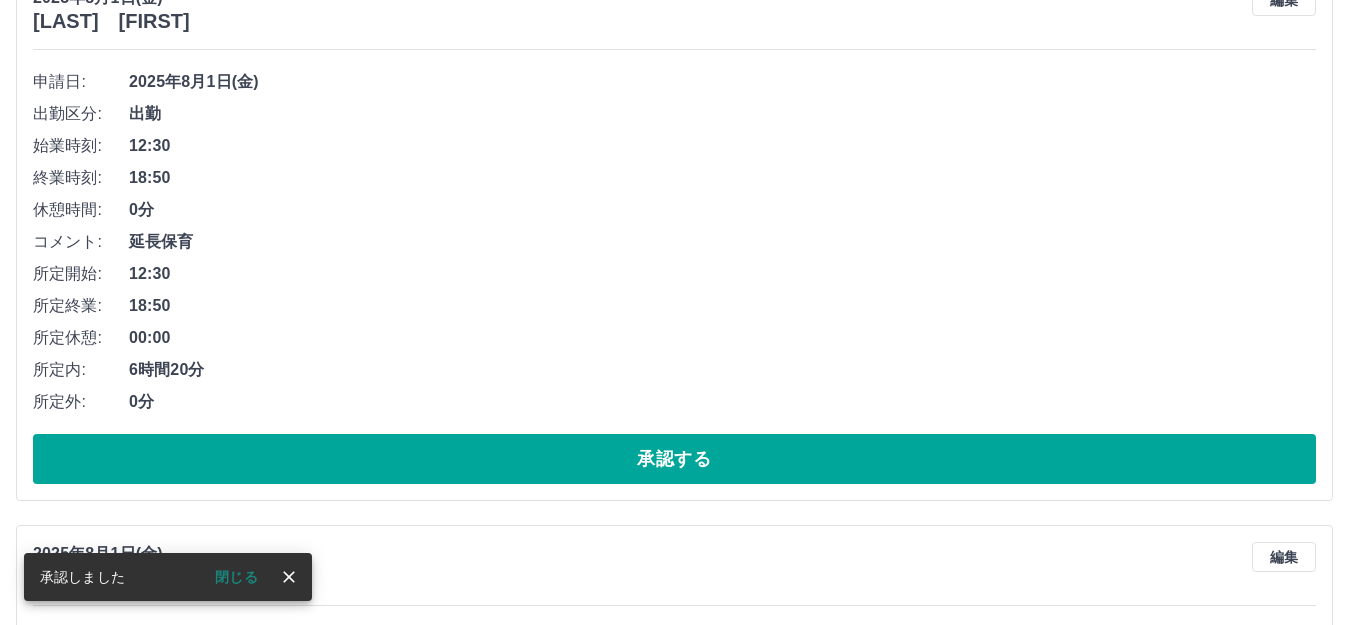 scroll, scrollTop: 0, scrollLeft: 0, axis: both 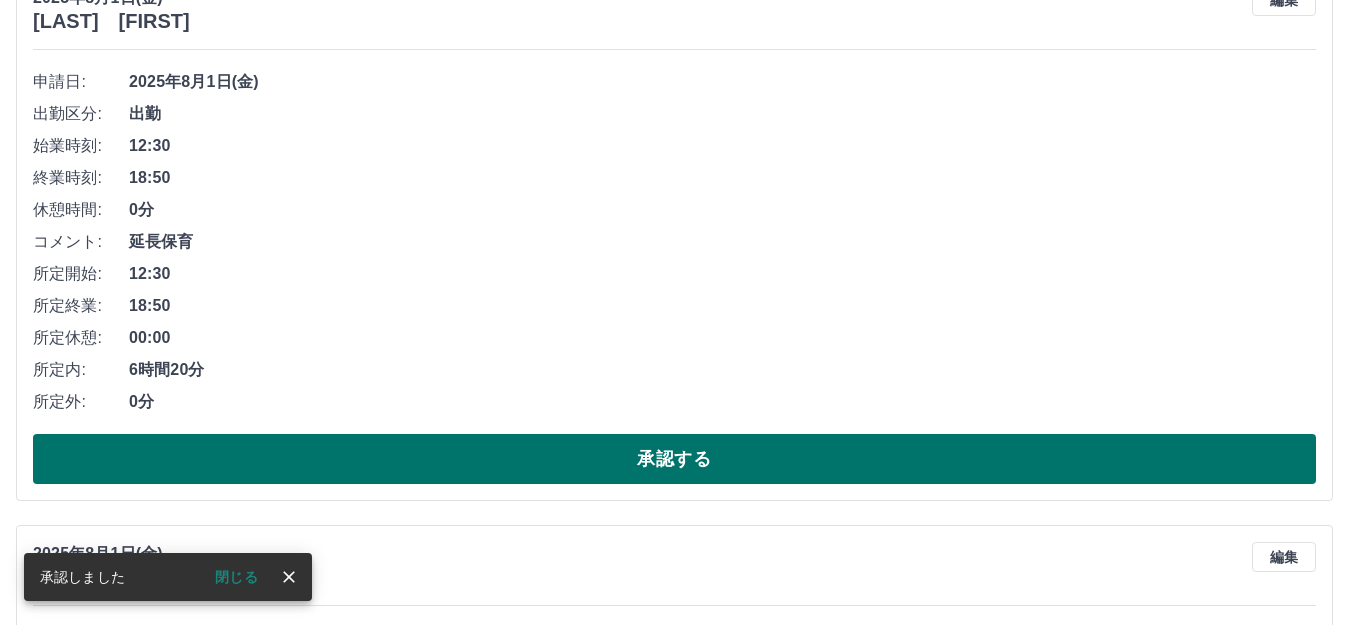 click on "承認する" at bounding box center [674, 459] 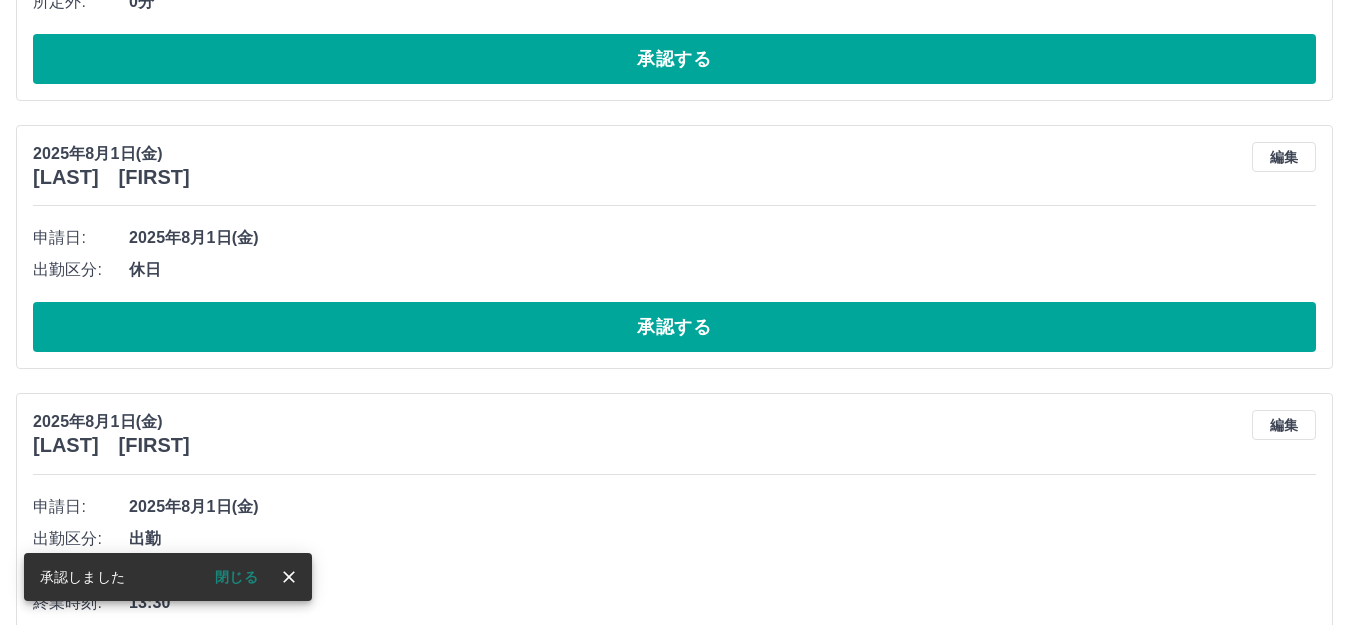 scroll, scrollTop: 111, scrollLeft: 0, axis: vertical 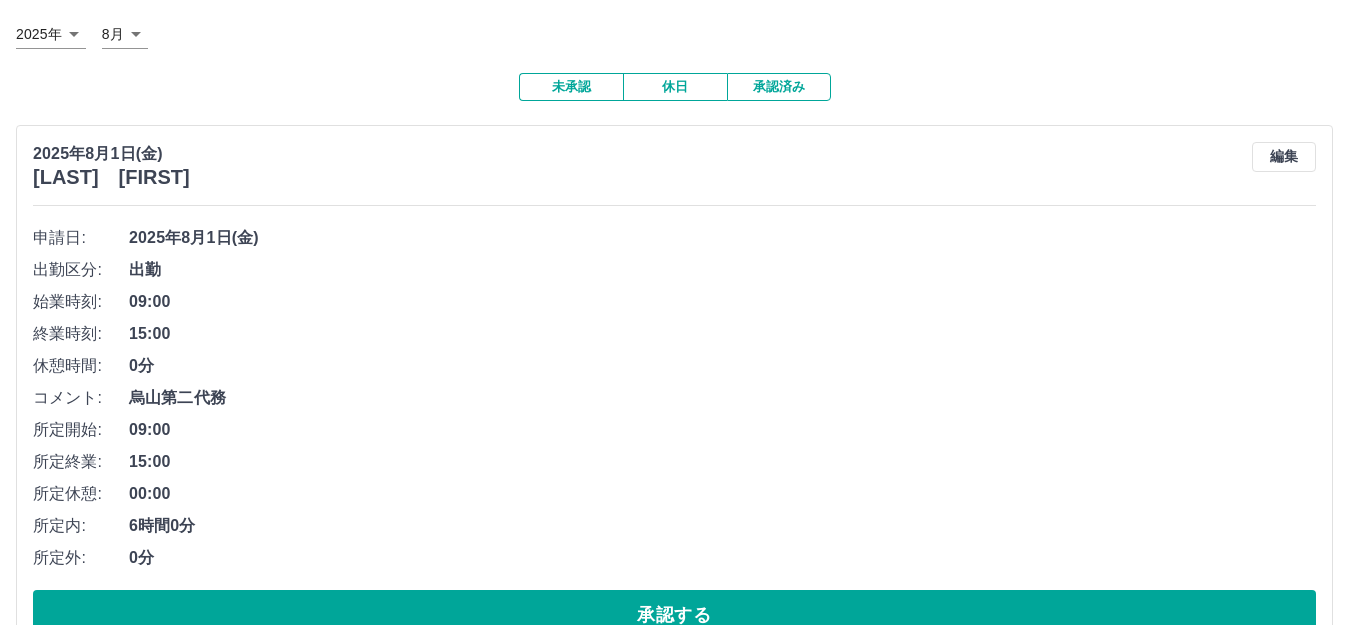 drag, startPoint x: 604, startPoint y: 602, endPoint x: 604, endPoint y: 589, distance: 13 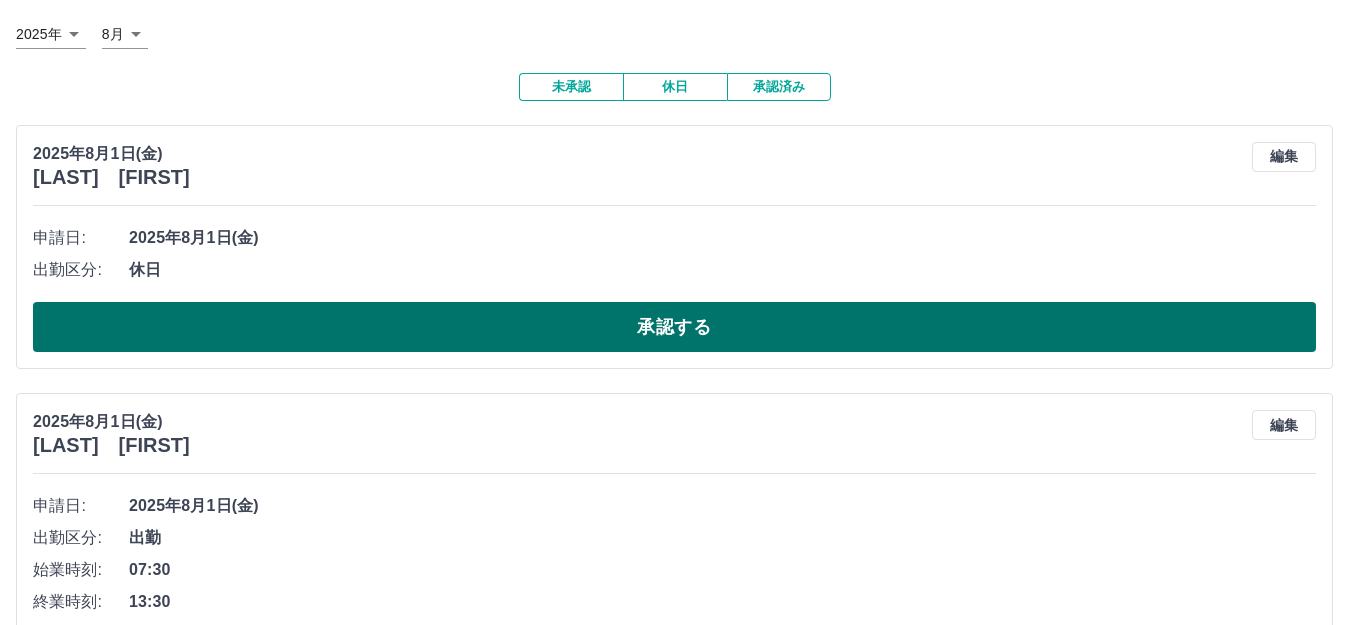 click on "承認する" at bounding box center [674, 327] 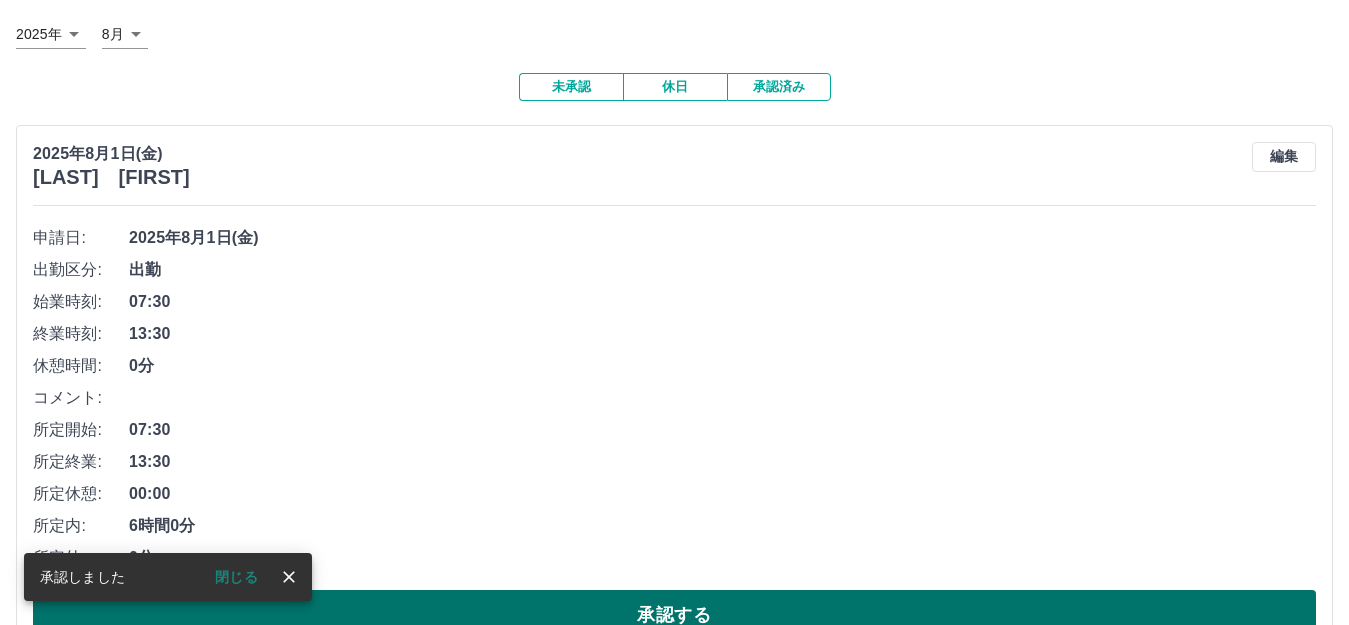 drag, startPoint x: 604, startPoint y: 583, endPoint x: 605, endPoint y: 607, distance: 24.020824 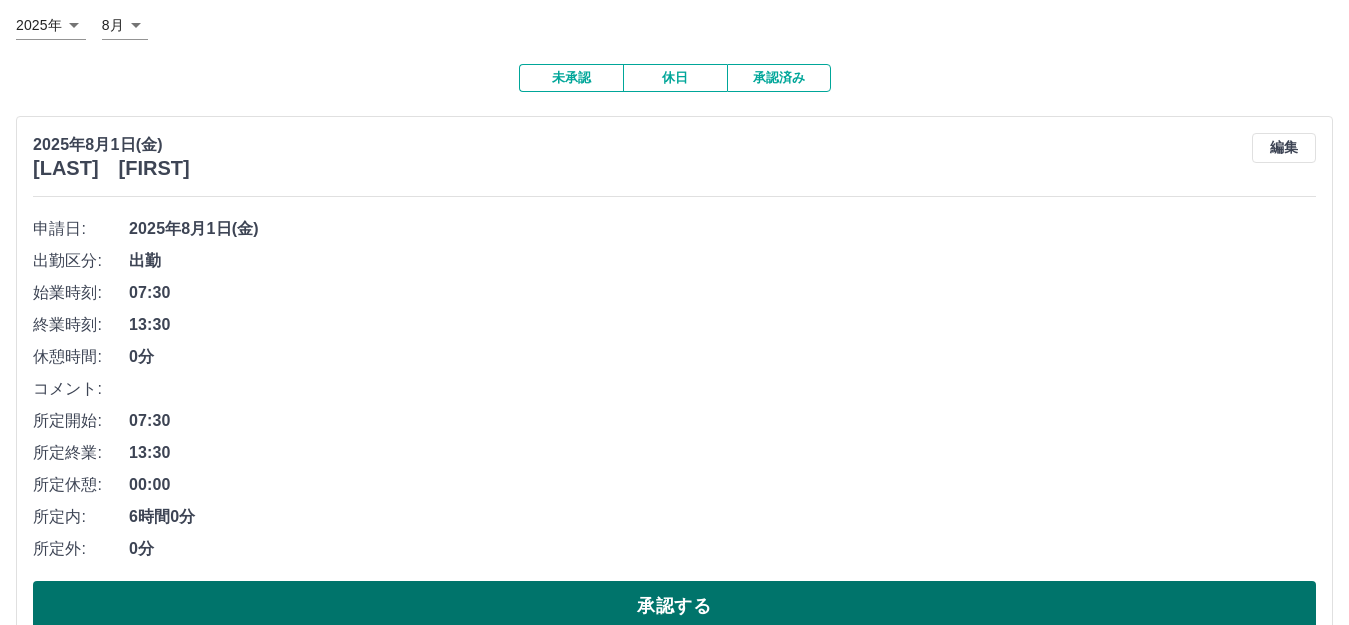 click on "承認する" at bounding box center (674, 606) 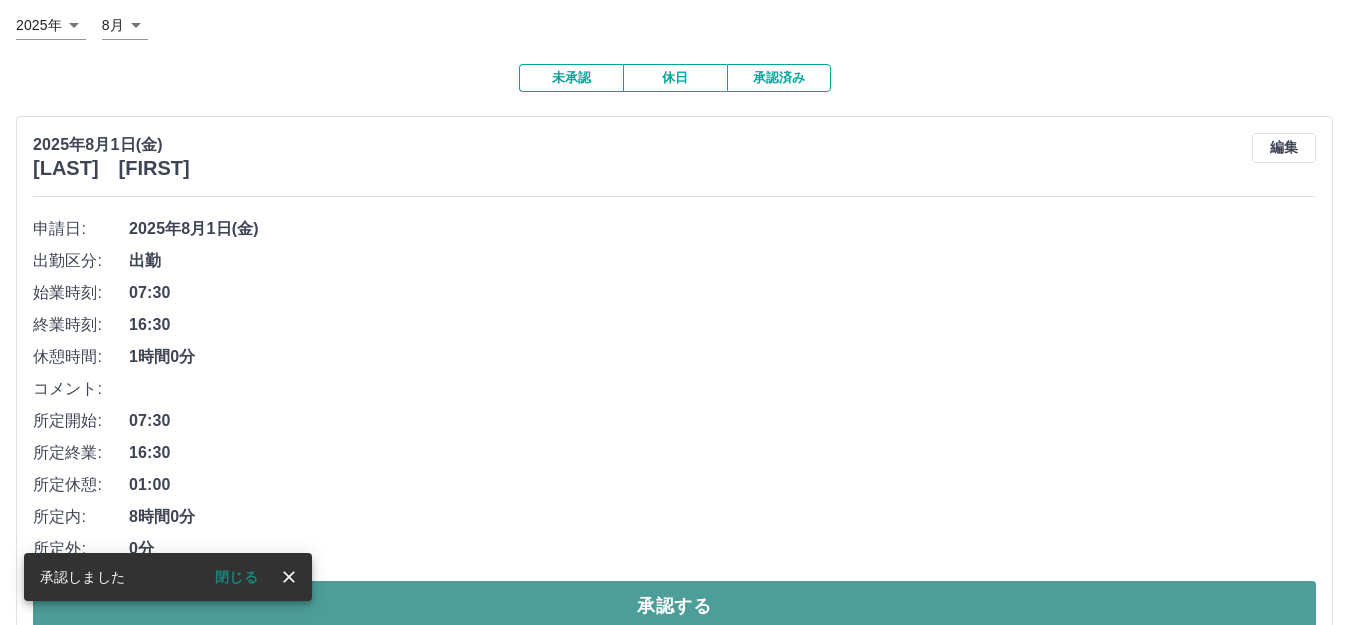 click on "承認する" at bounding box center (674, 606) 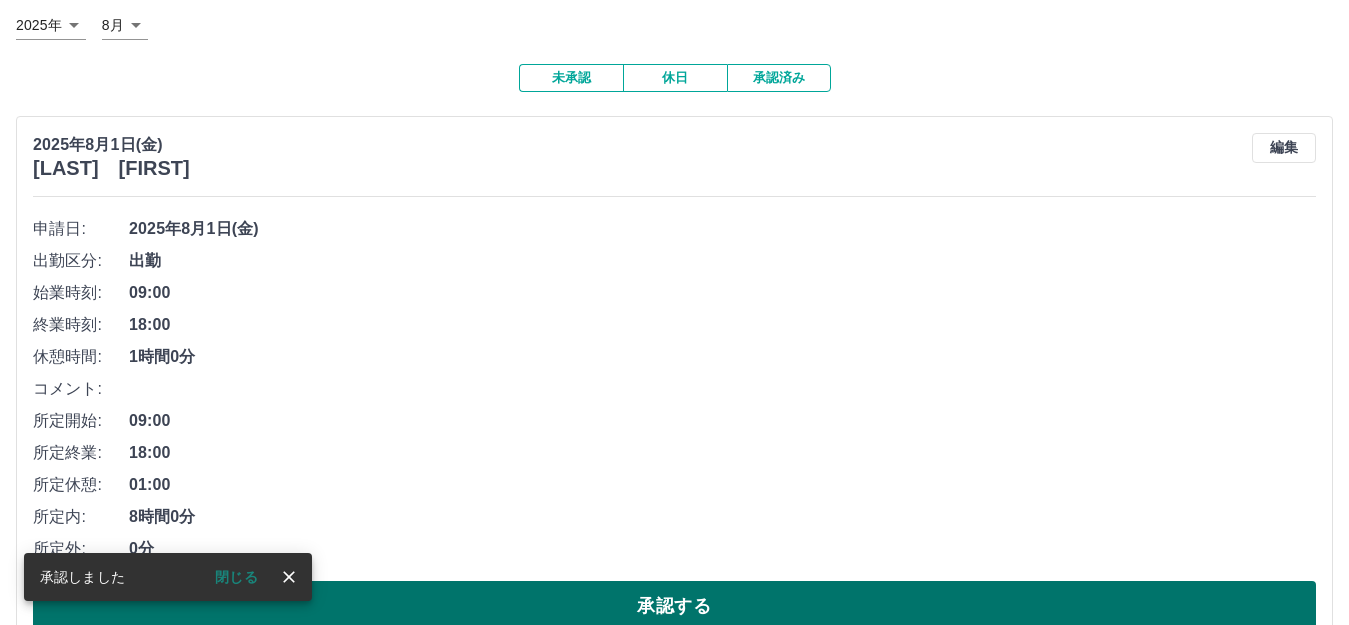 click on "承認する" at bounding box center [674, 606] 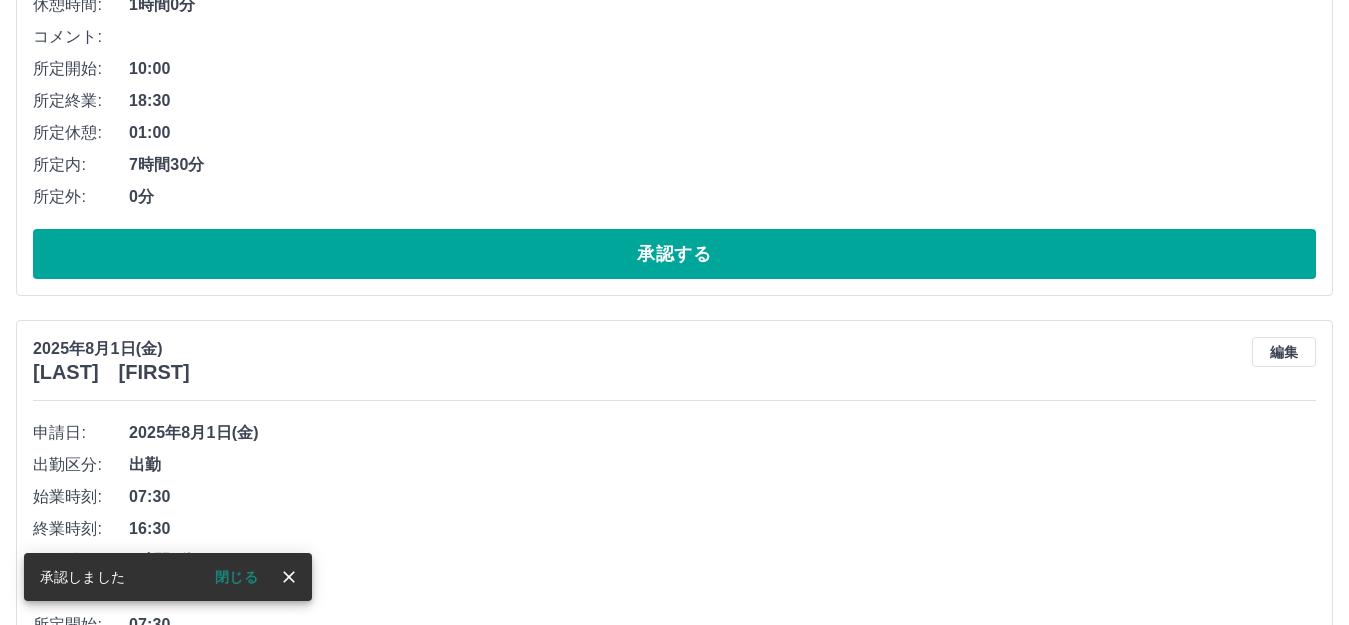 scroll, scrollTop: 253, scrollLeft: 0, axis: vertical 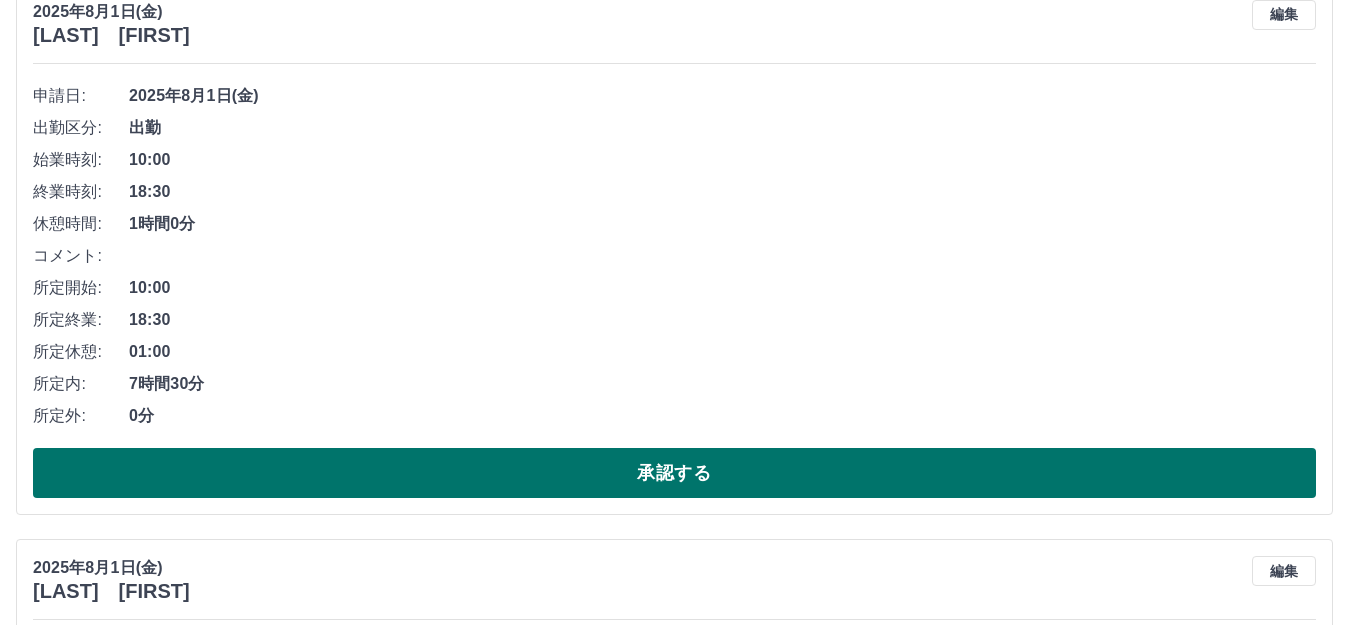 click on "承認する" at bounding box center [674, 473] 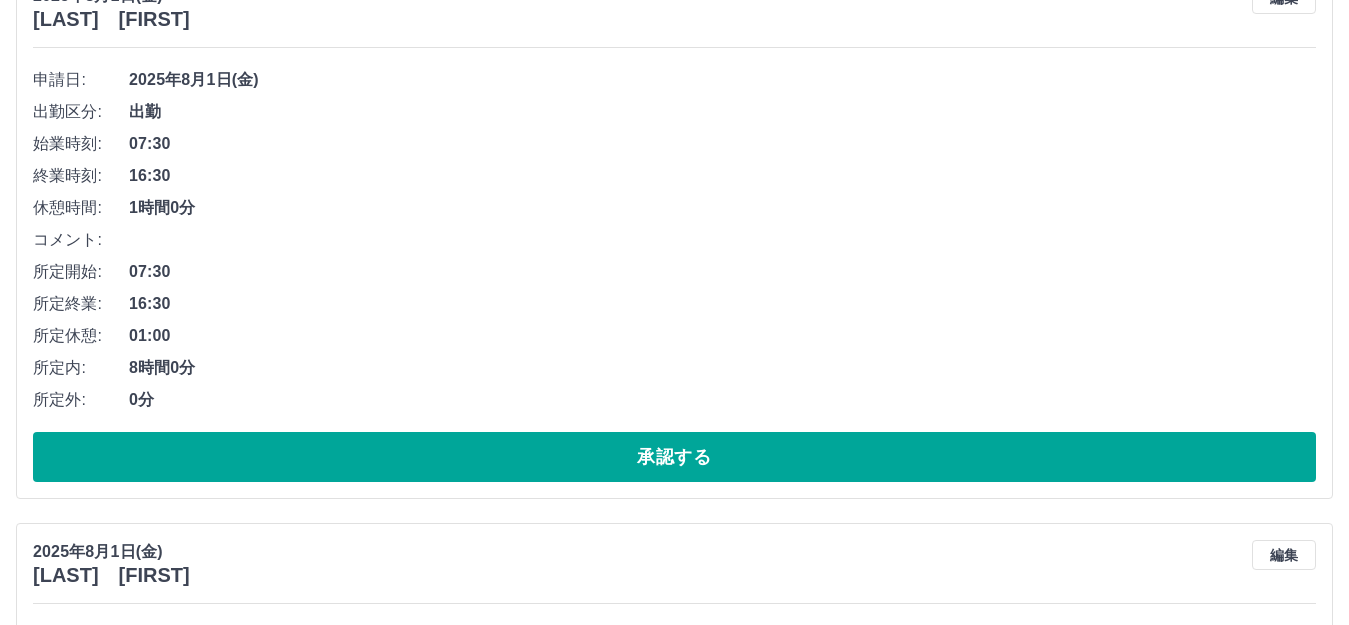 scroll, scrollTop: 400, scrollLeft: 0, axis: vertical 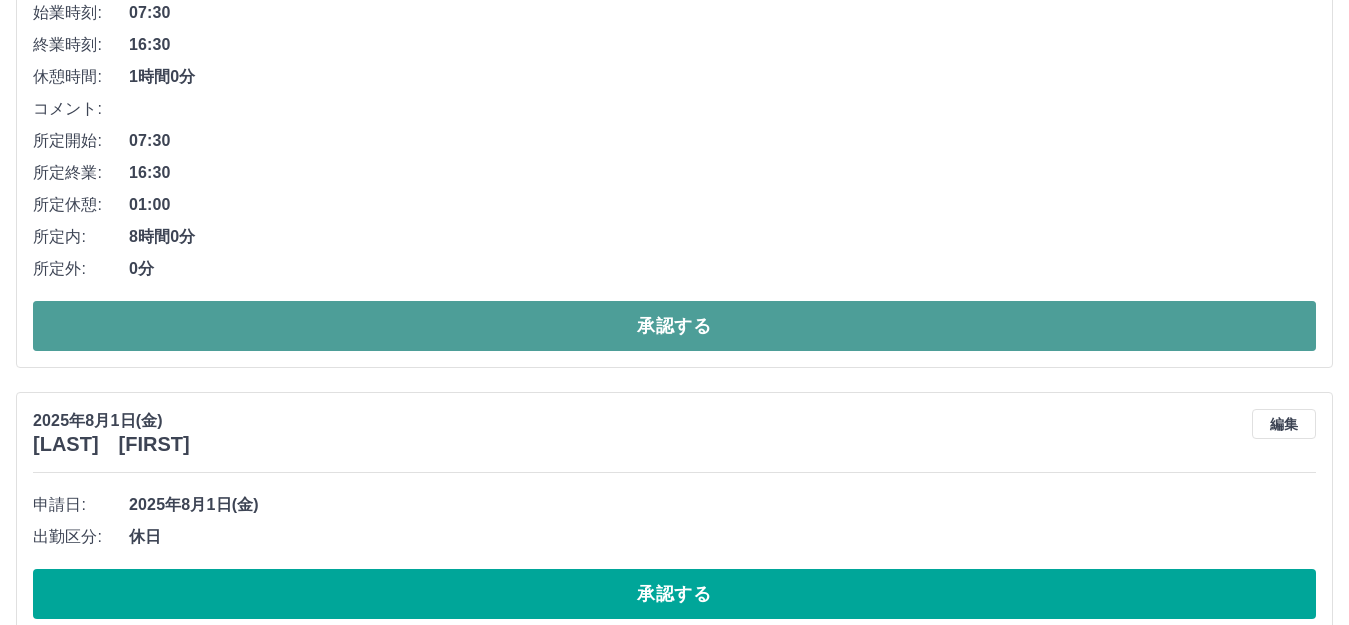 click on "承認する" at bounding box center [674, 326] 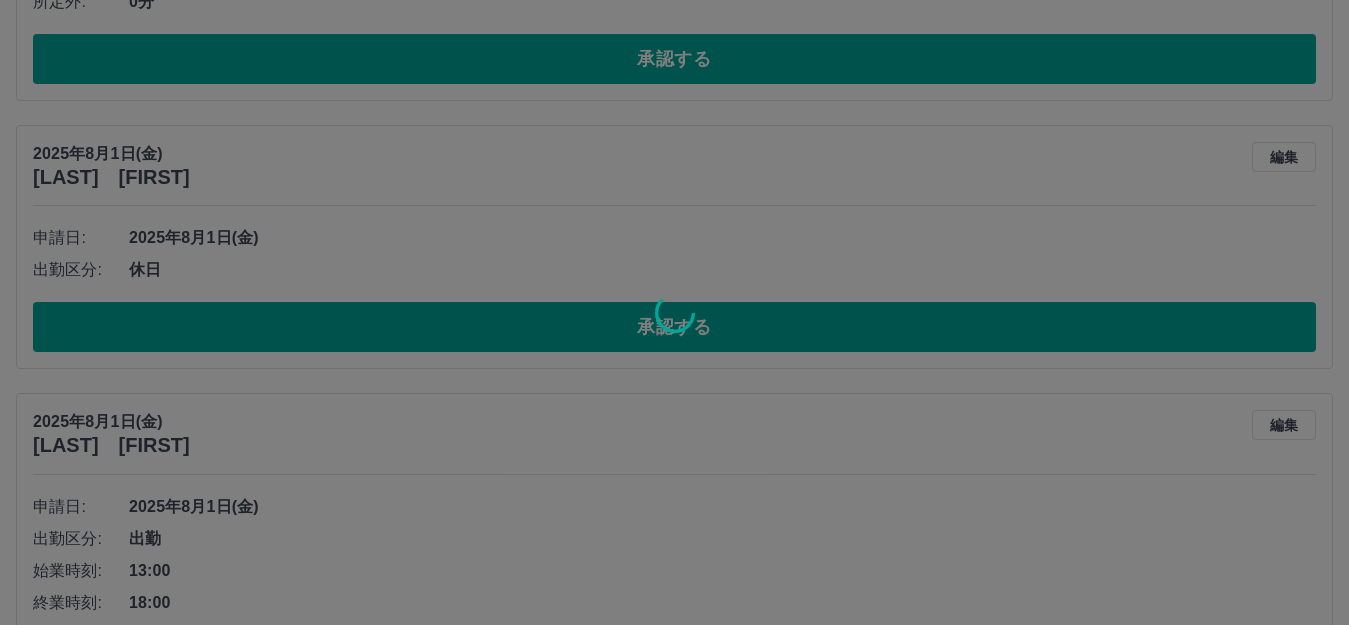 scroll, scrollTop: 111, scrollLeft: 0, axis: vertical 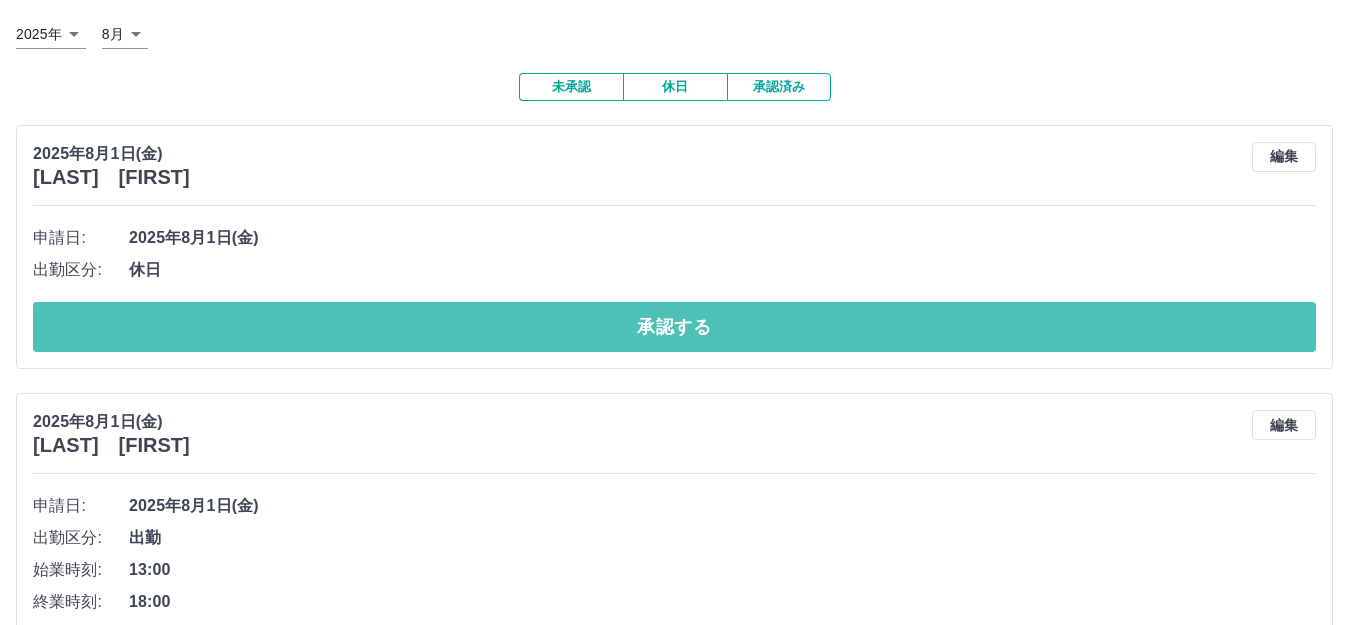 click on "承認する" at bounding box center (674, 327) 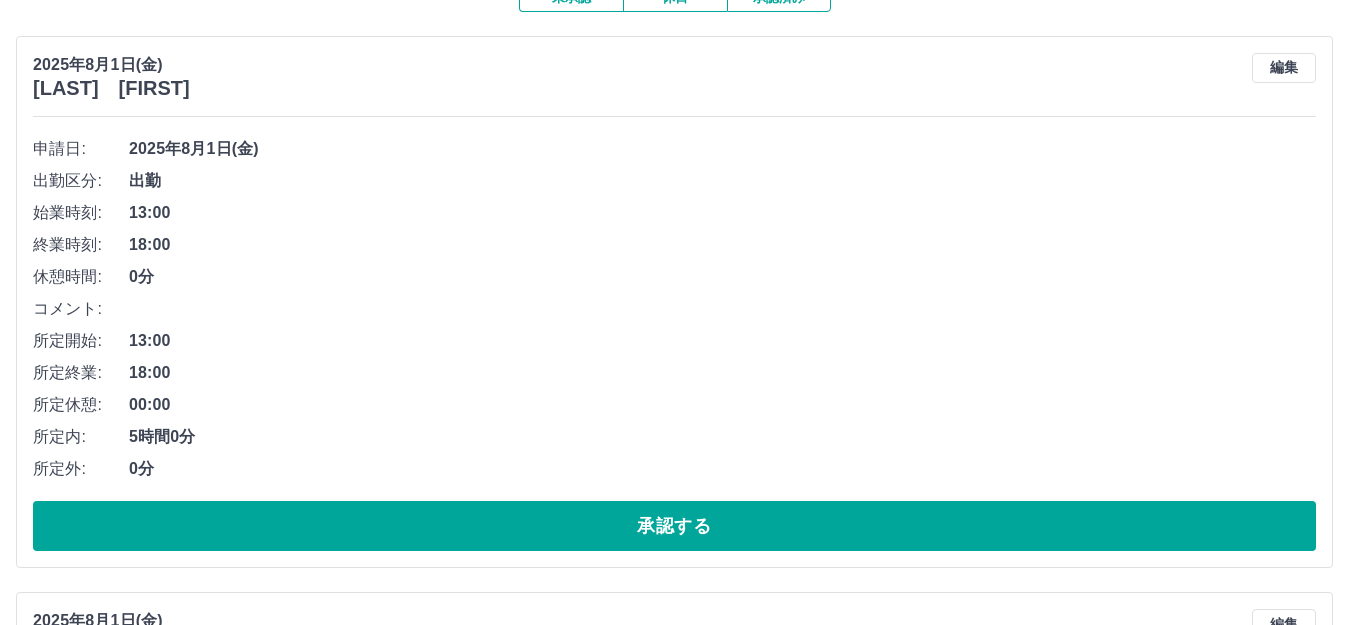 scroll, scrollTop: 244, scrollLeft: 0, axis: vertical 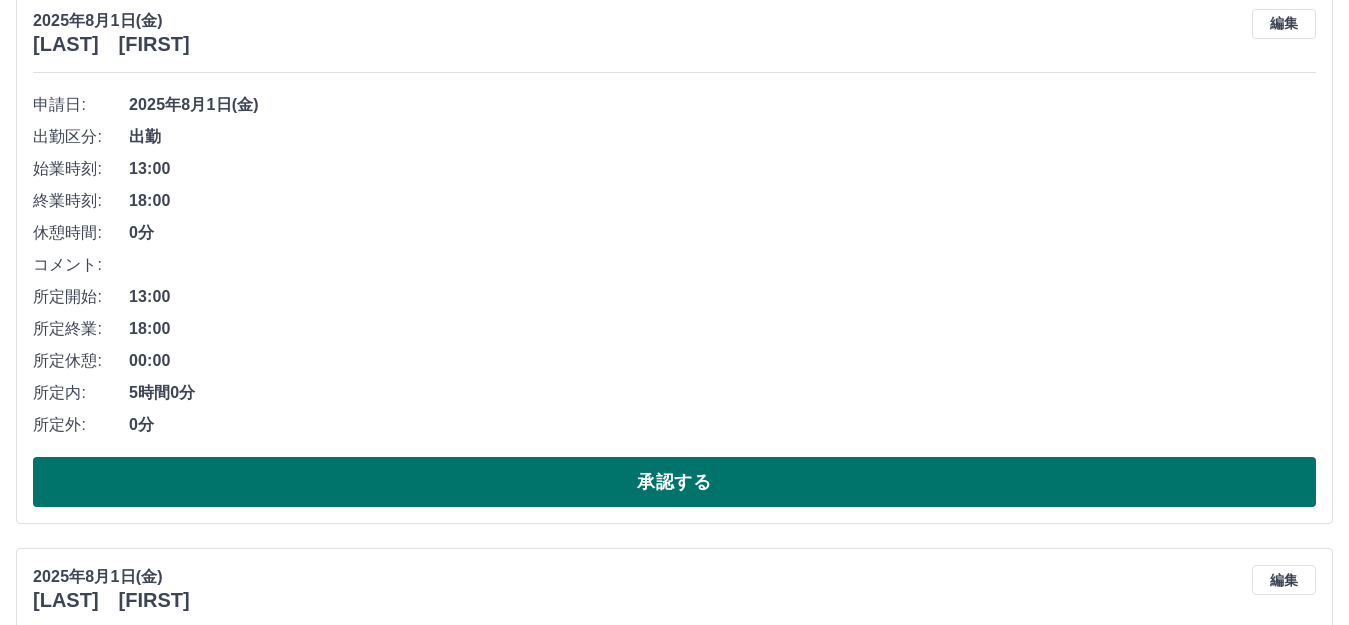 click on "承認する" at bounding box center [674, 482] 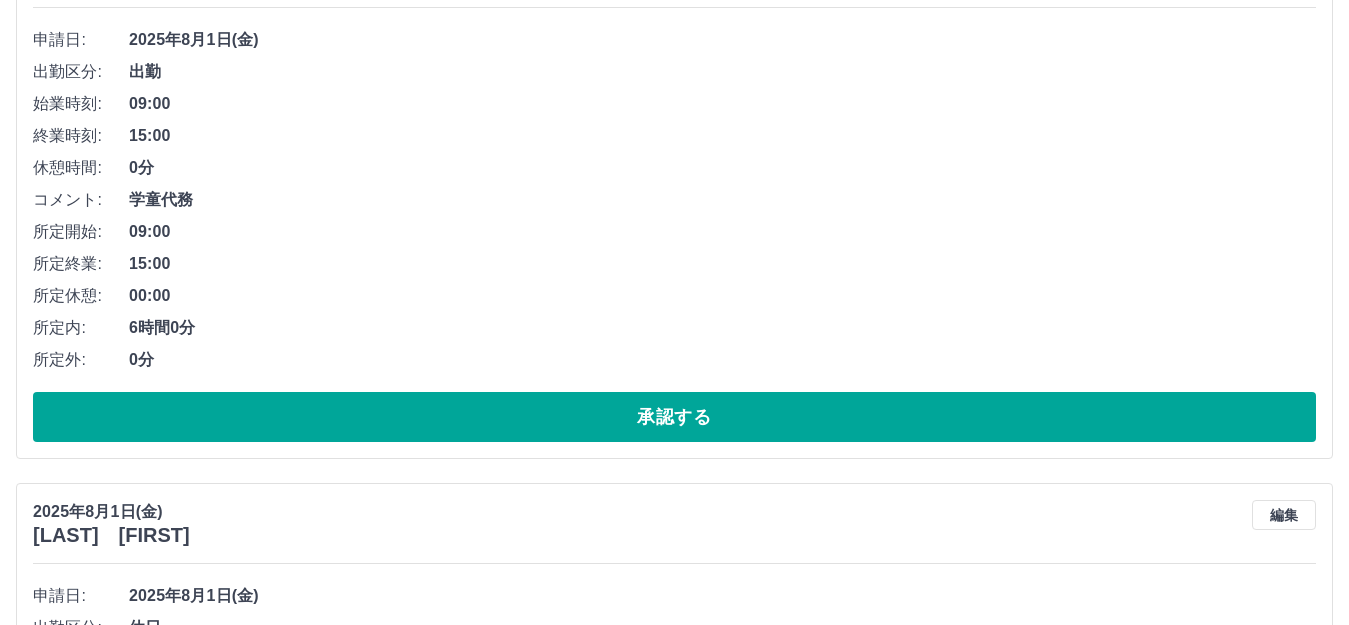 scroll, scrollTop: 400, scrollLeft: 0, axis: vertical 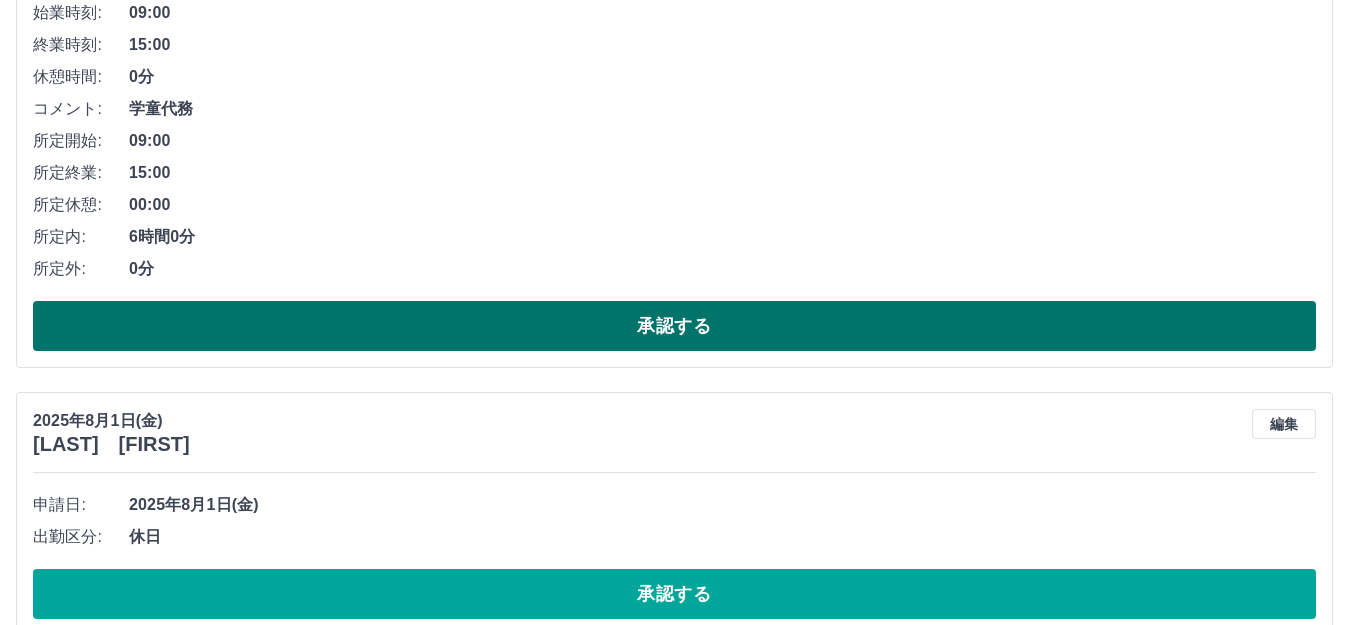 click on "承認する" at bounding box center (674, 326) 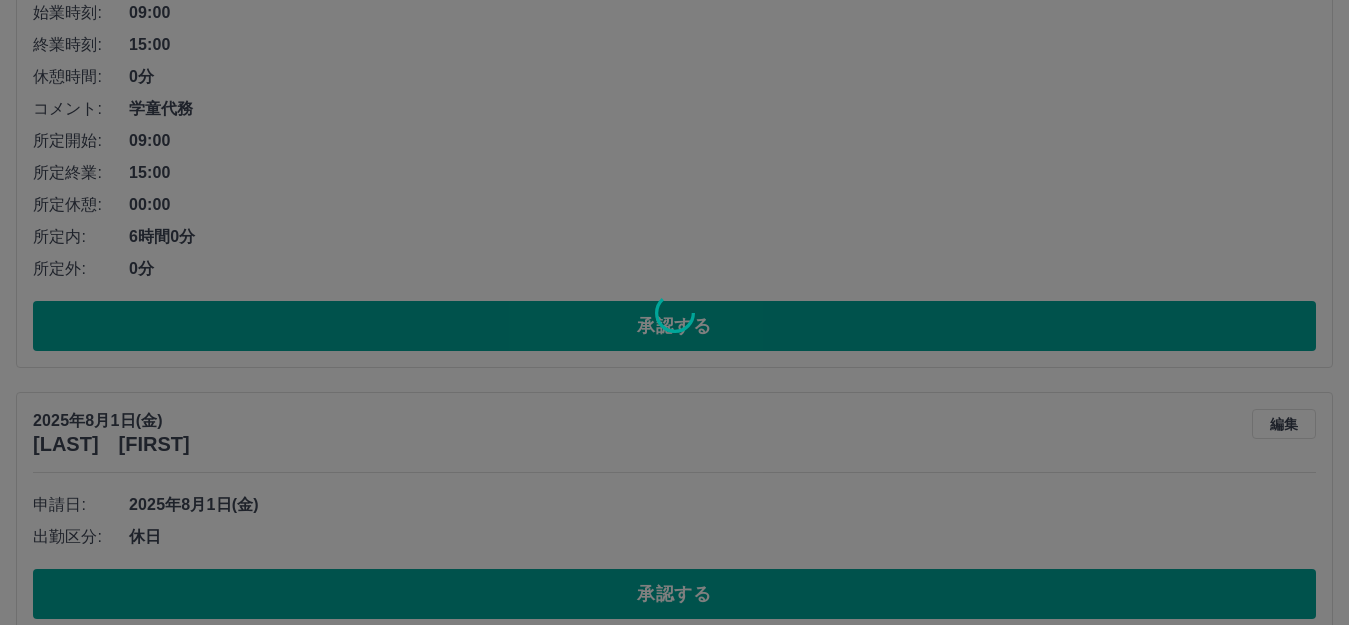 scroll, scrollTop: 0, scrollLeft: 0, axis: both 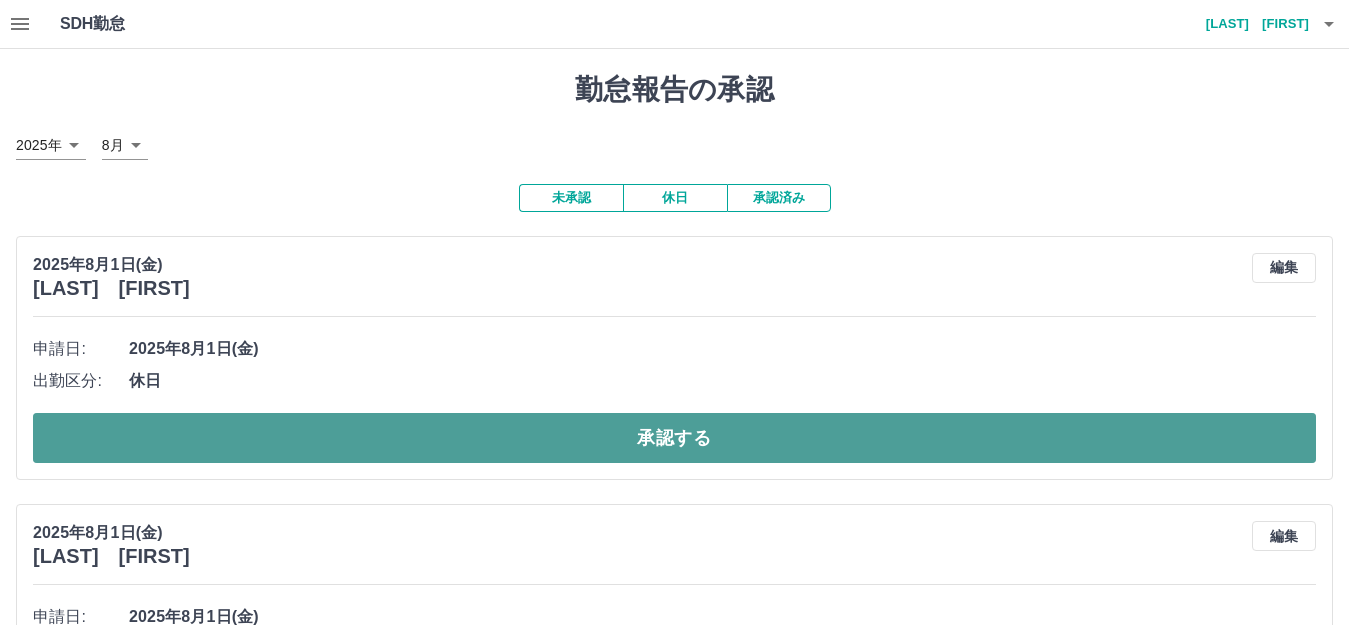 click on "承認する" at bounding box center (674, 438) 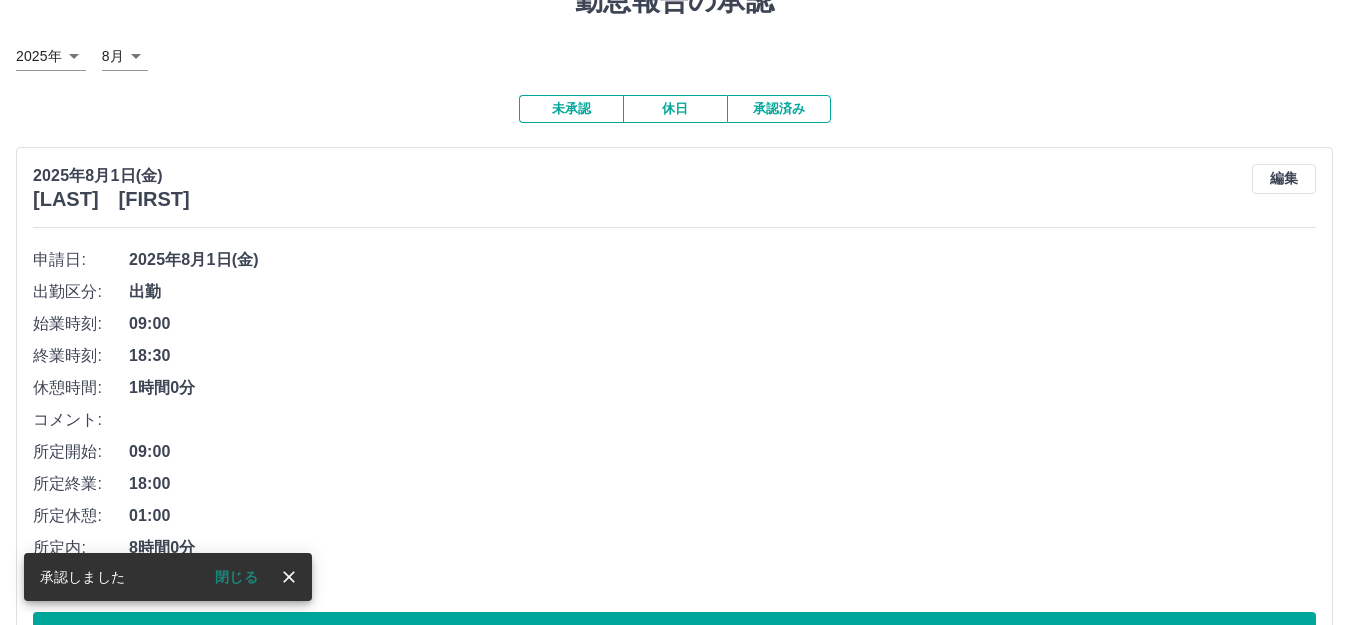 scroll, scrollTop: 133, scrollLeft: 0, axis: vertical 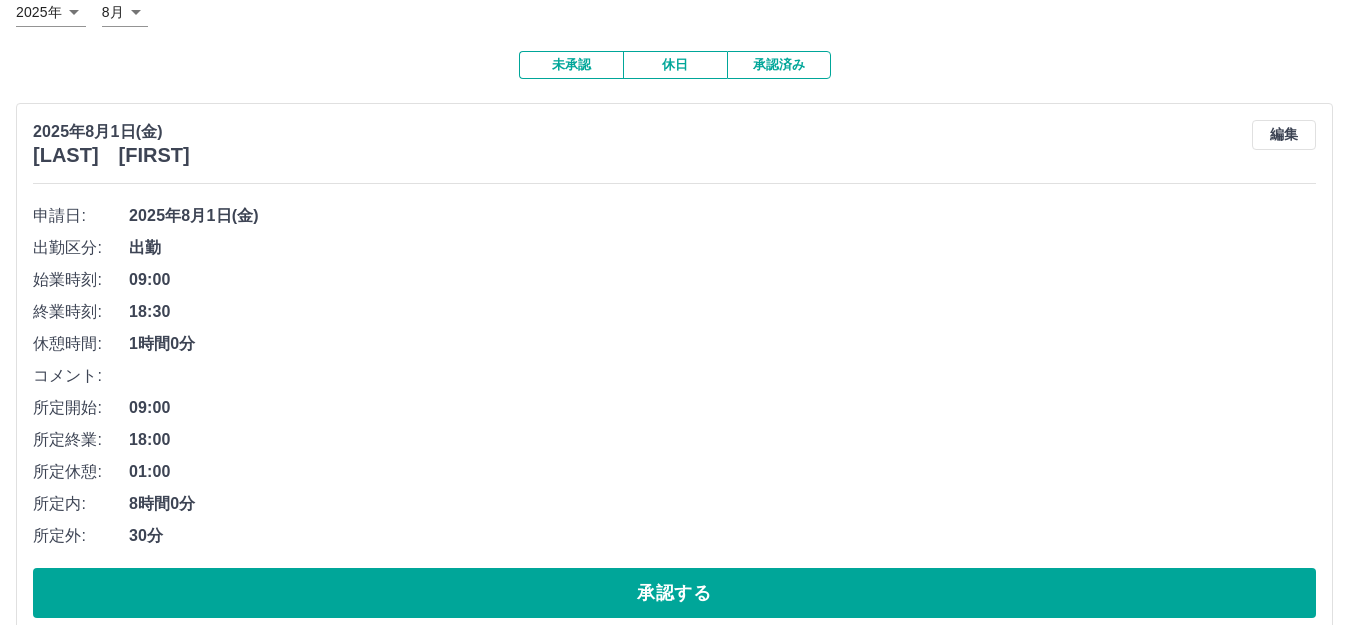 click on "承認する" at bounding box center [674, 593] 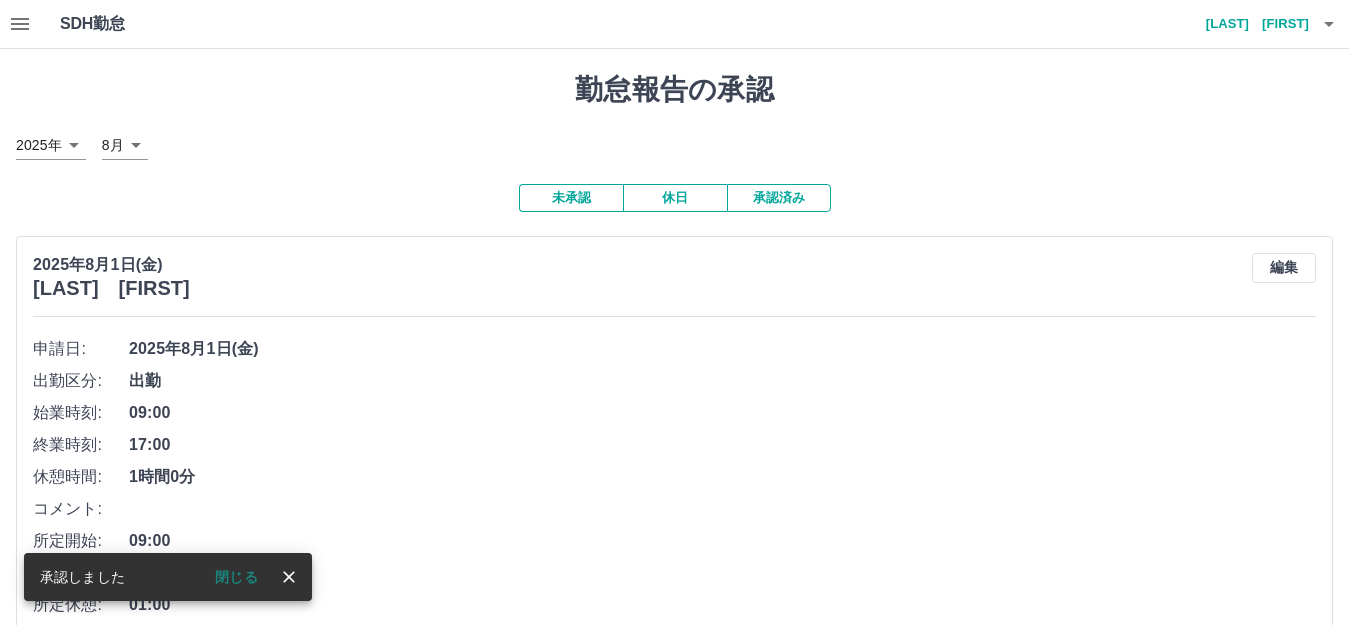 scroll, scrollTop: 134, scrollLeft: 0, axis: vertical 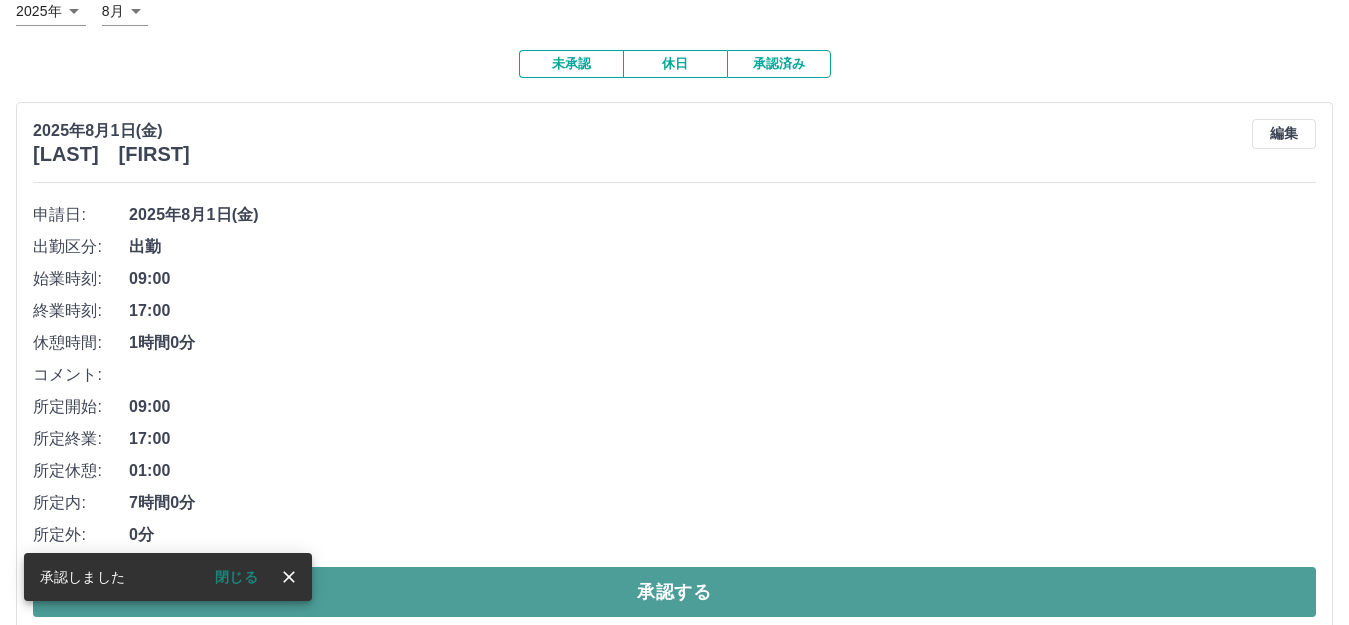click on "承認する" at bounding box center [674, 592] 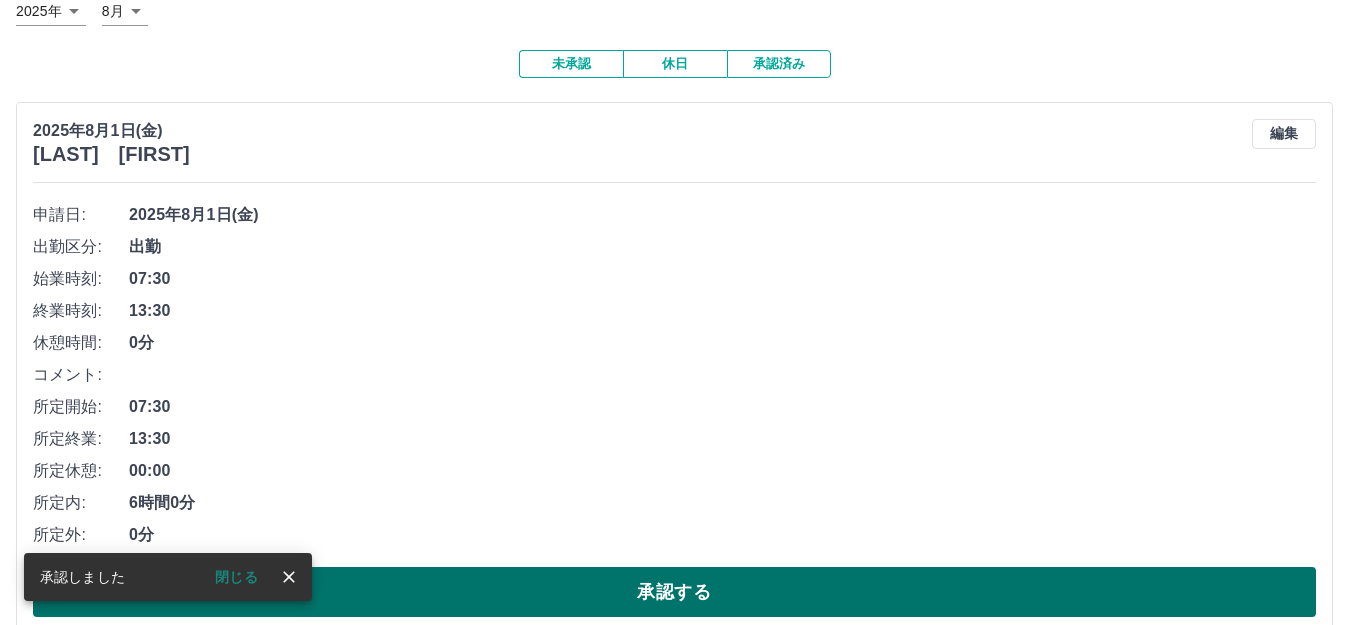 click on "承認する" at bounding box center [674, 592] 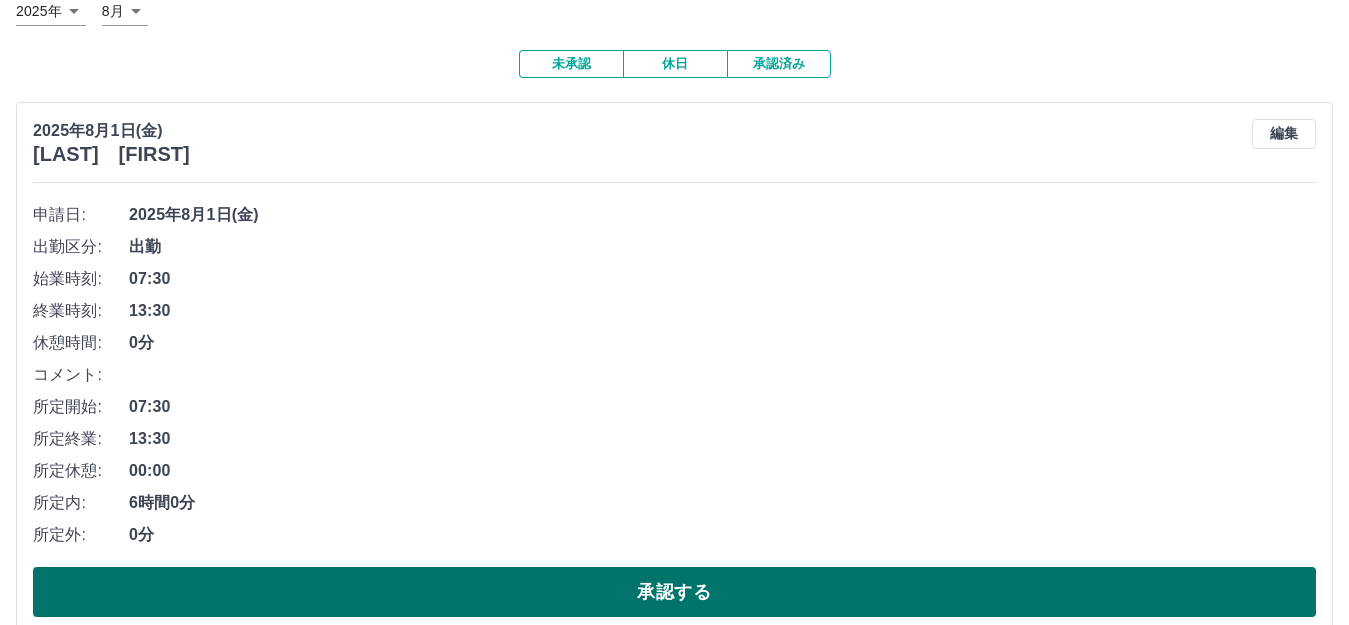 click on "承認する" at bounding box center [674, 592] 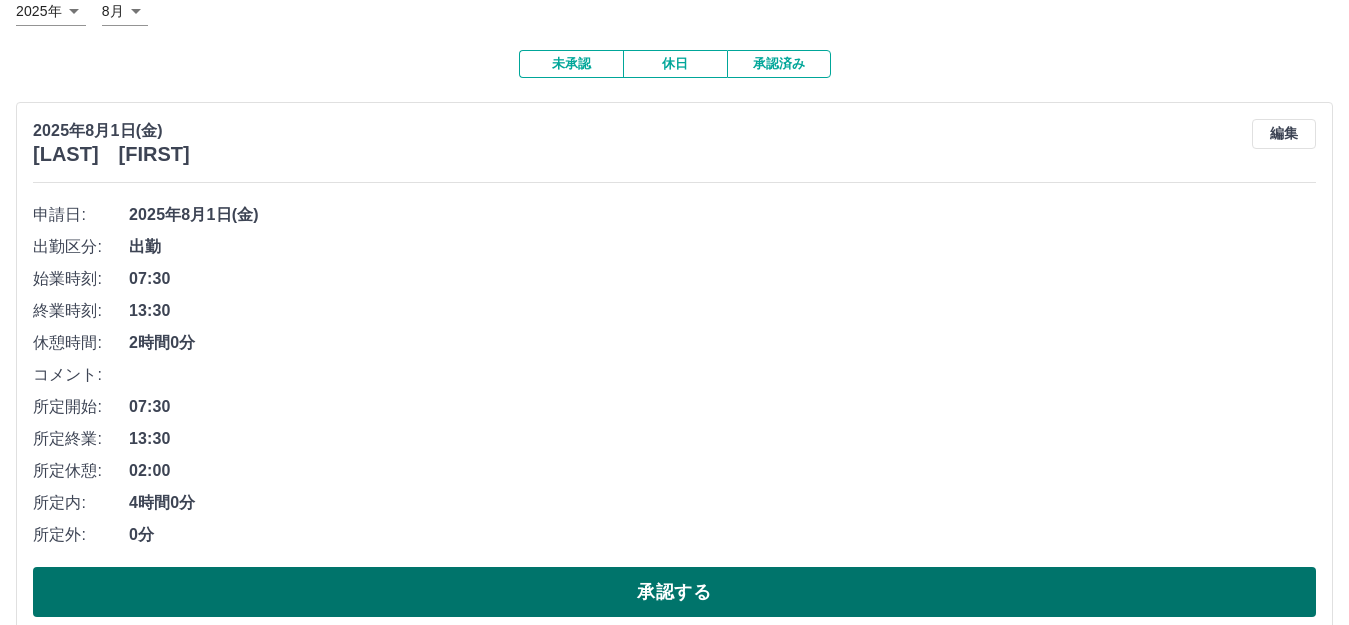click on "承認する" at bounding box center [674, 592] 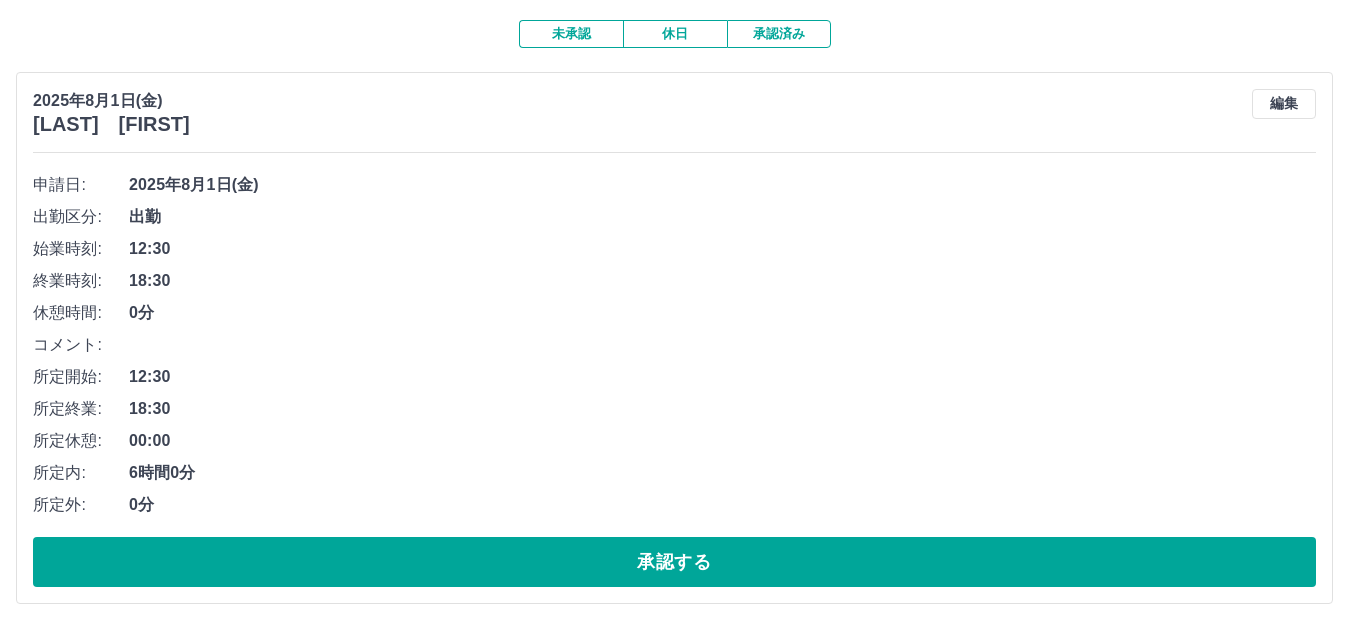 scroll, scrollTop: 169, scrollLeft: 0, axis: vertical 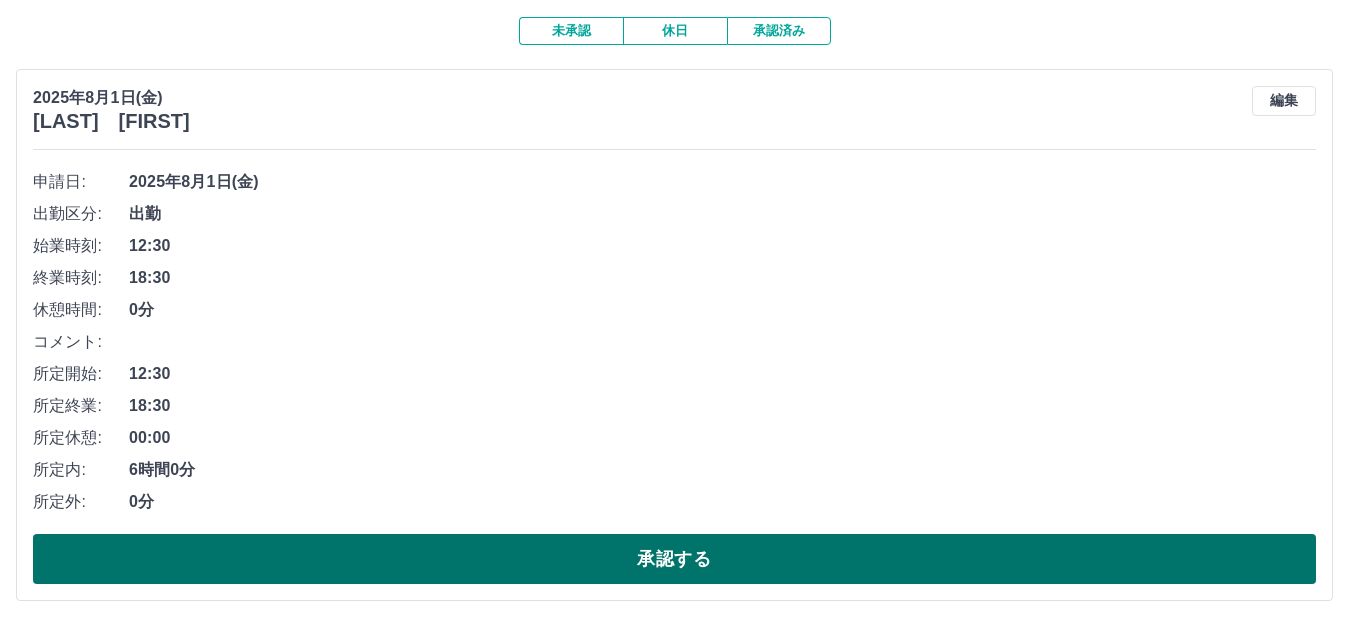 click on "承認する" at bounding box center (674, 559) 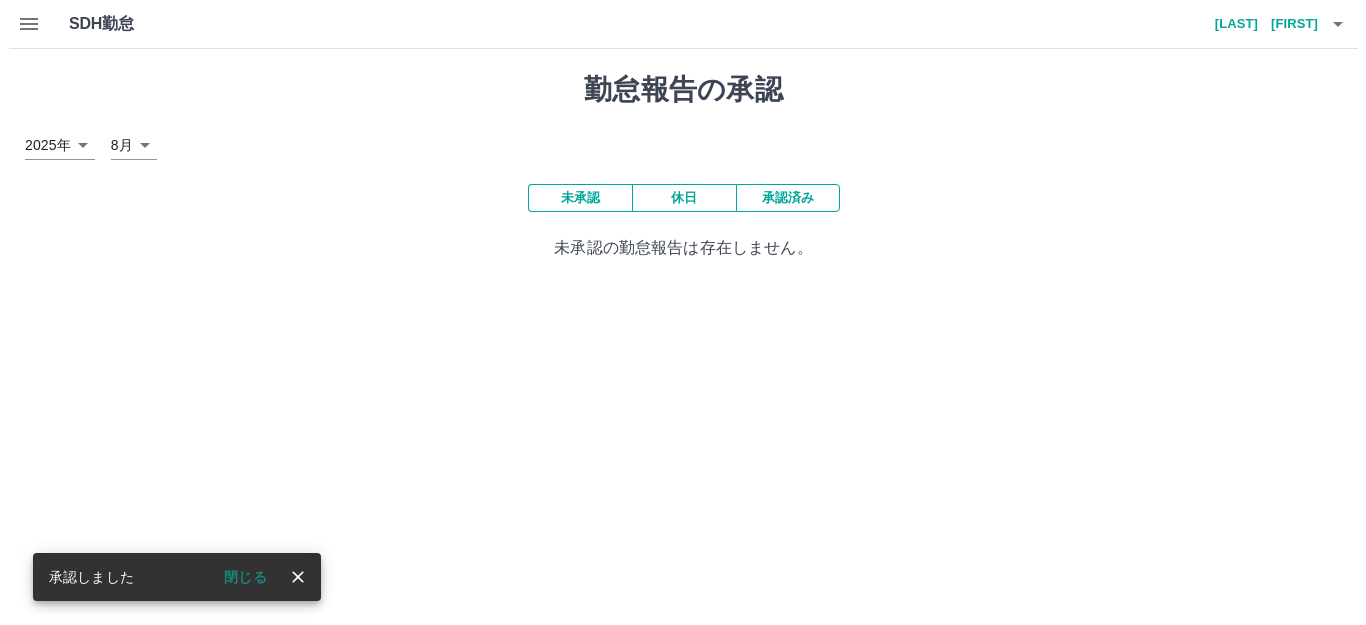 scroll, scrollTop: 0, scrollLeft: 0, axis: both 